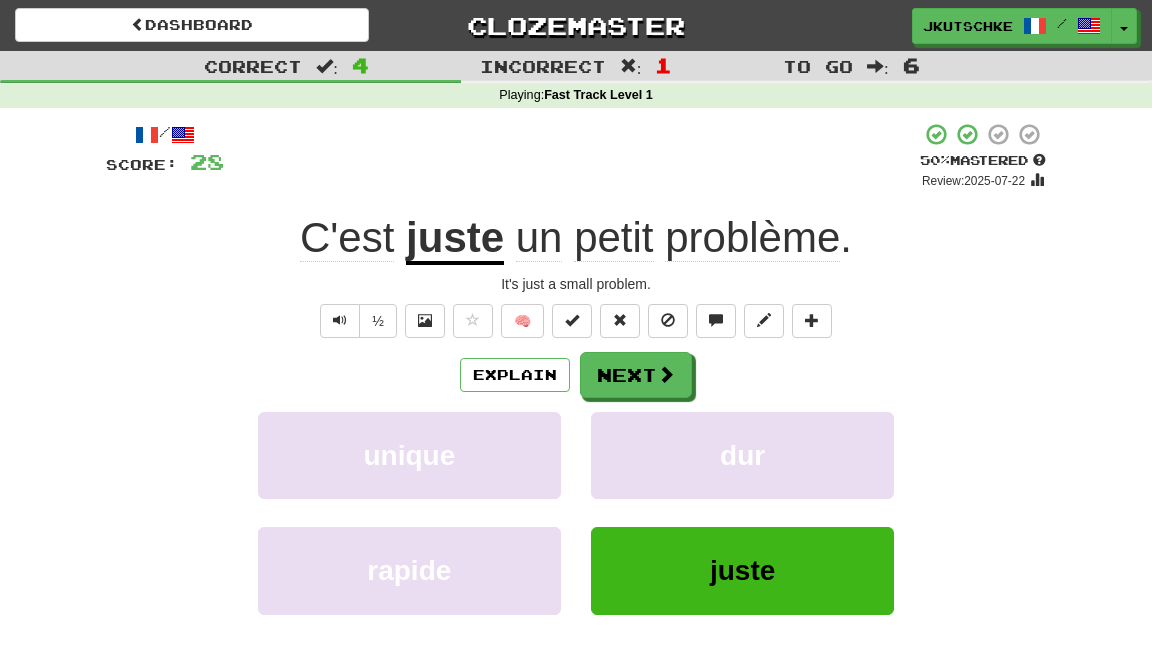 scroll, scrollTop: 0, scrollLeft: 0, axis: both 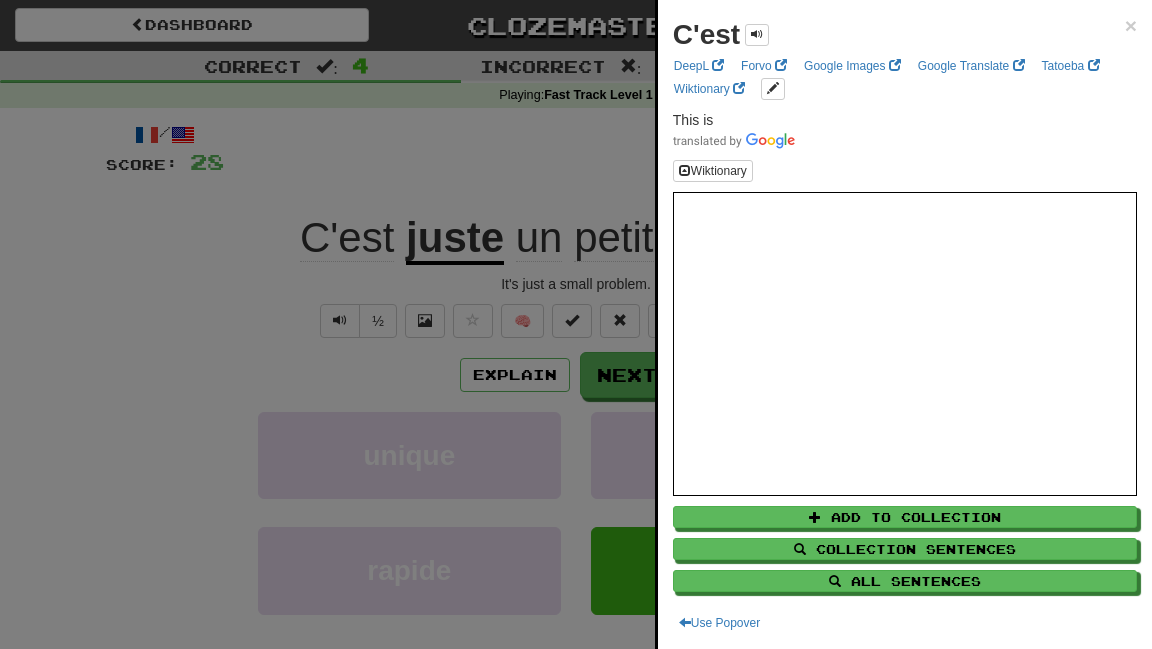 click at bounding box center (576, 324) 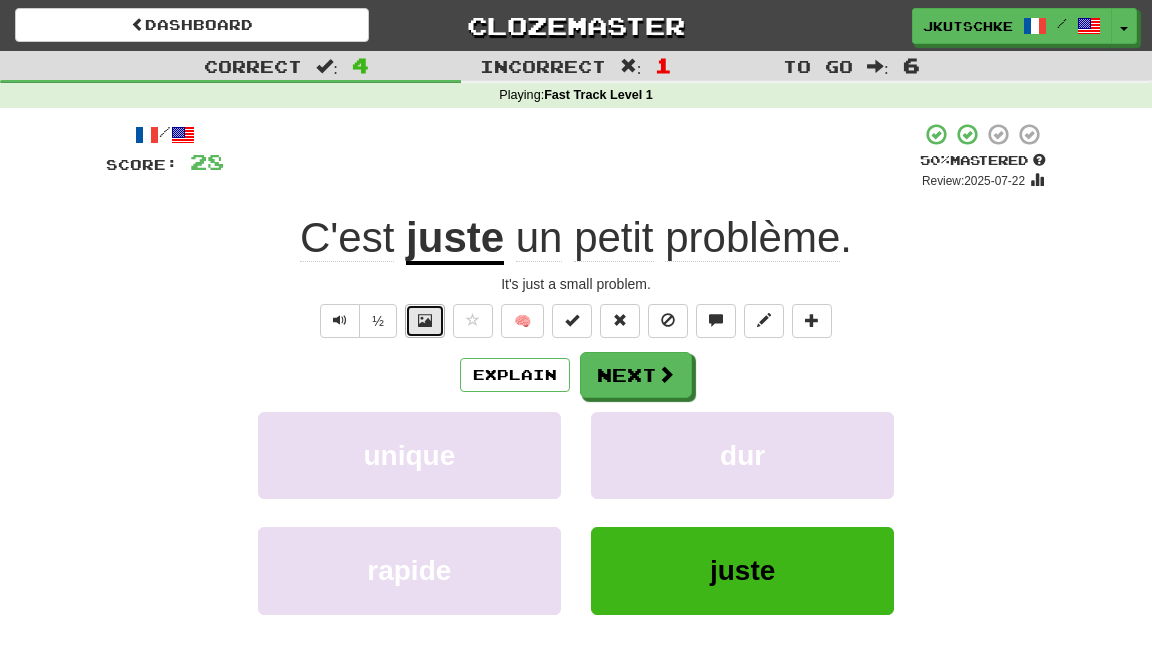 click at bounding box center (425, 321) 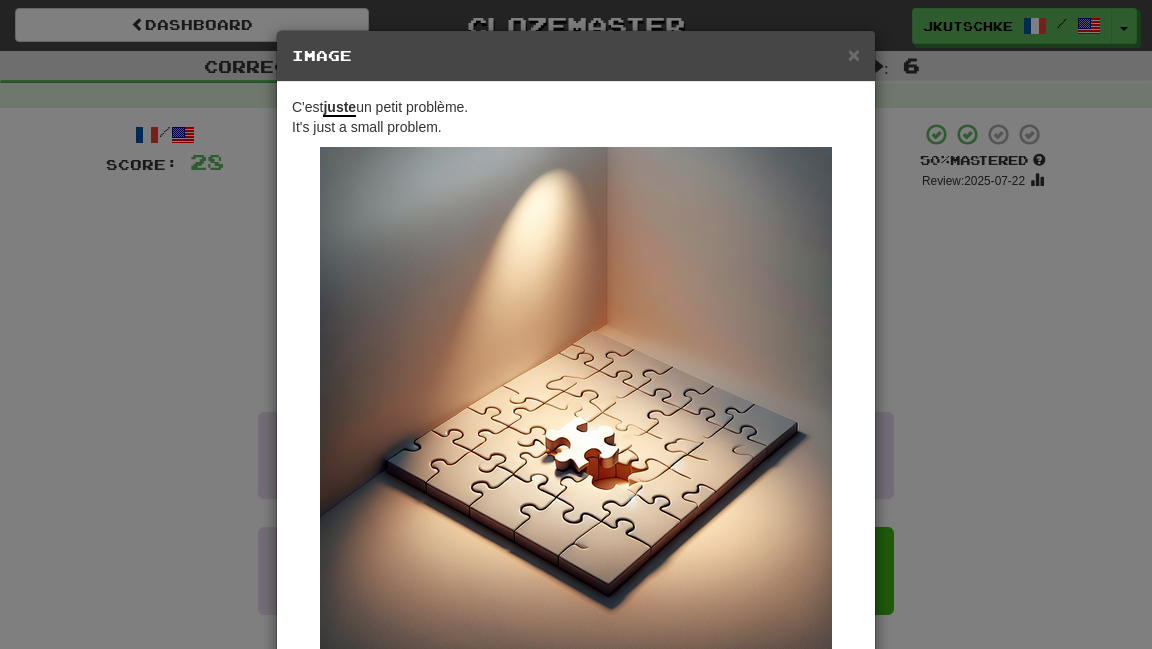 click on "× Image C'est  juste  un petit problème. It's just a small problem. Change when and how images are shown in the game settings.  Images are in beta. Like them? Hate them?  Let us know ! Close" at bounding box center [576, 324] 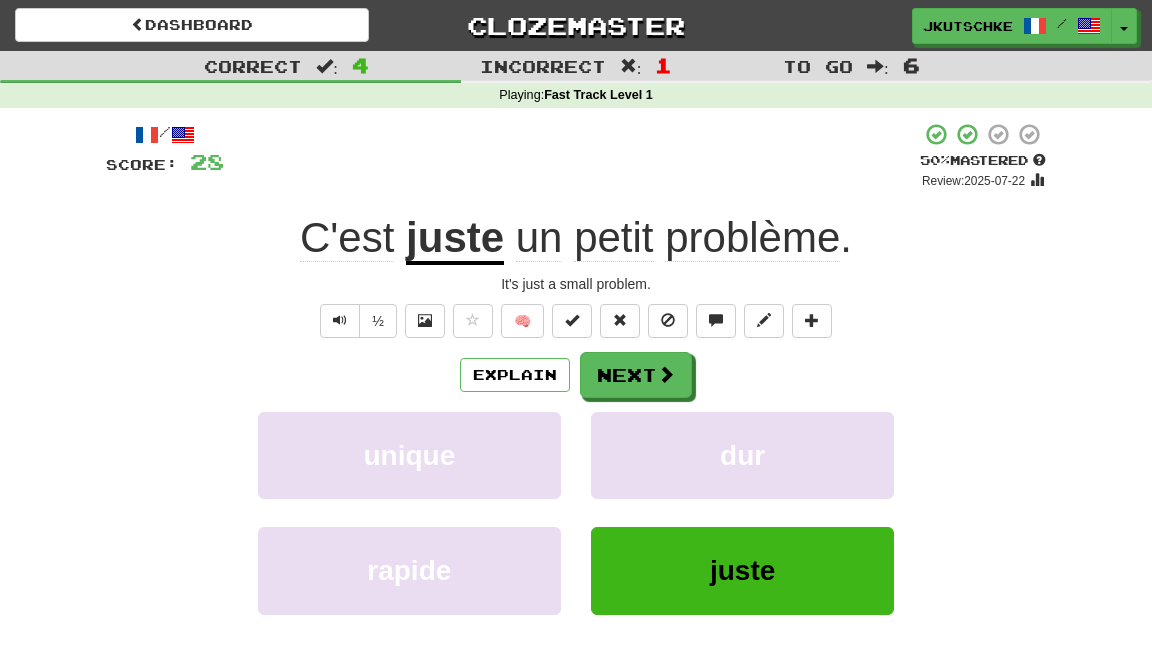click on "petit" at bounding box center [613, 238] 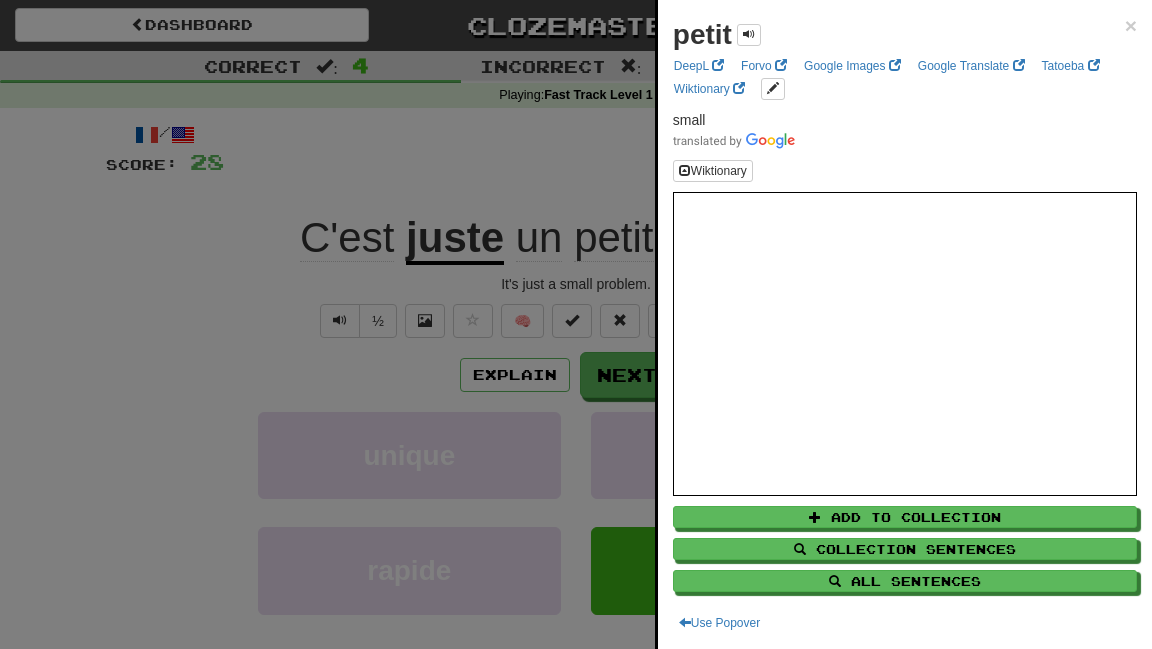 click at bounding box center [576, 324] 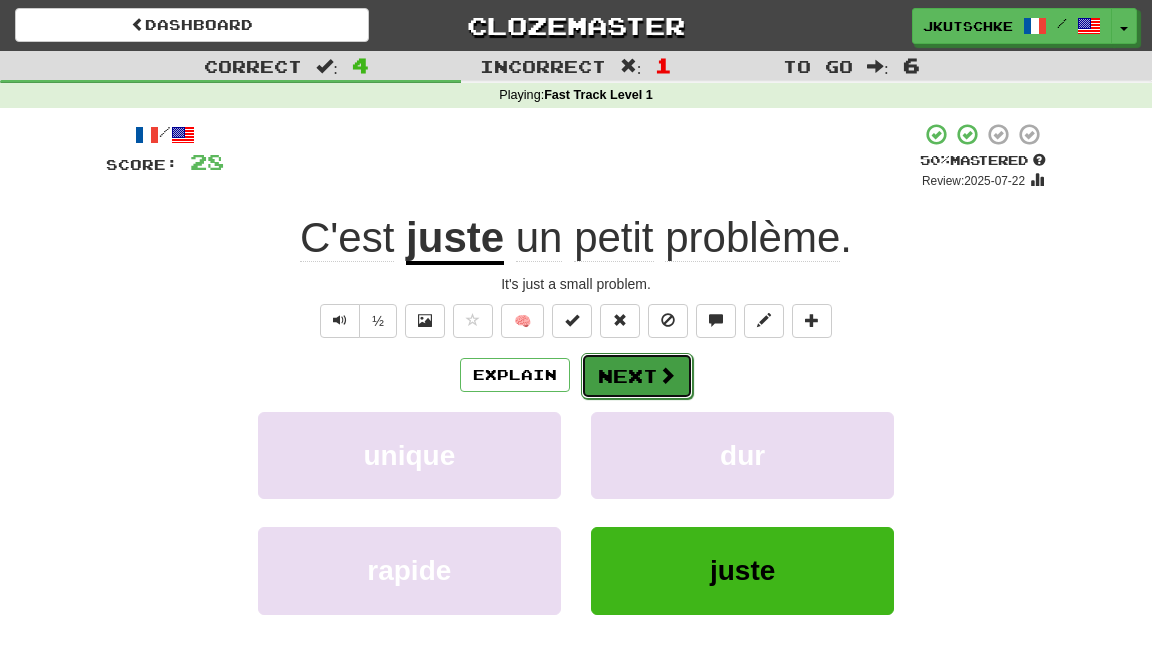 click on "Next" at bounding box center [637, 376] 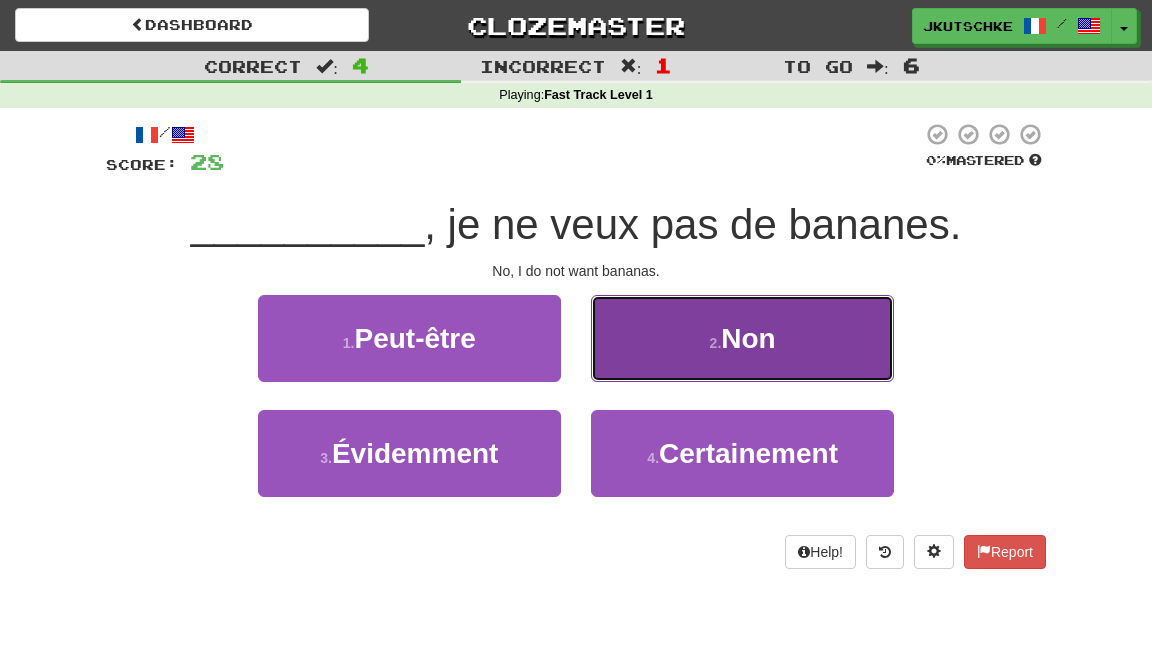 click on "2 .  Non" at bounding box center (742, 338) 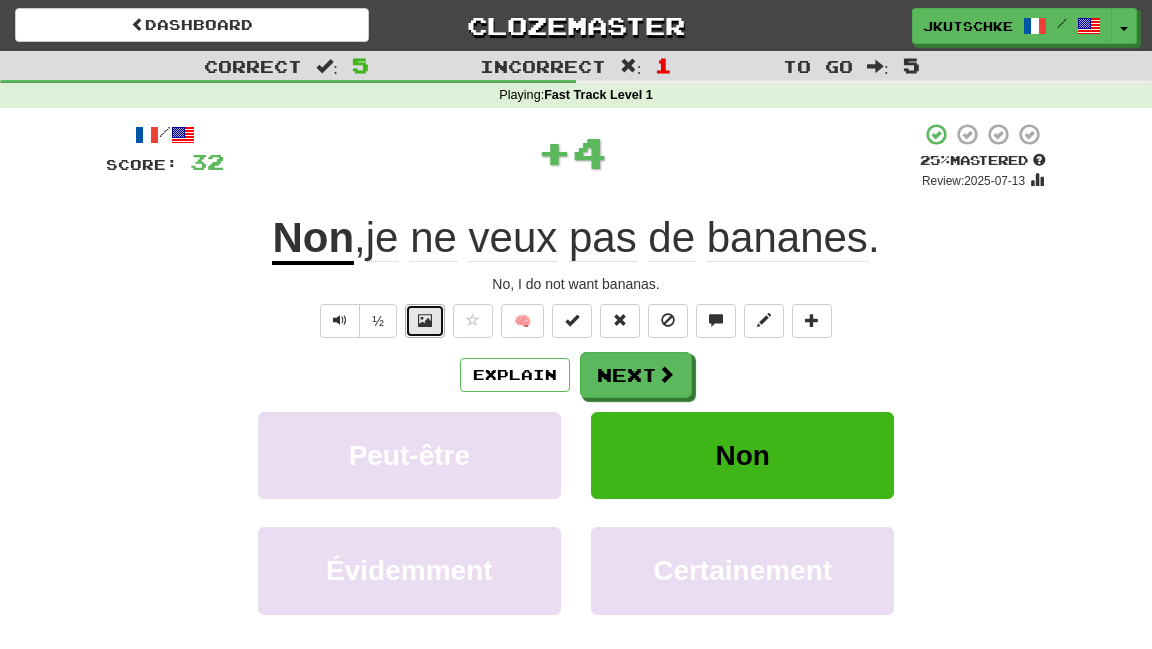 click at bounding box center (425, 320) 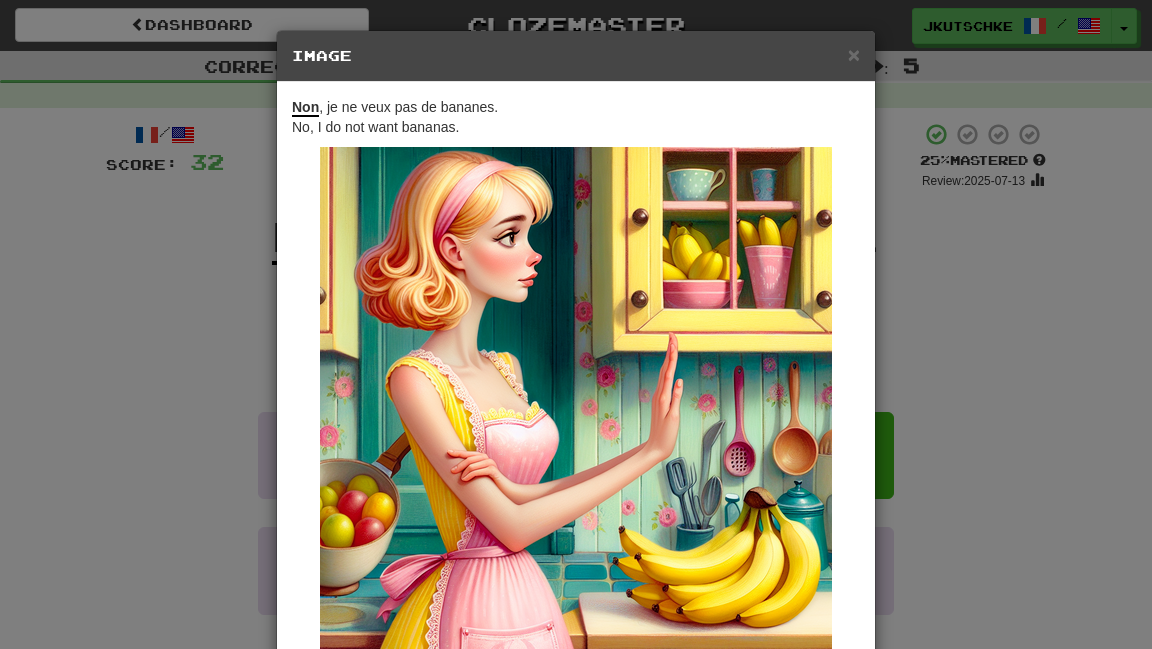 click on "× Image Non , je ne veux pas de bananes. No, I do not want bananas. Change when and how images are shown in the game settings.  Images are in beta. Like them? Hate them?  Let us know ! Close" at bounding box center (576, 324) 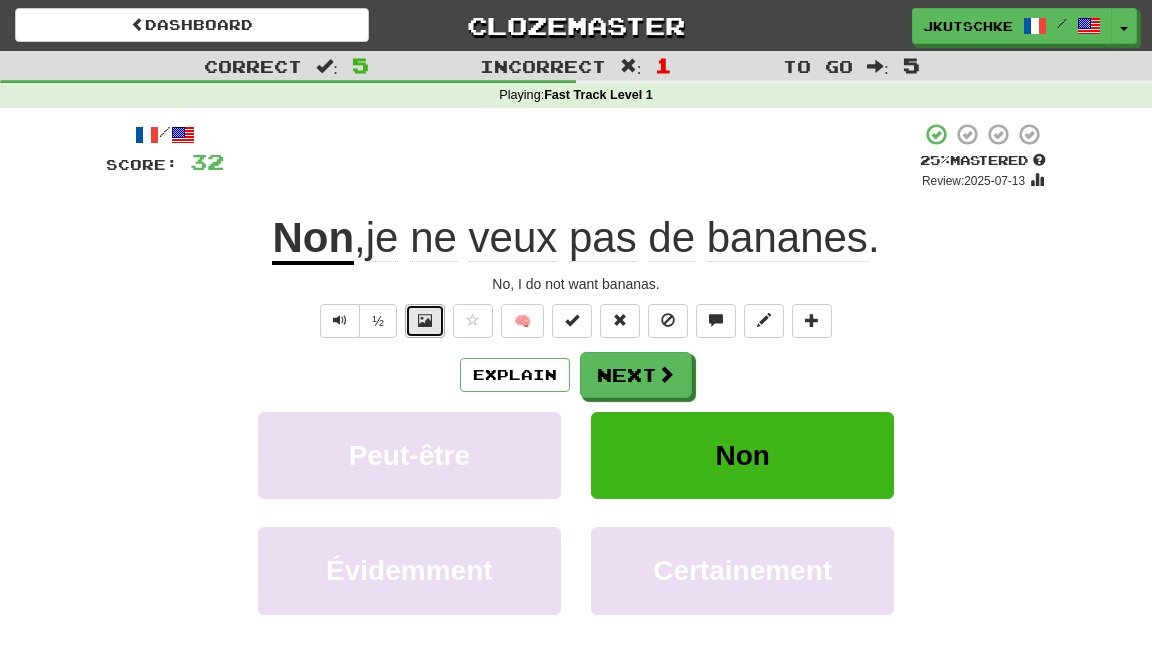 click at bounding box center [425, 320] 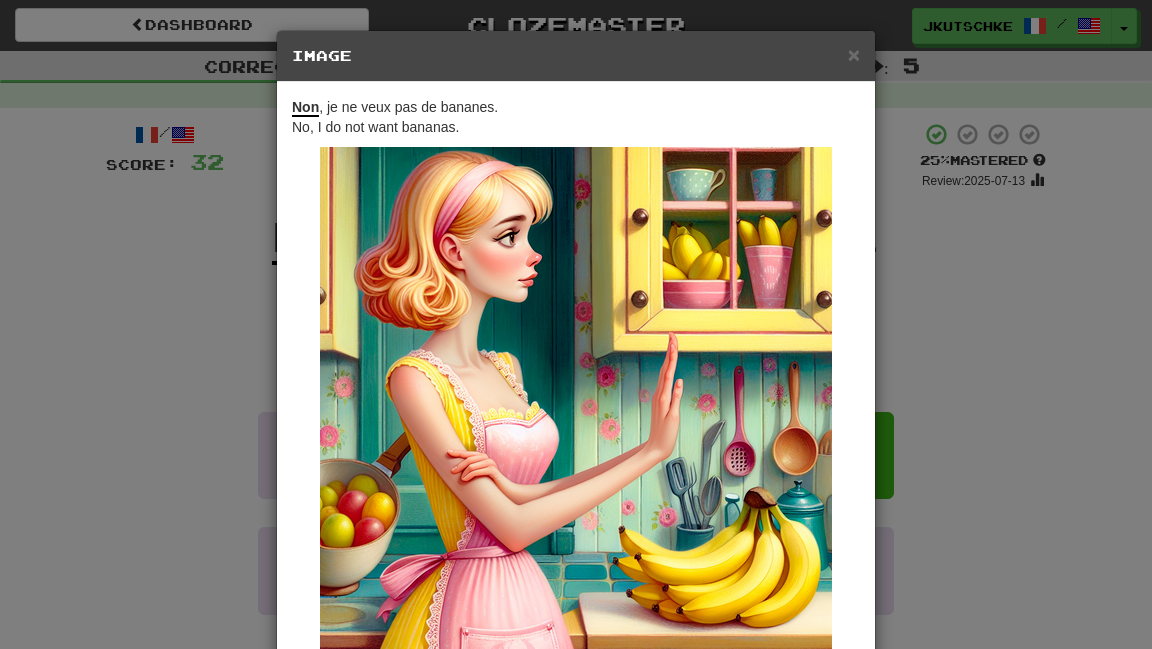 click on "× Image Non , je ne veux pas de bananes. No, I do not want bananas. Change when and how images are shown in the game settings.  Images are in beta. Like them? Hate them?  Let us know ! Close" at bounding box center (576, 324) 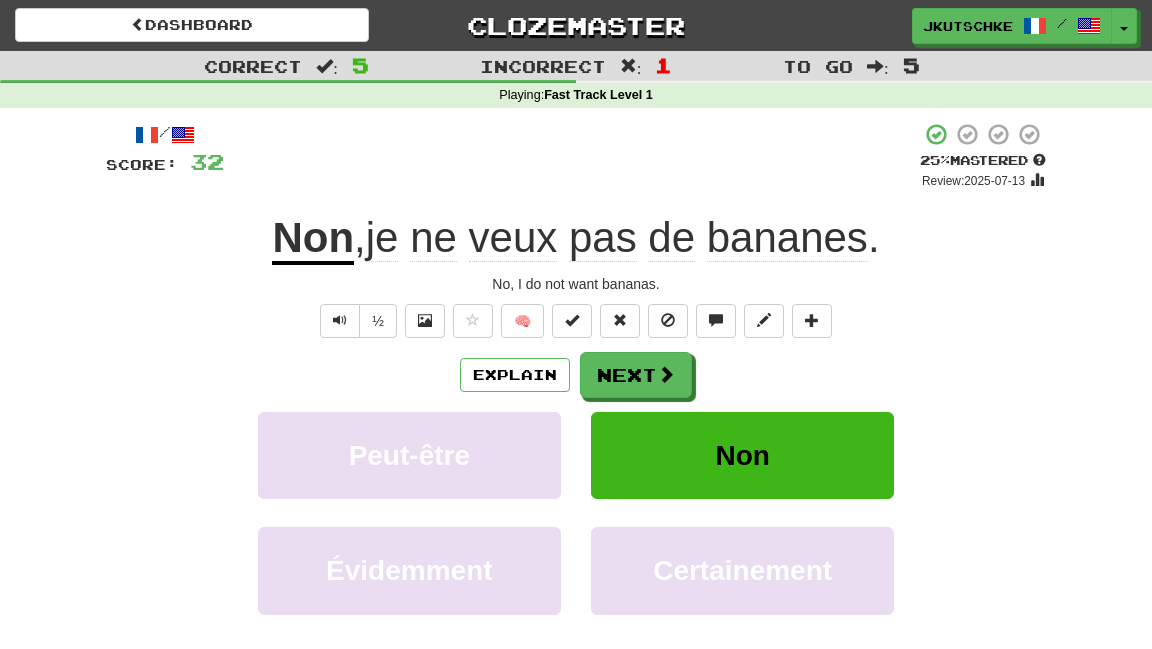 click on "Non" at bounding box center (313, 239) 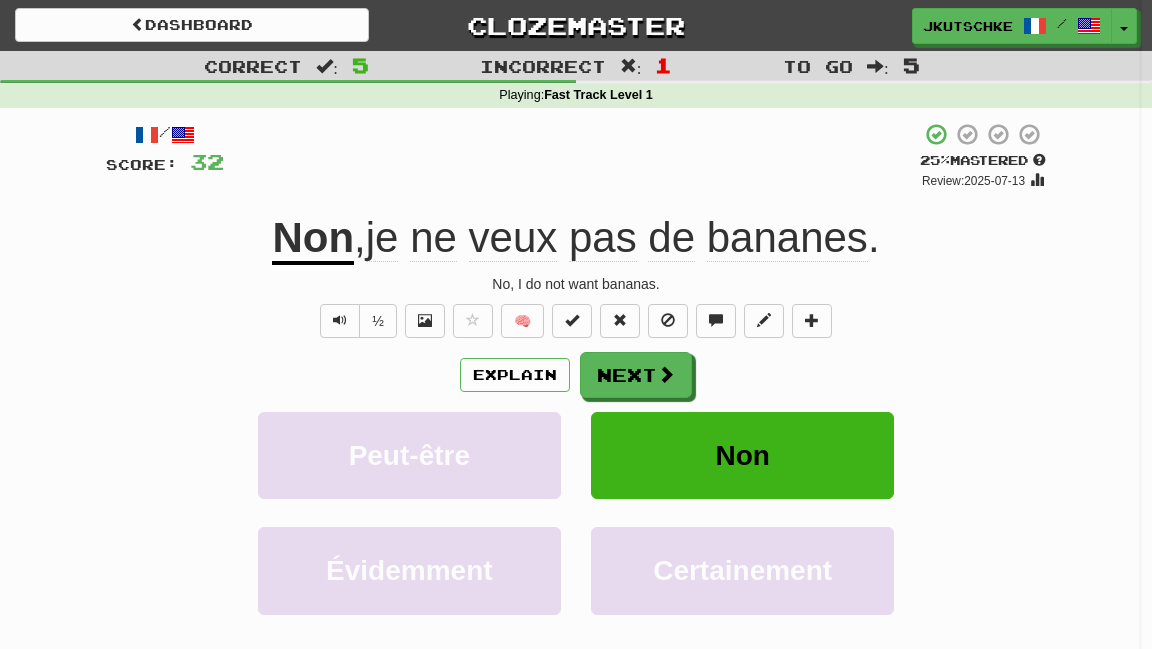 click at bounding box center (576, 324) 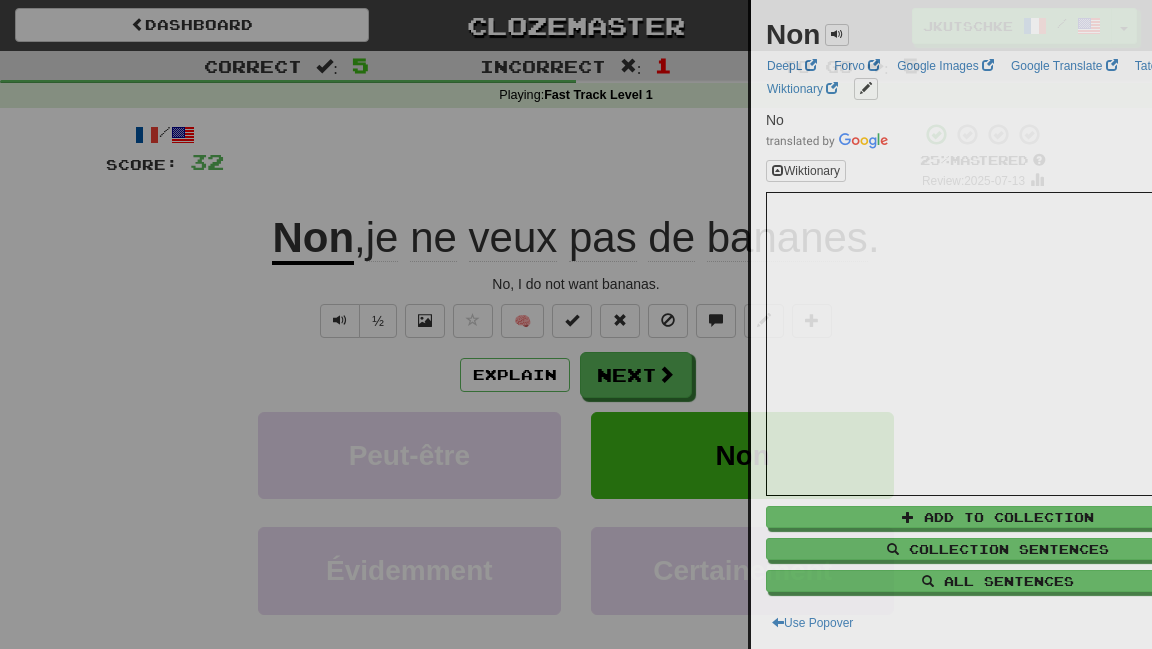 click at bounding box center [576, 324] 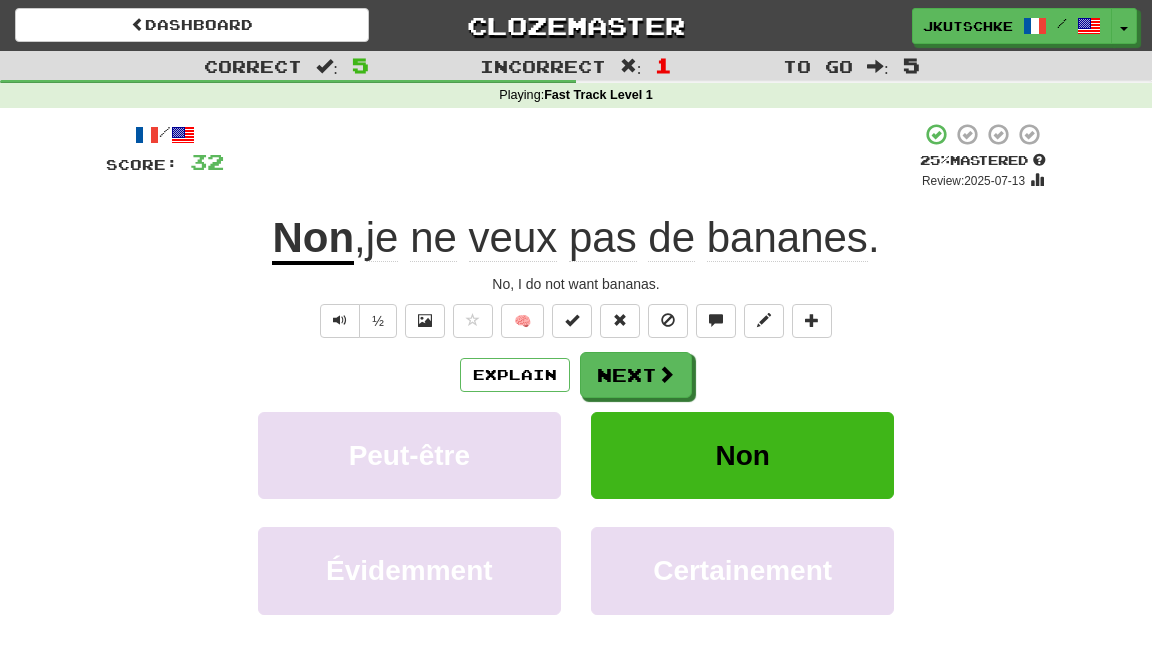 click on "Non ,  je   ne   veux   pas   de   bananes ." at bounding box center (576, 238) 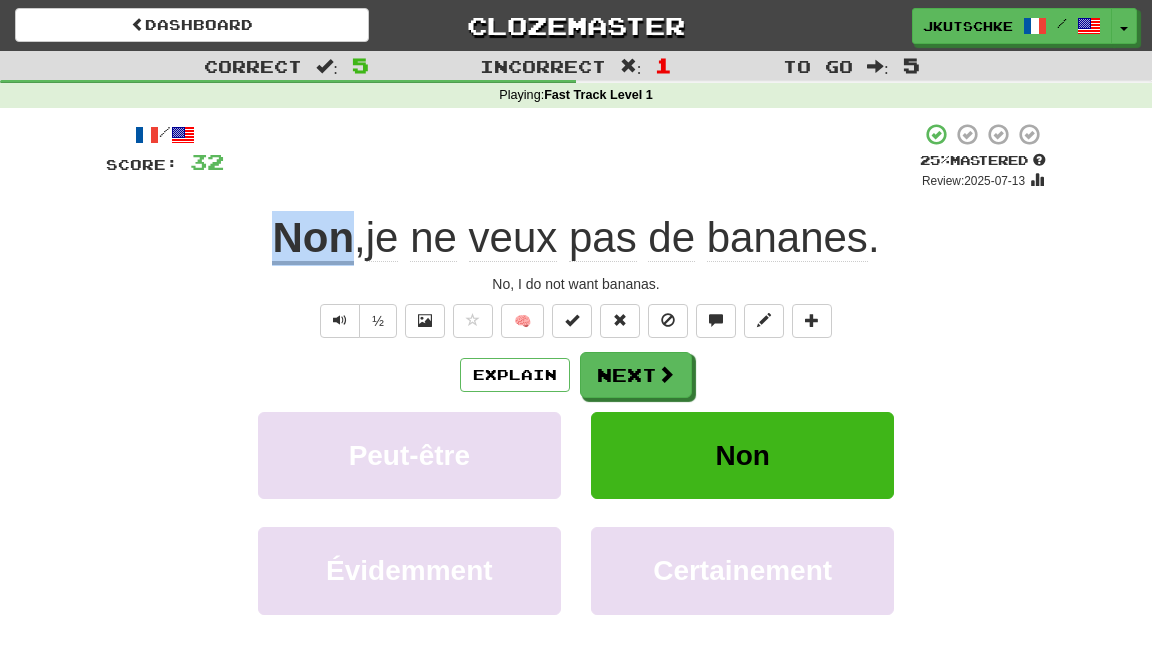 click on "Non ,  je   ne   veux   pas   de   bananes ." at bounding box center (576, 238) 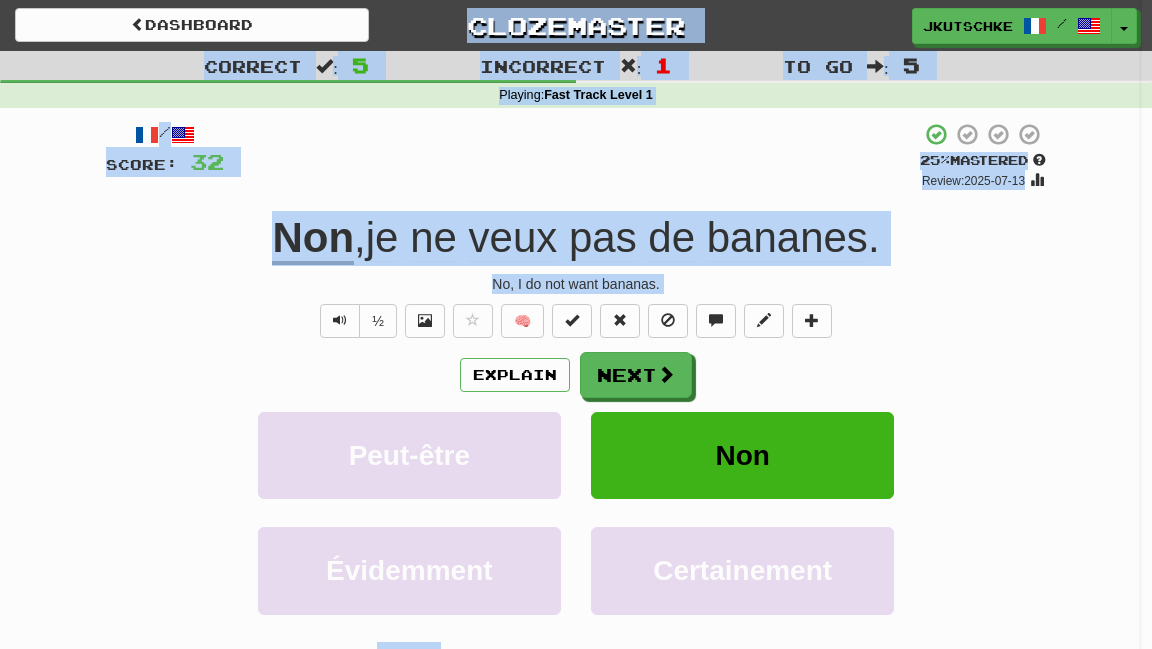 click at bounding box center (576, 324) 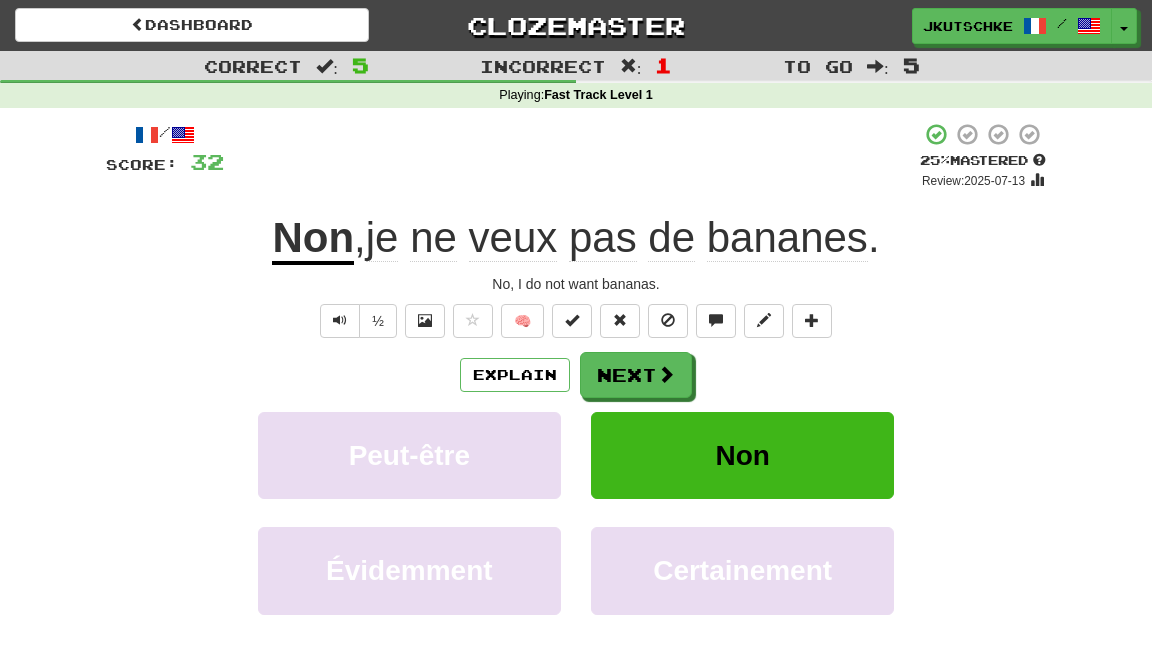 click on "Explain Next Peut-être Non Évidemment Certainement Learn more: Peut-être Non Évidemment Certainement" at bounding box center (576, 512) 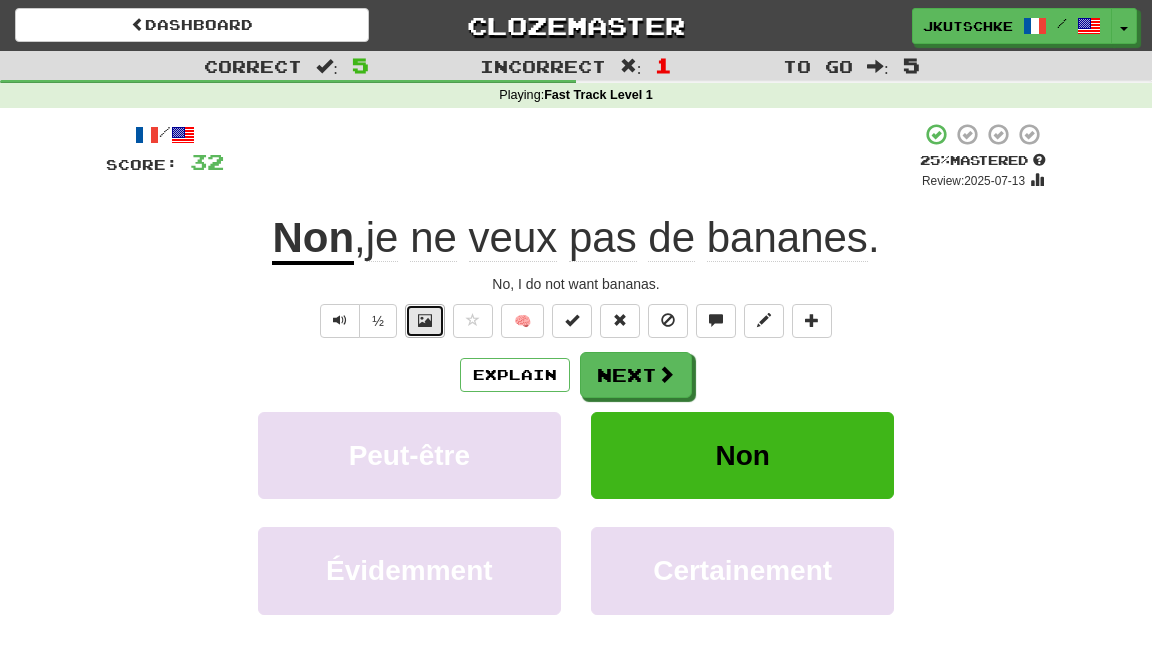 click at bounding box center (425, 321) 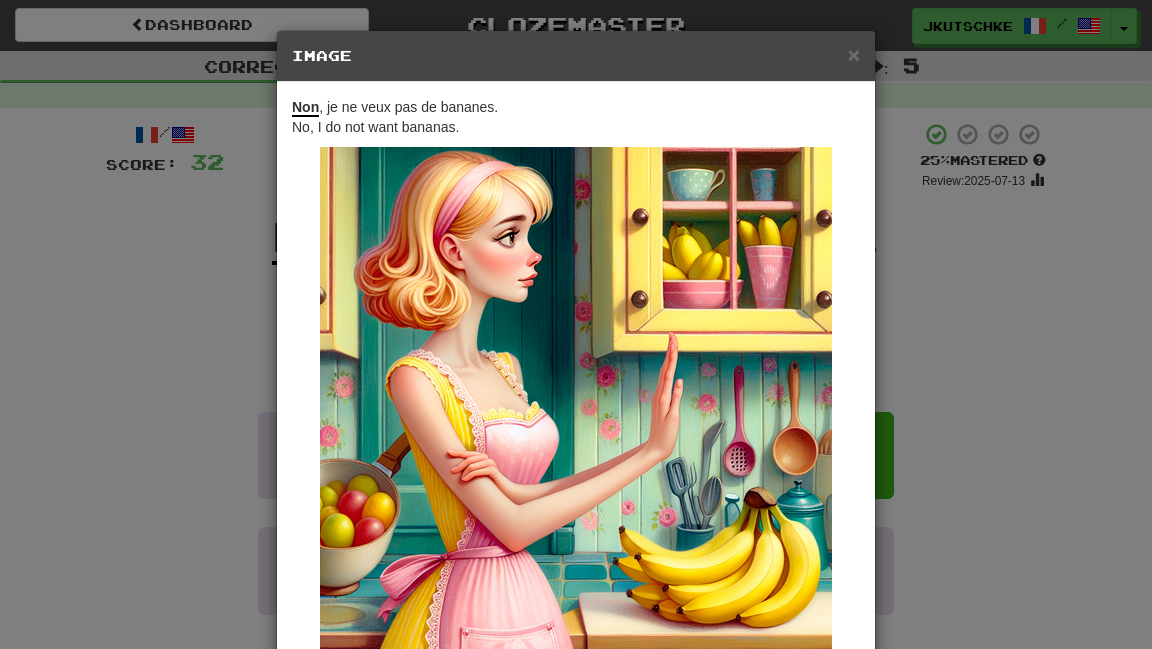 click on "Non , je ne veux pas de bananes. No, I do not want bananas. Change when and how images are shown in the game settings." at bounding box center [576, 394] 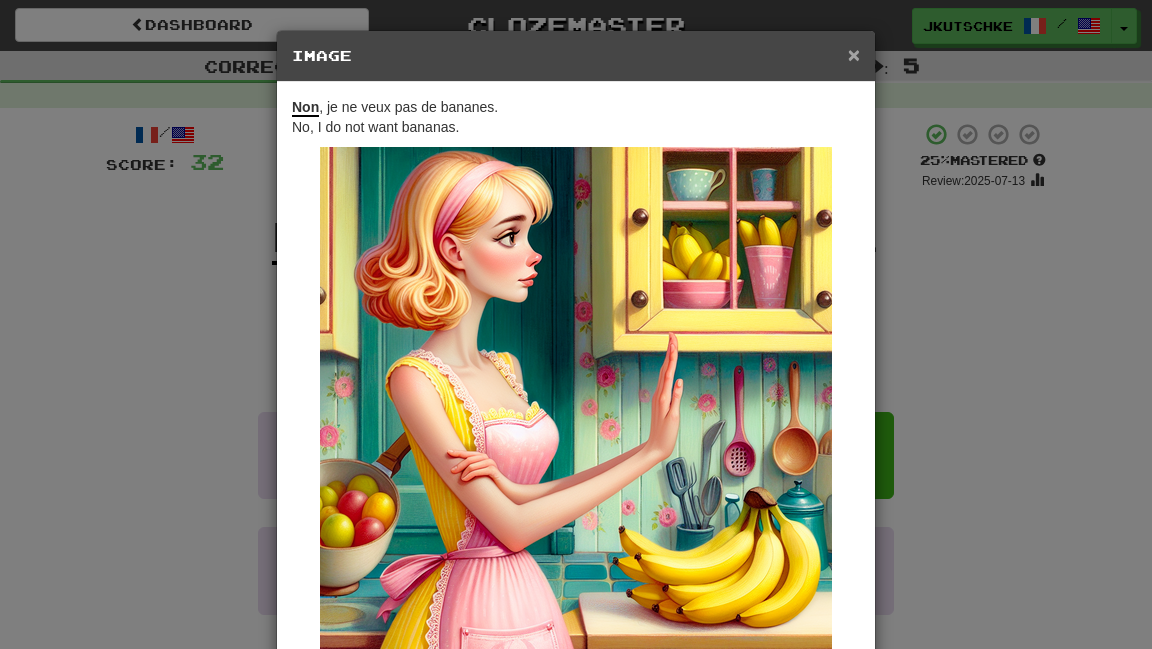 click on "×" at bounding box center (854, 54) 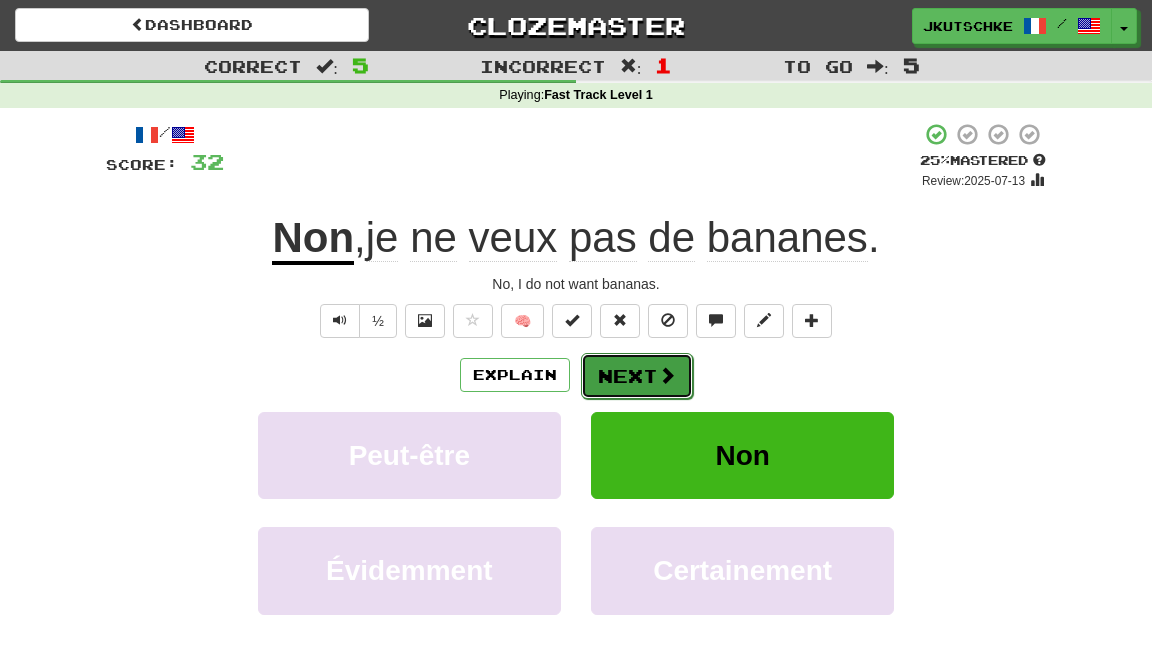 click on "Next" at bounding box center (637, 376) 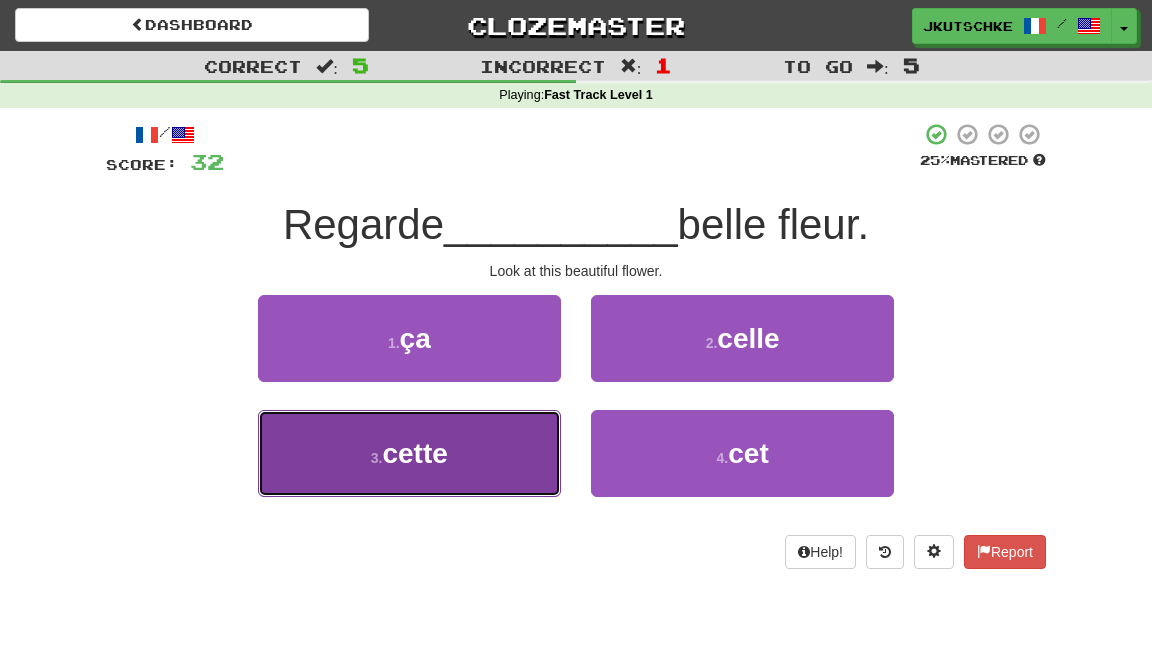 click on "3 .  cette" at bounding box center (409, 453) 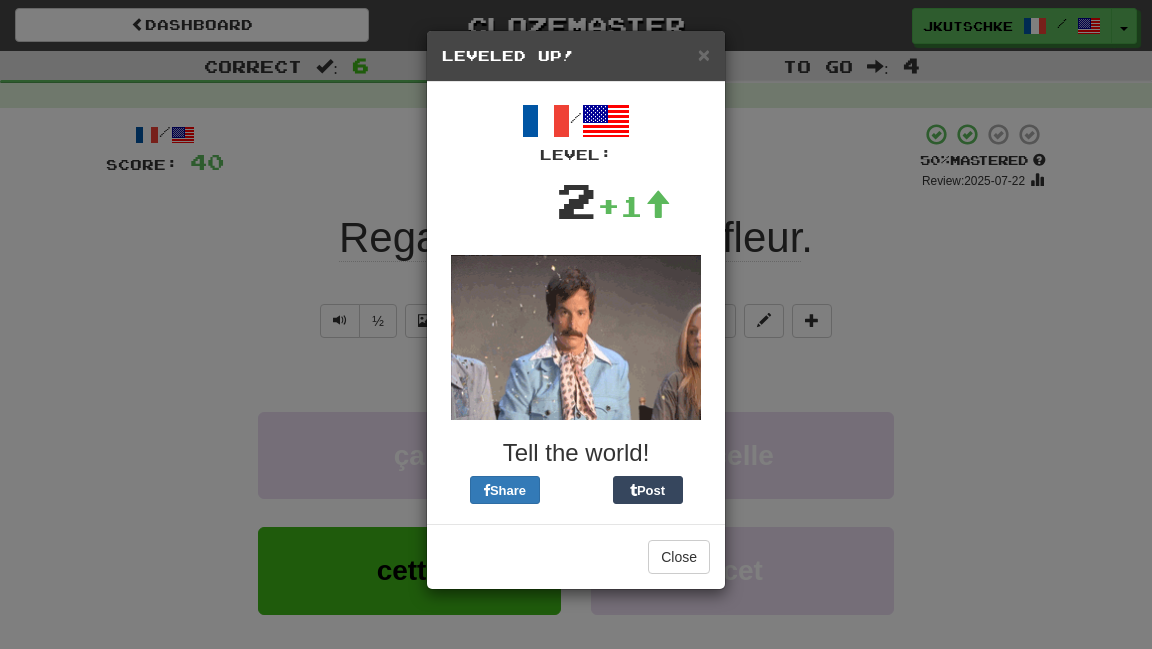 click on "× Leveled Up!  /  Level: 2 +1 Tell the world!  Share  Post Close" at bounding box center (576, 324) 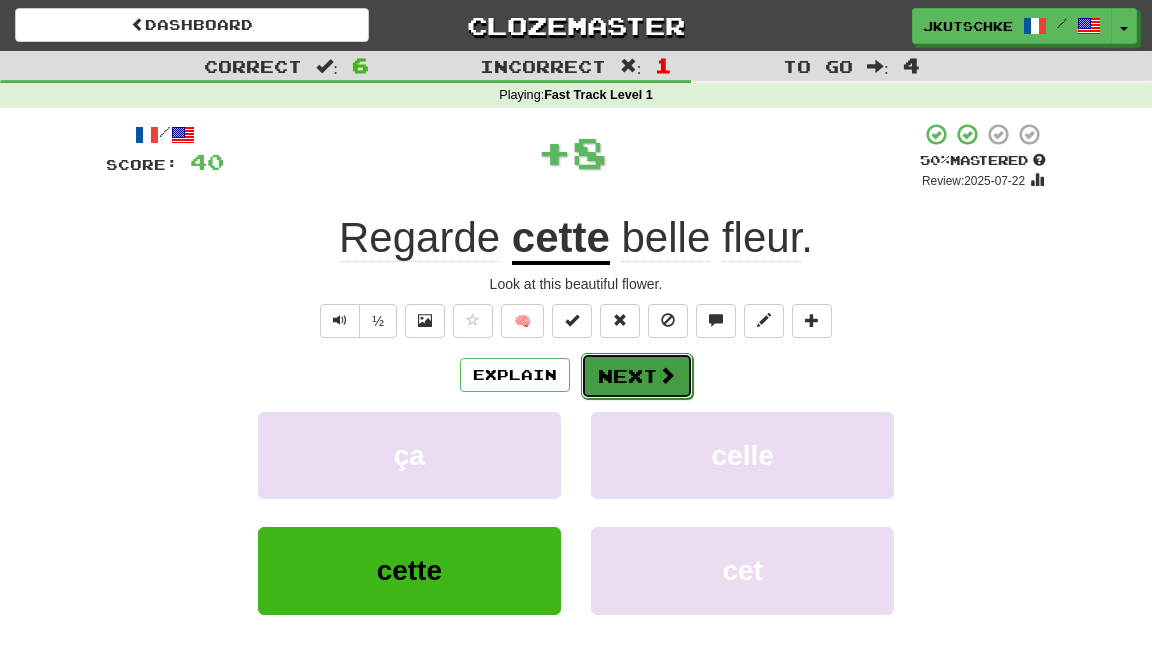 click on "Next" at bounding box center (637, 376) 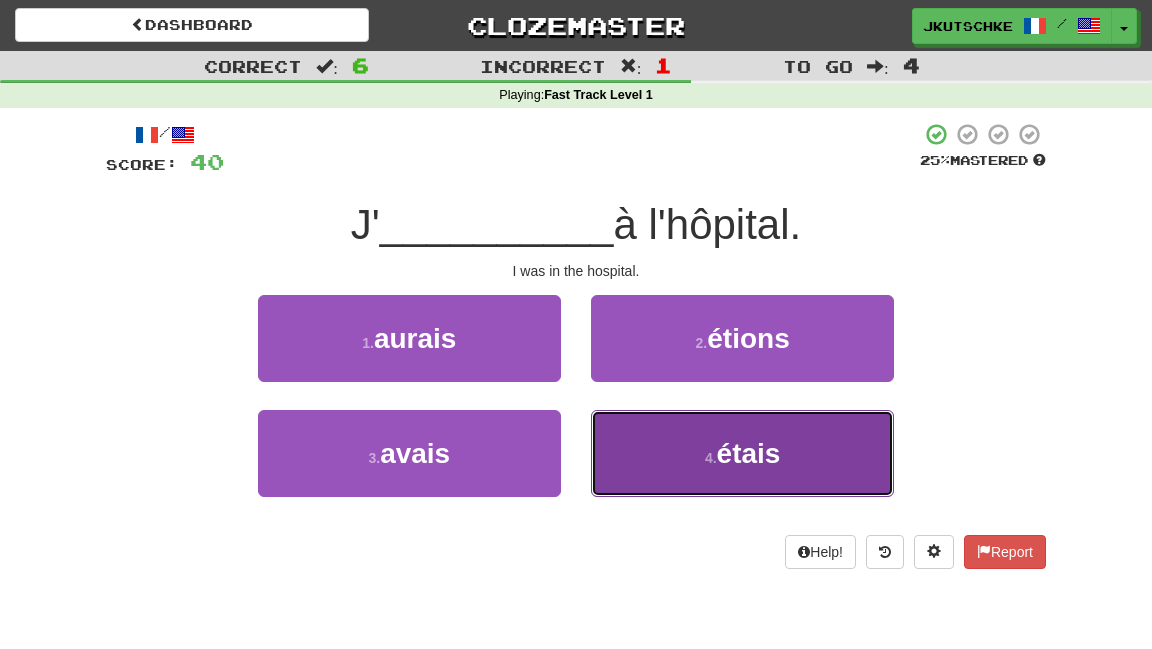 click on "4 .  étais" at bounding box center [742, 453] 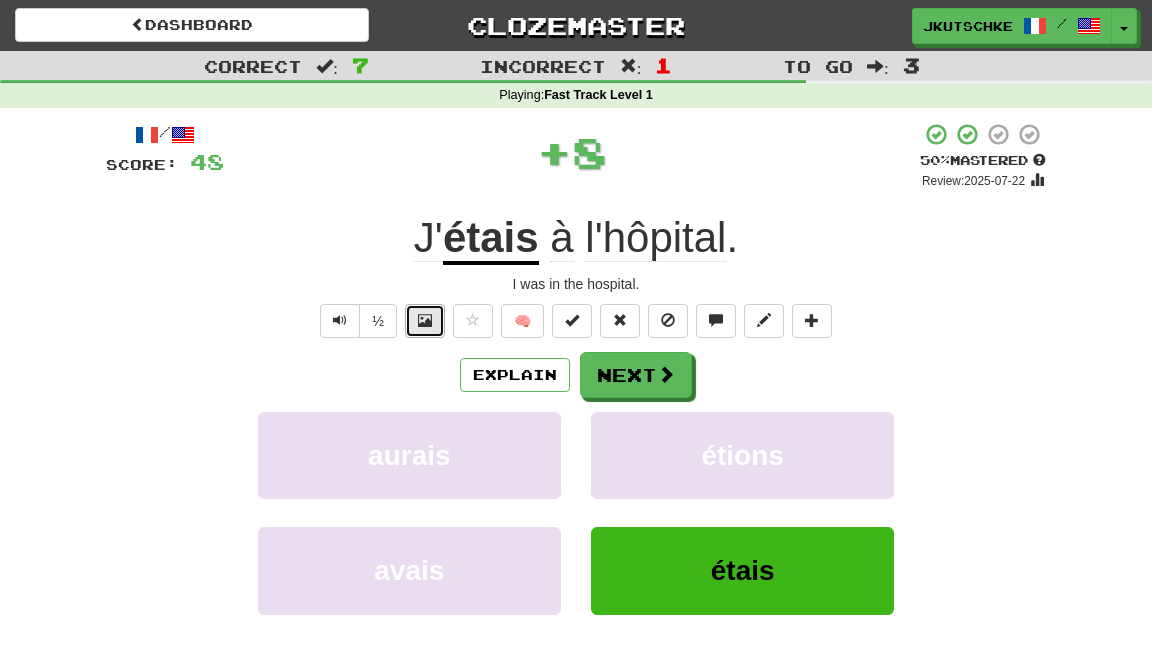 click at bounding box center (425, 321) 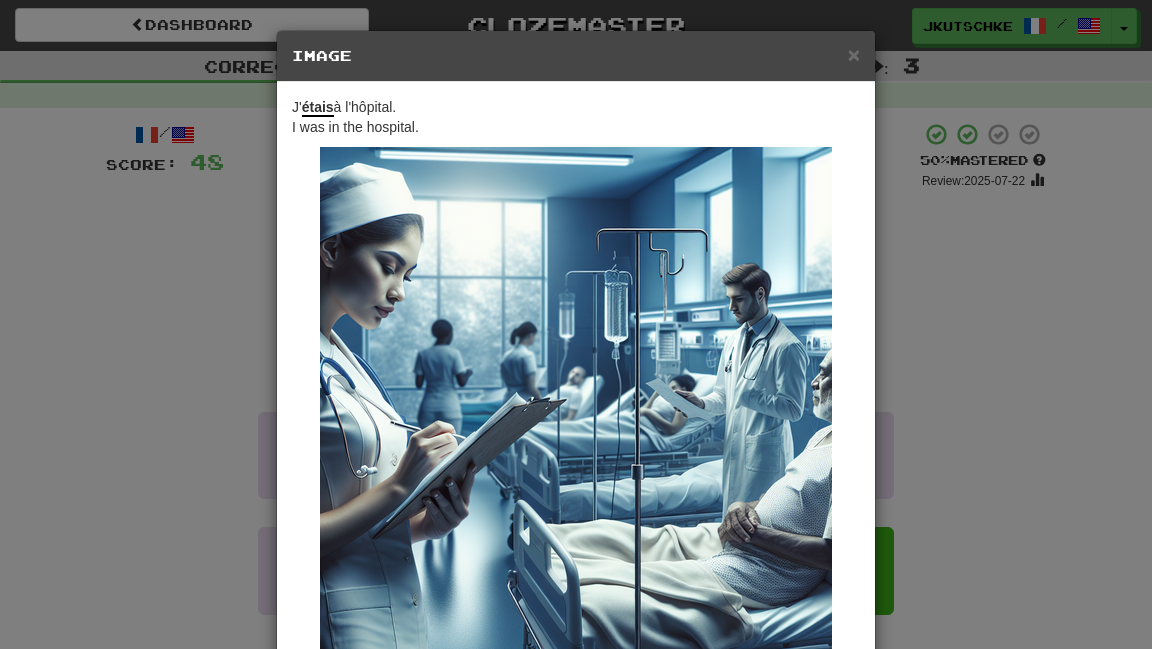 click on "× Image J' étais  à l'hôpital. I was in the hospital. Change when and how images are shown in the game settings.  Images are in beta. Like them? Hate them?  Let us know ! Close" at bounding box center (576, 324) 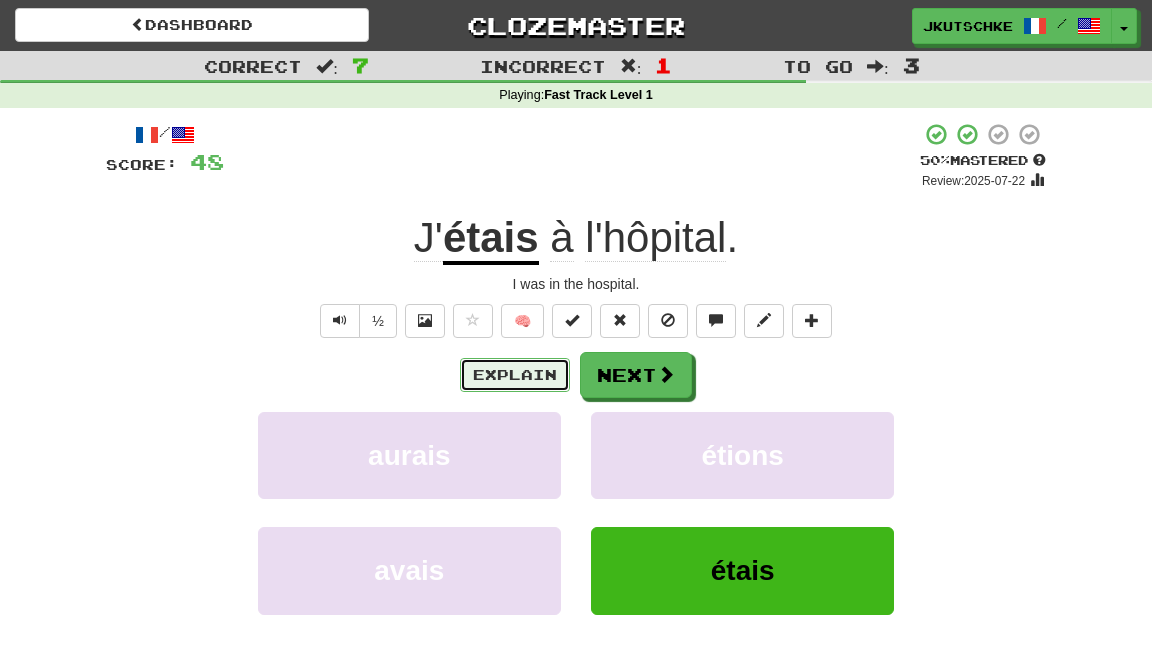 click on "Explain" at bounding box center [515, 375] 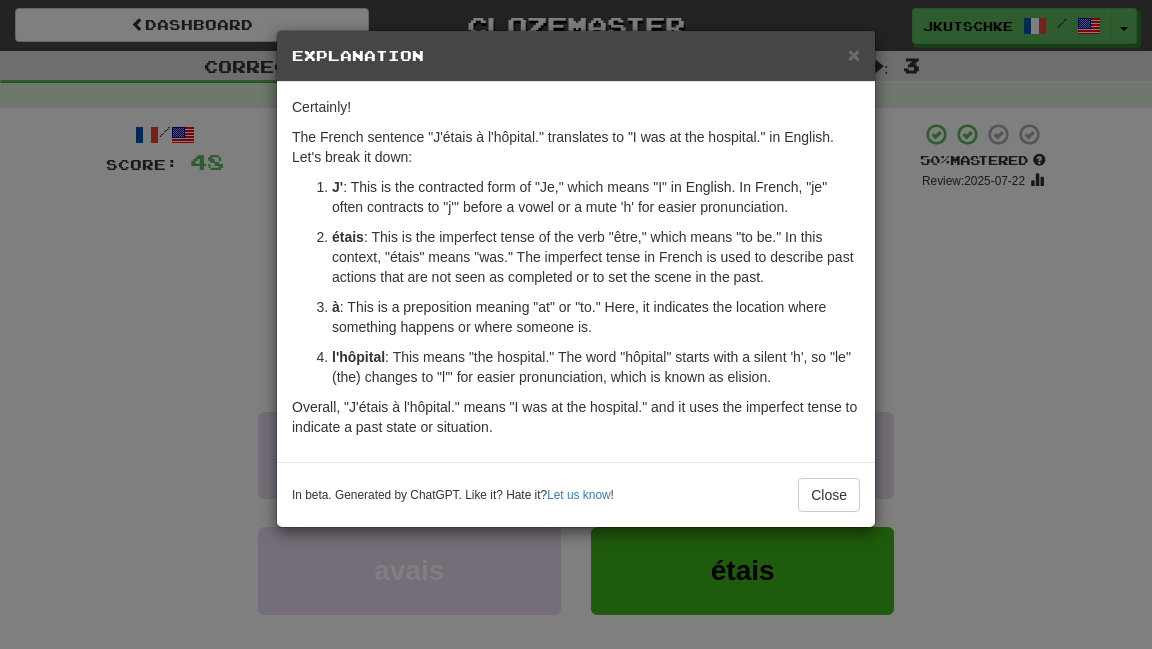 click on "× Explanation Certainly!
The French sentence "J'étais à l'hôpital." translates to "I was at the hospital." in English. Let's break it down:
J' : This is the contracted form of "Je," which means "I" in English. In French, "je" often contracts to "j'" before a vowel or a mute 'h' for easier pronunciation.
étais : This is the imperfect tense of the verb "être," which means "to be." In this context, "étais" means "was." The imperfect tense in French is used to describe past actions that are not seen as completed or to set the scene in the past.
à : This is a preposition meaning "at" or "to." Here, it indicates the location where something happens or where someone is.
l'hôpital : This means "the hospital." The word "hôpital" starts with a silent 'h', so "le" (the) changes to "l'" for easier pronunciation, which is known as elision.
Overall, "J'étais à l'hôpital." means "I was at the hospital." and it uses the imperfect tense to indicate a past state or situation. !" at bounding box center [576, 324] 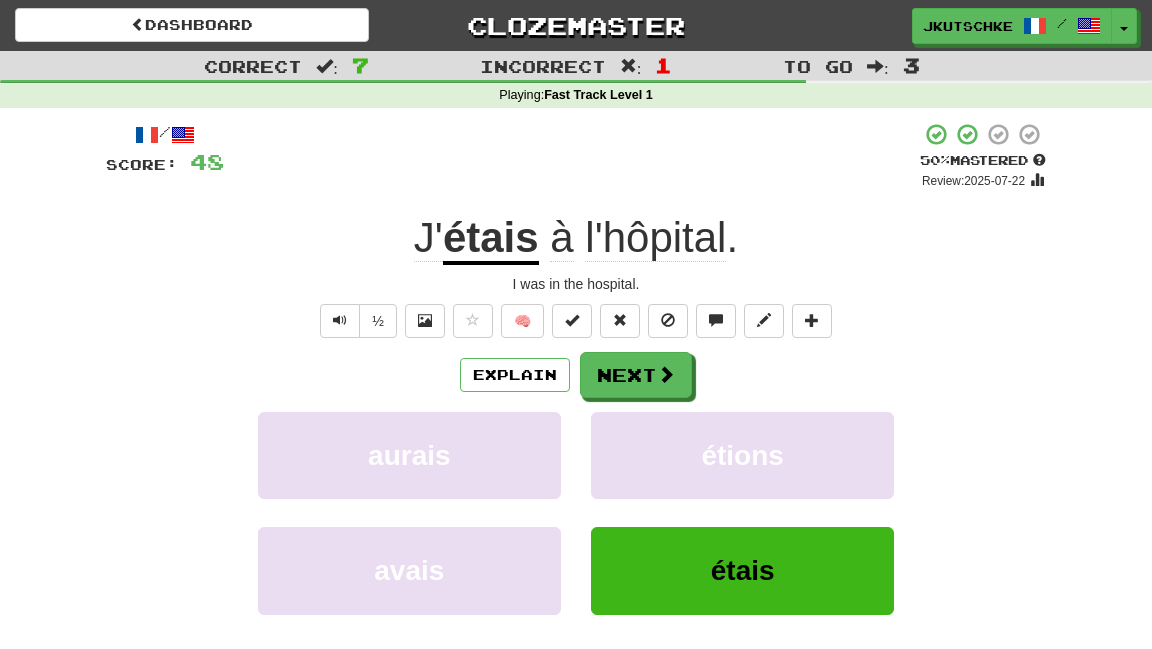 click on "à" at bounding box center [561, 238] 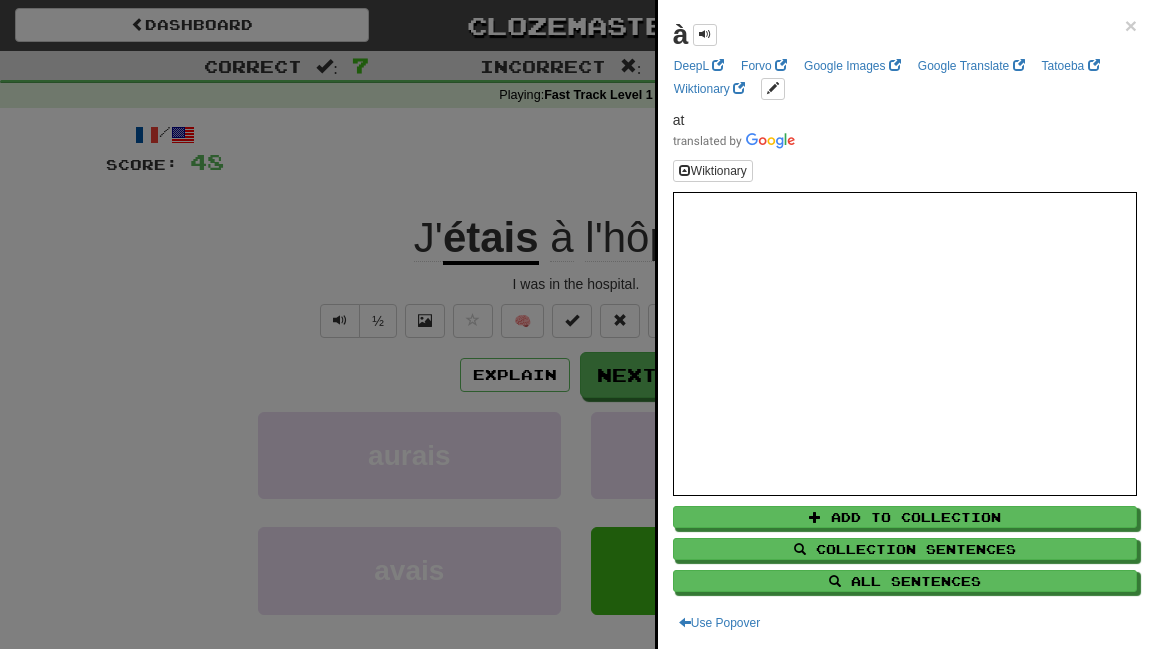 click at bounding box center [576, 324] 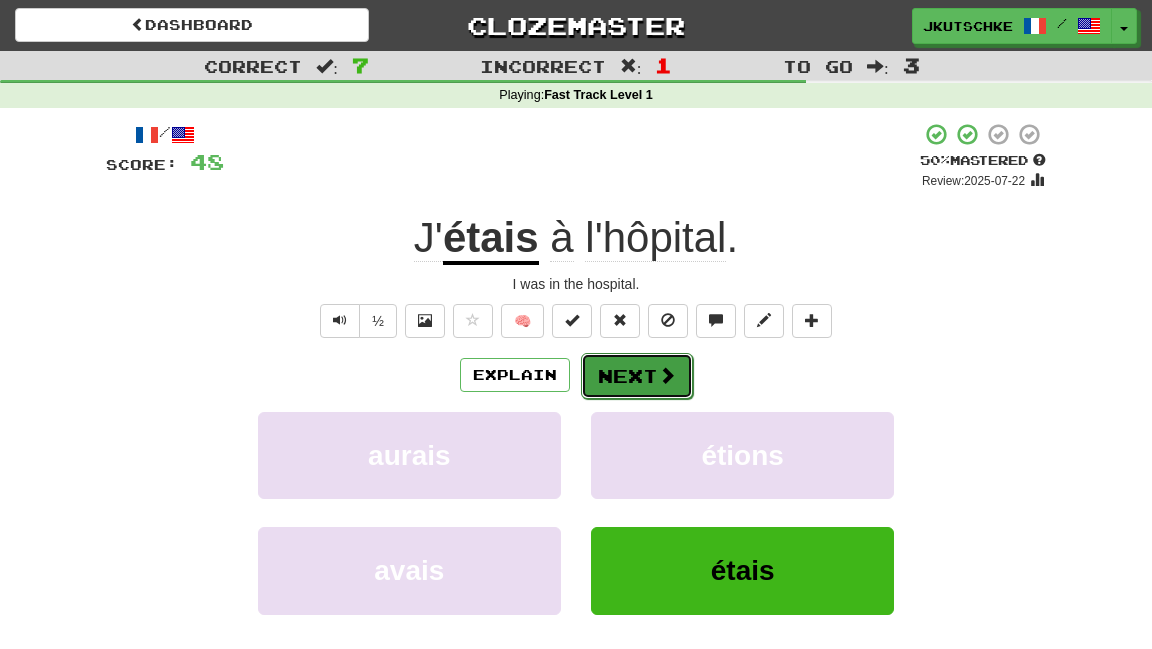 click on "Next" at bounding box center [637, 376] 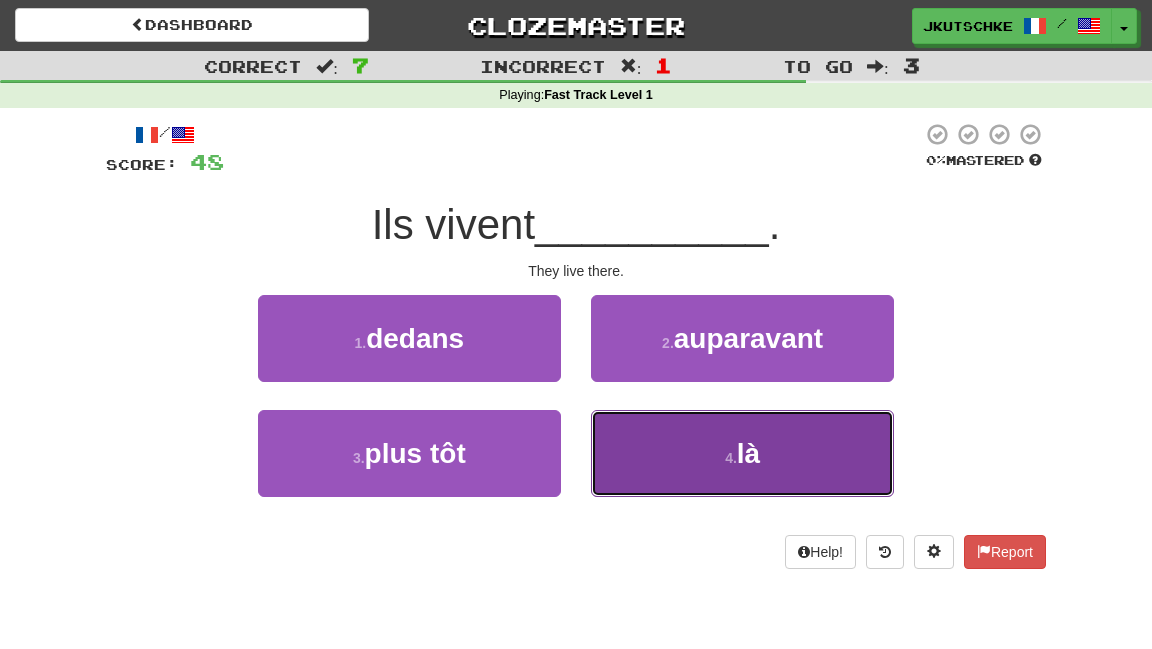 click on "4 .  là" at bounding box center (742, 453) 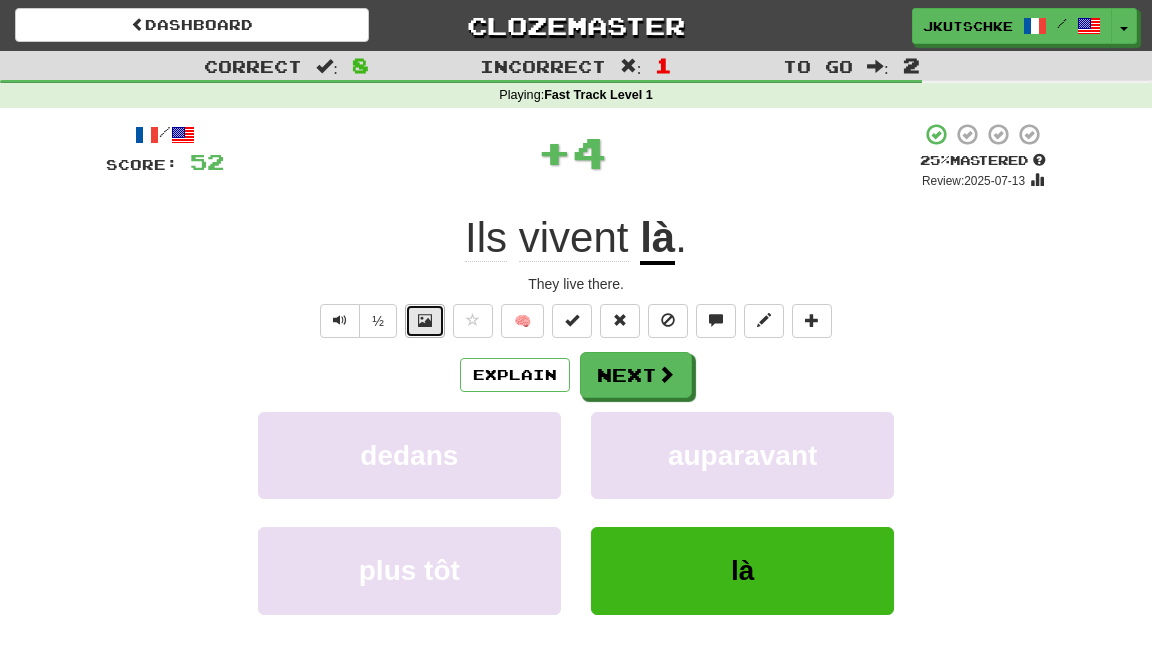 click at bounding box center [425, 321] 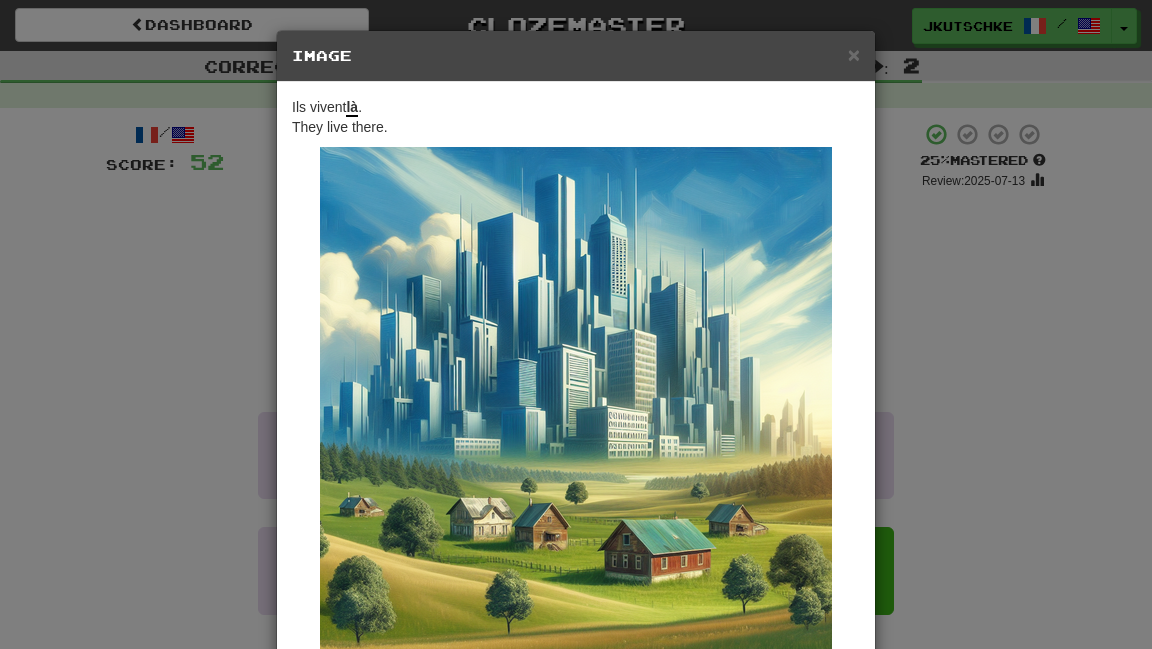 scroll, scrollTop: 151, scrollLeft: 0, axis: vertical 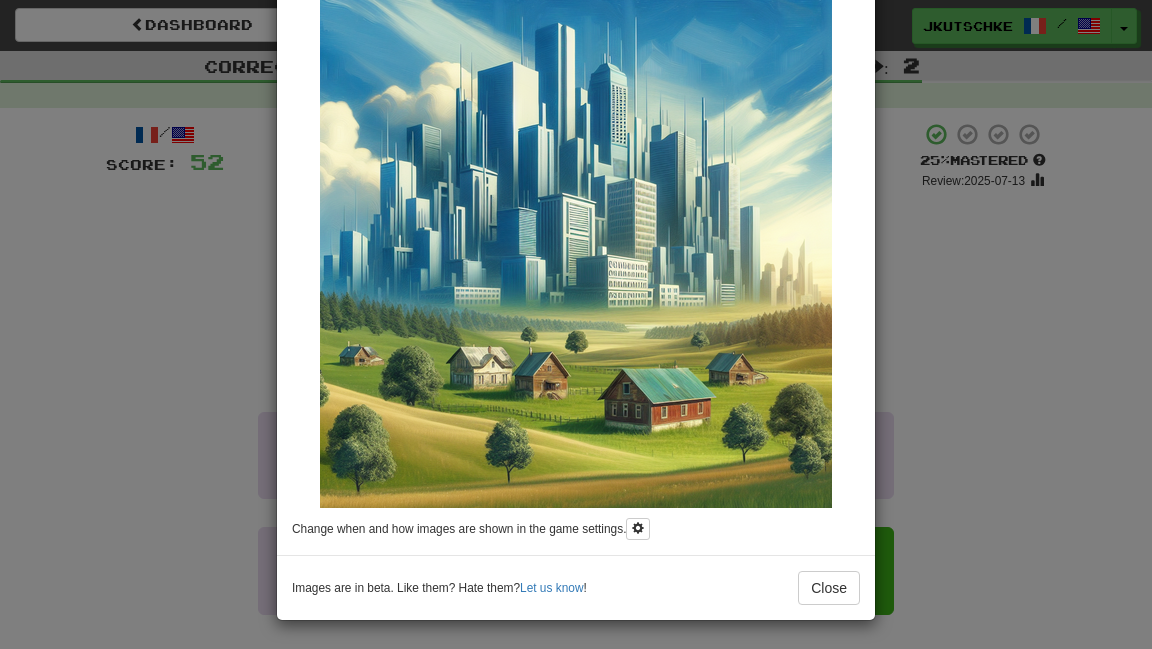 click on "× Image Ils vivent  là . They live there. Change when and how images are shown in the game settings.  Images are in beta. Like them? Hate them?  Let us know ! Close" at bounding box center (576, 324) 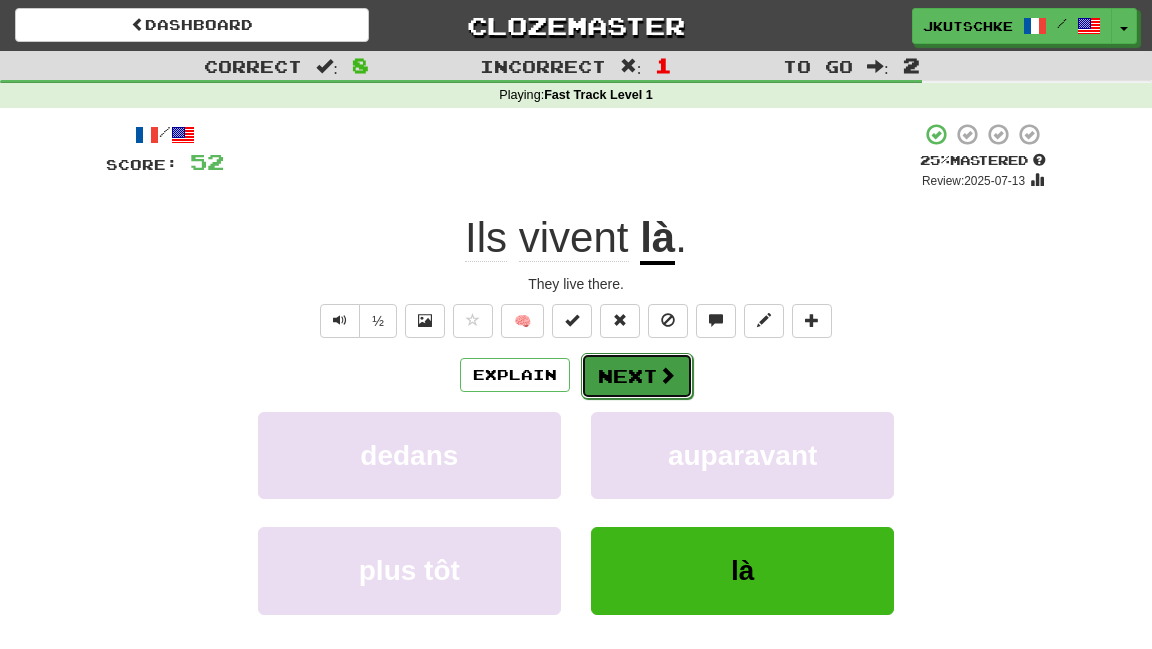 click at bounding box center [667, 375] 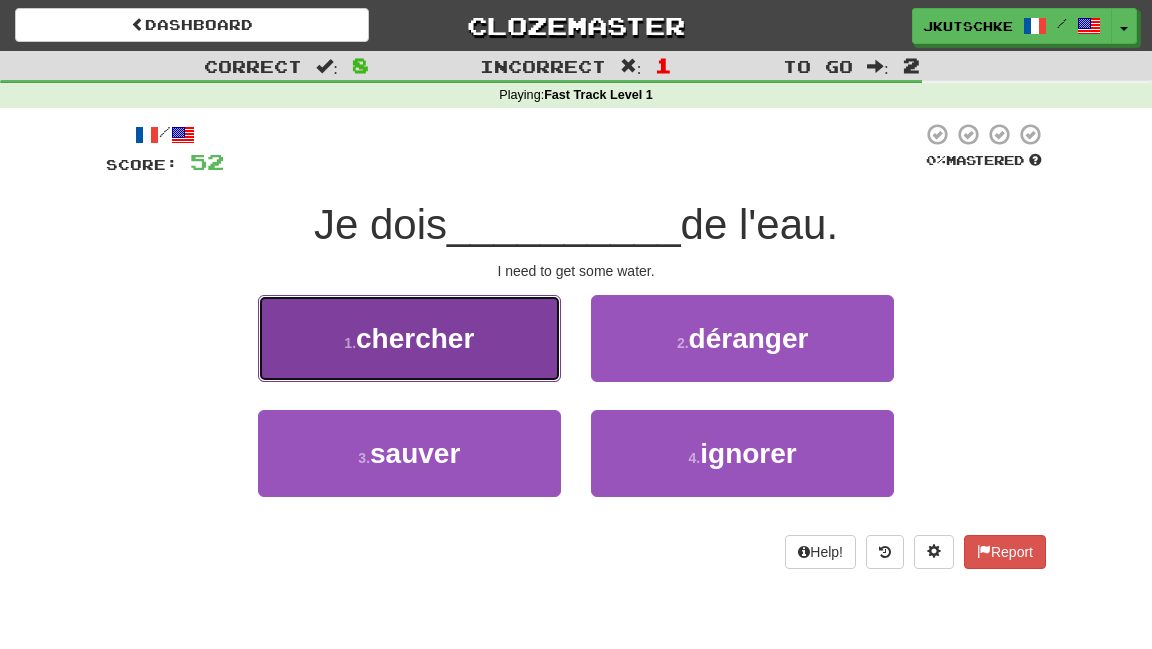 click on "1 .  chercher" at bounding box center (409, 338) 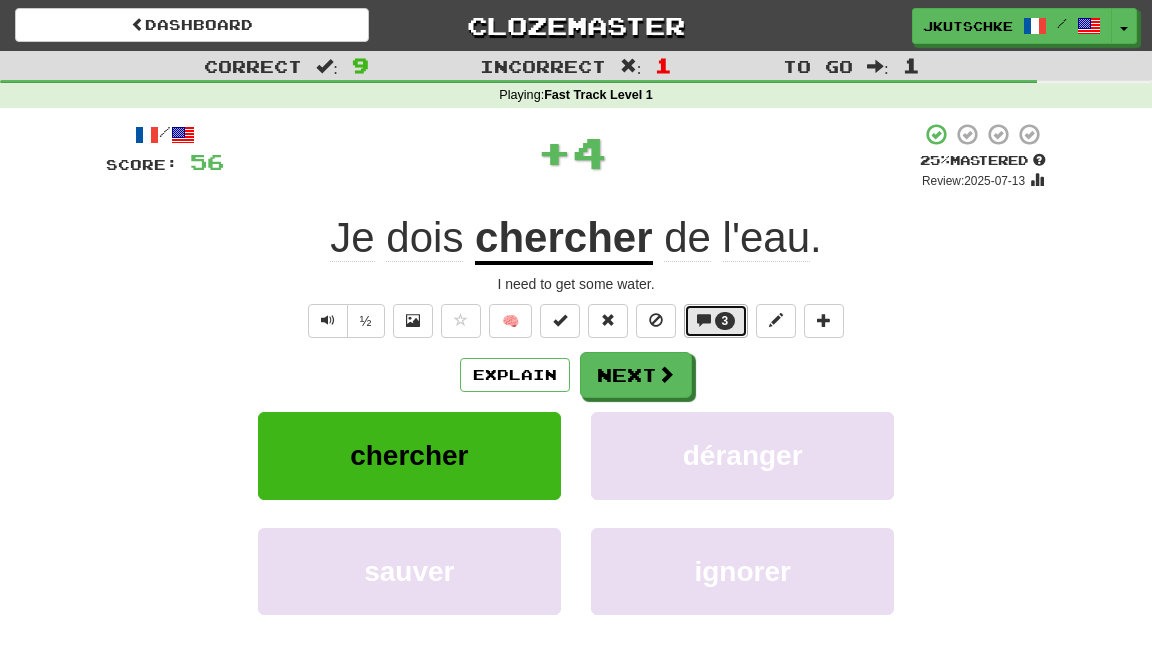 click on "3" at bounding box center (716, 321) 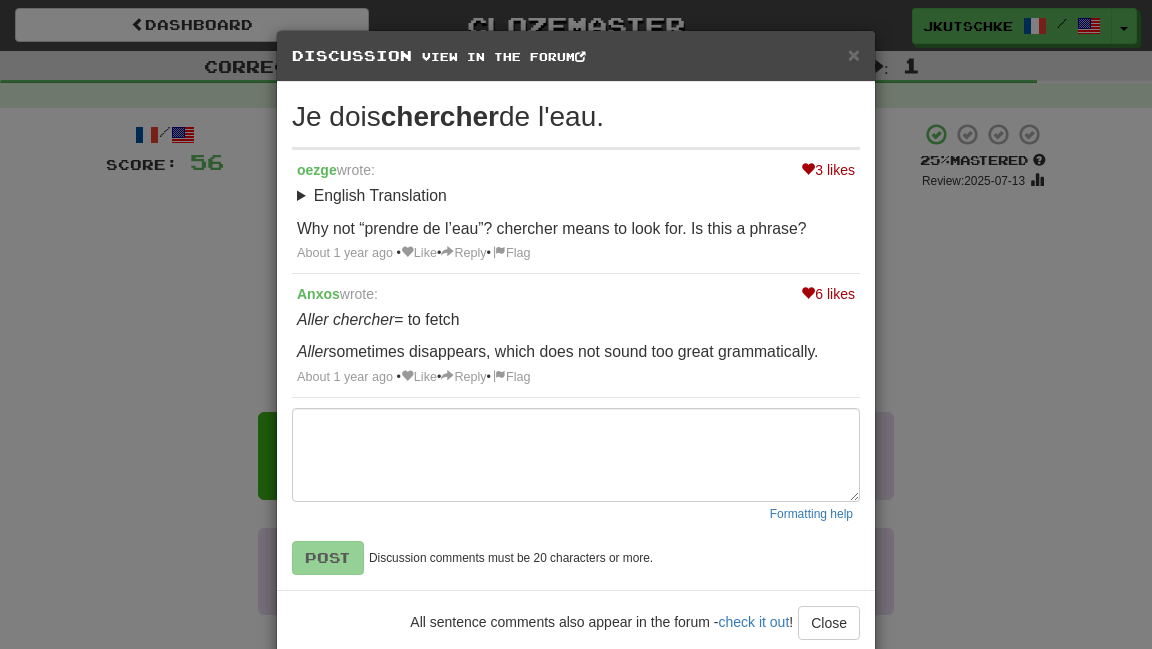 click on "× Discussion View in the forum  Je dois  chercher  de l'eau.
3
likes
oezge
wrote:
English Translation
I need to get some water.
Why not “prendre de l’eau”? chercher means to look for. Is this a phrase?
About 1 year ago
•
Like
•
Reply
•
Flag
6
likes
Anxos
wrote:
Aller chercher  = to fetch
Aller  sometimes disappears, which does not sound too great grammatically.
About 1 year ago
•
Like
•
Reply
•
Flag
Formatting help Post Discussion comments must be 20 characters or more. All sentence comments also appear in the forum -  check it out ! Close Loading ..." at bounding box center (576, 324) 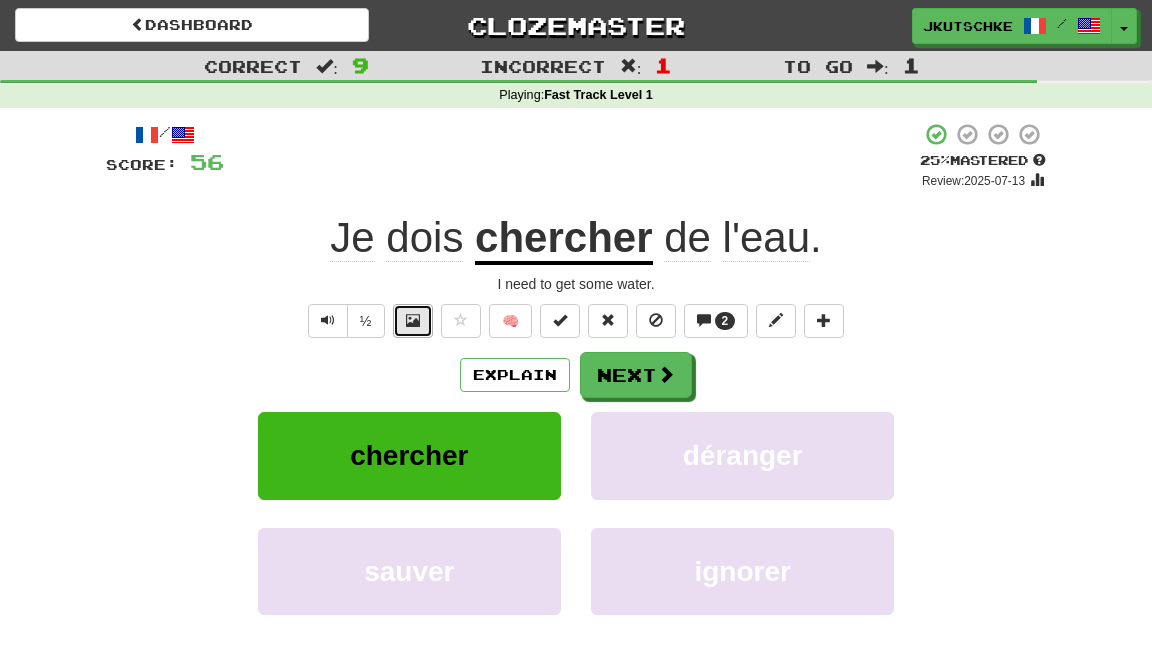 click at bounding box center (413, 320) 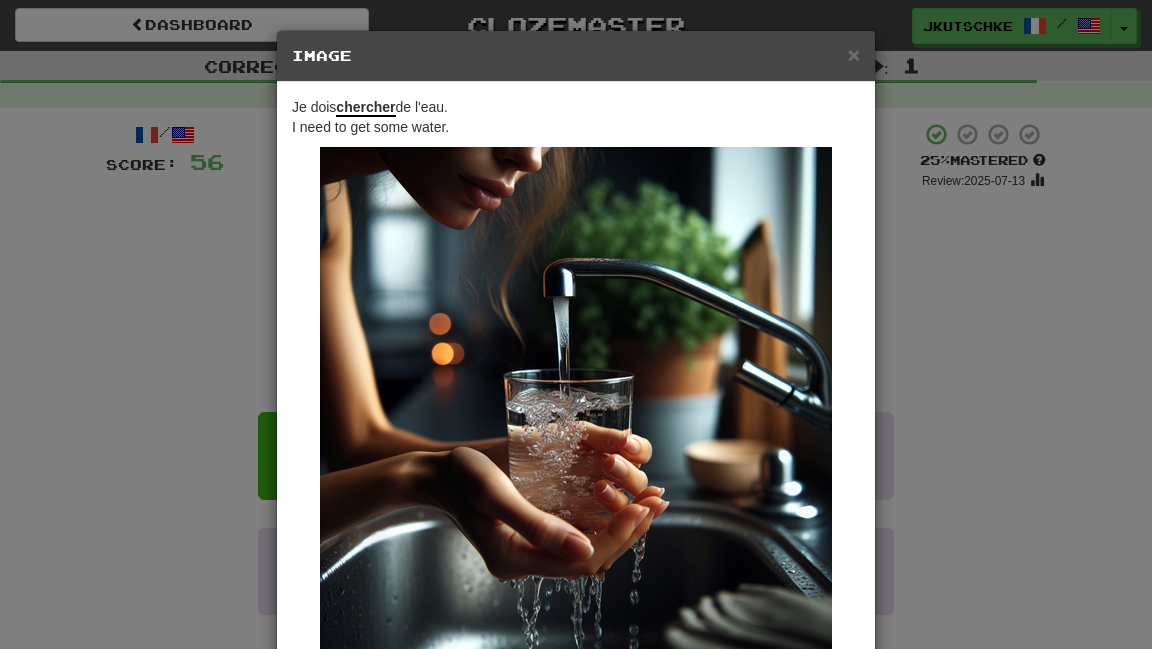 click on "× Image Je dois  chercher  de l'eau. I need to get some water. Change when and how images are shown in the game settings.  Images are in beta. Like them? Hate them?  Let us know ! Close" at bounding box center (576, 324) 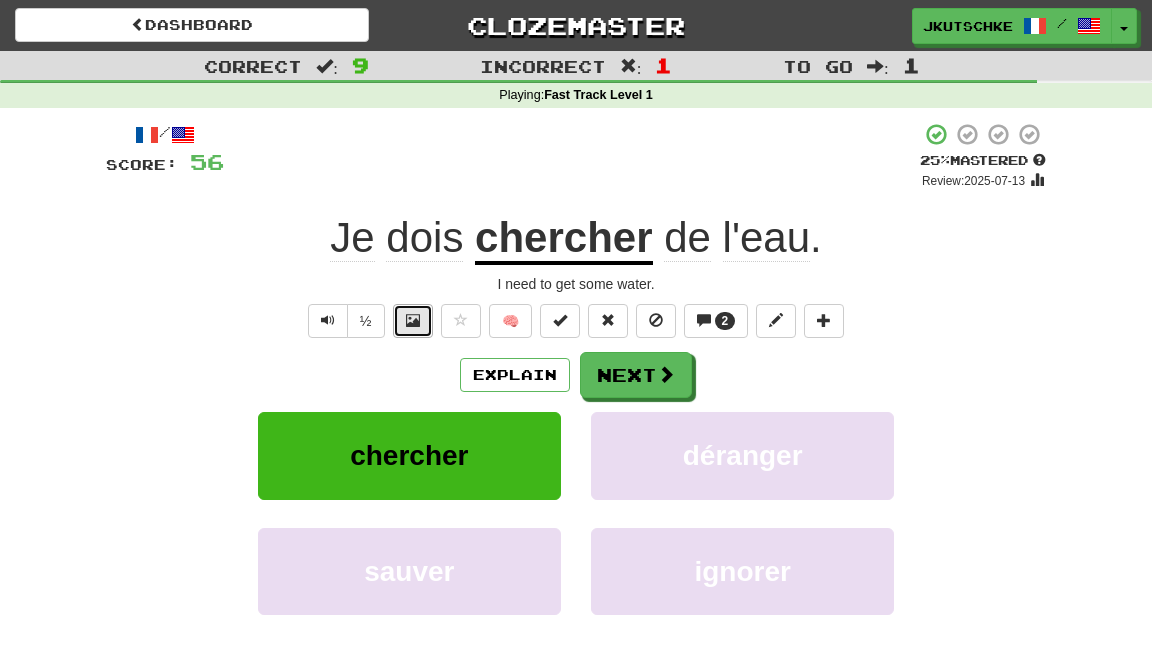 click at bounding box center (413, 320) 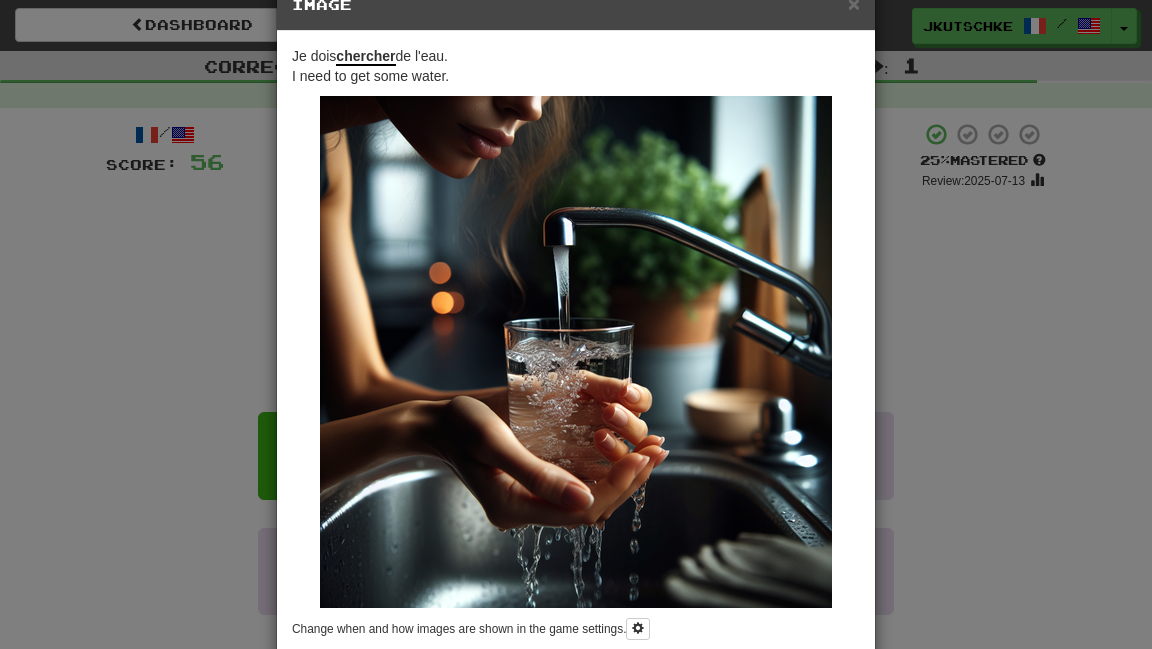 scroll, scrollTop: 52, scrollLeft: 0, axis: vertical 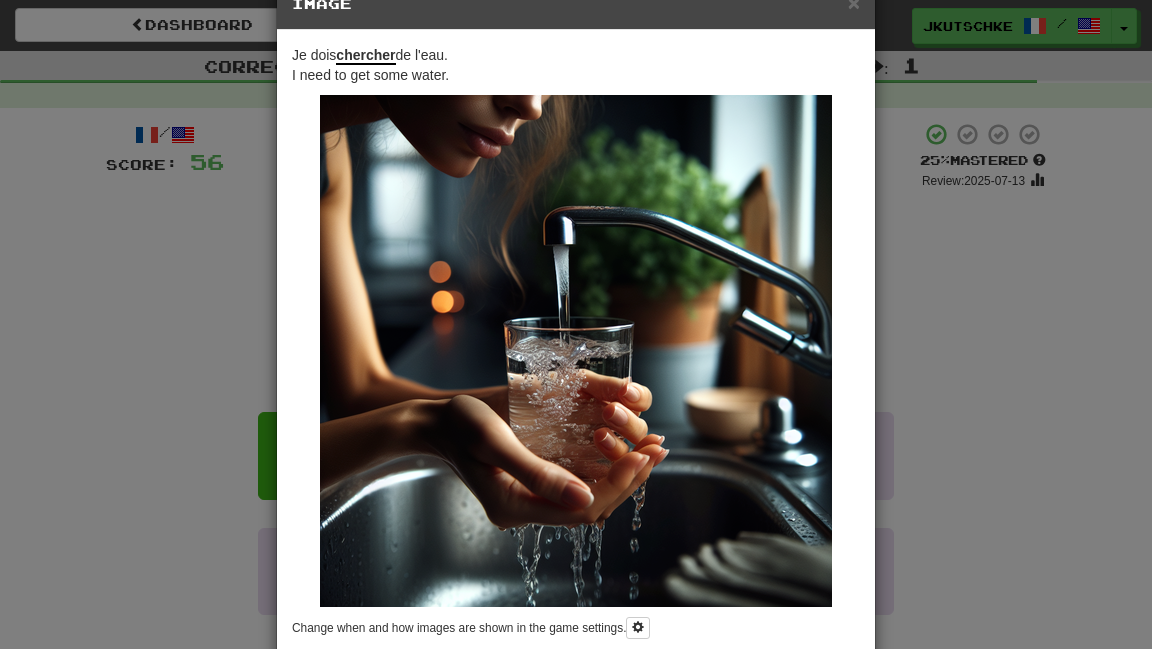 click on "× Image Je dois  chercher  de l'eau. I need to get some water. Change when and how images are shown in the game settings.  Images are in beta. Like them? Hate them?  Let us know ! Close" at bounding box center (576, 324) 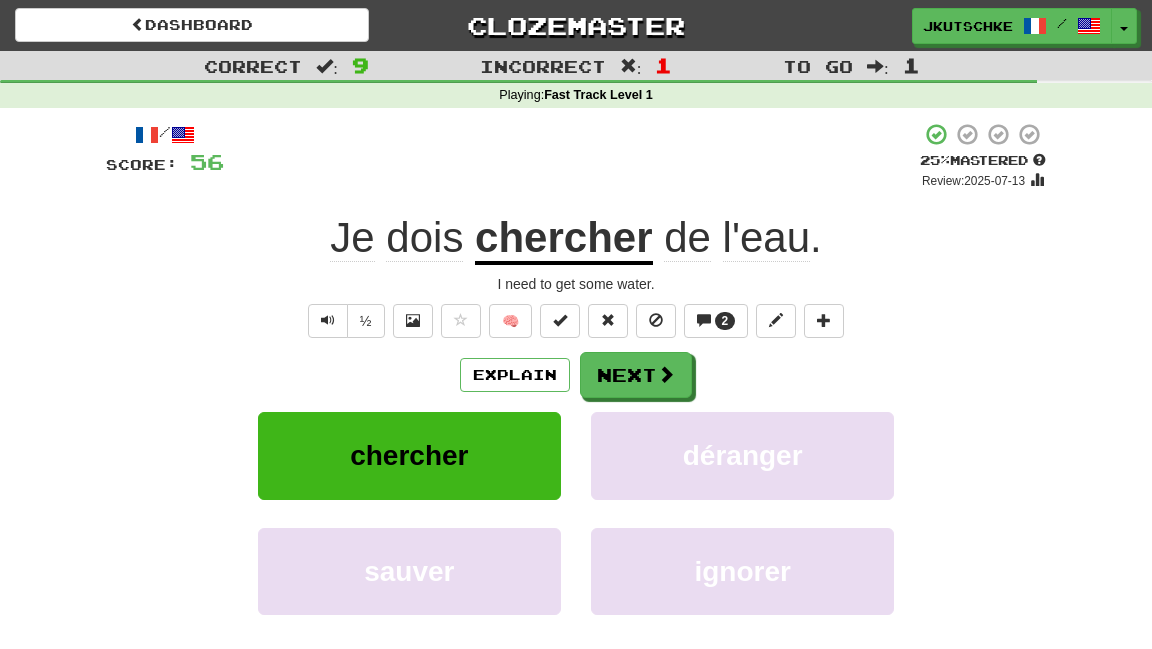 click on "dois" 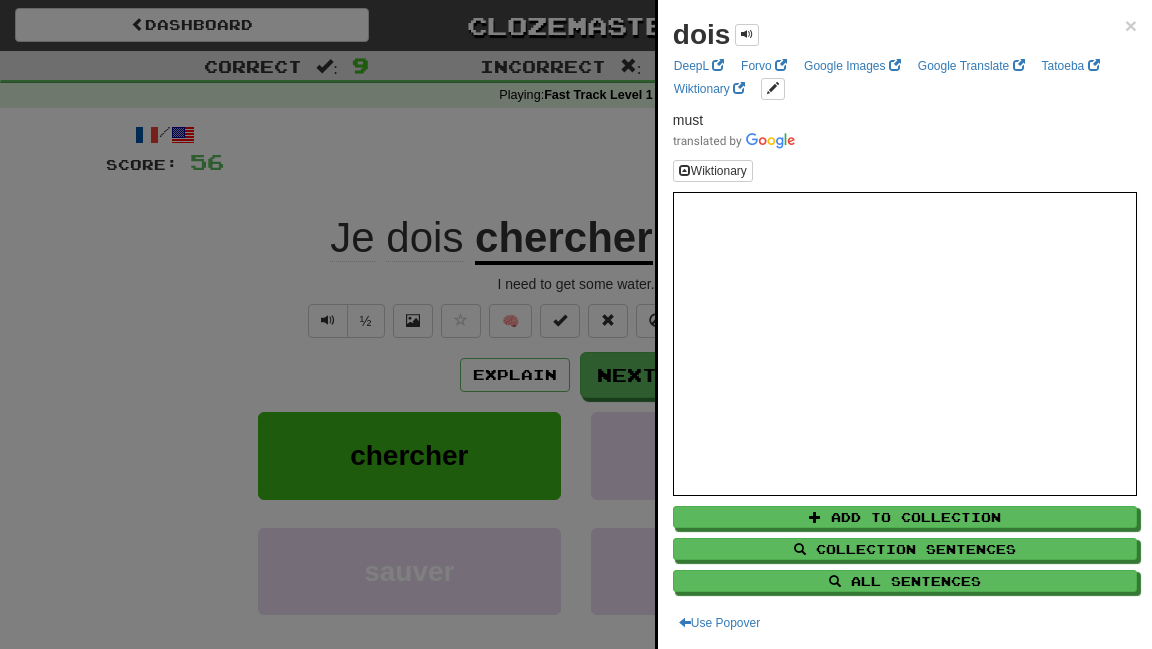 click at bounding box center [576, 324] 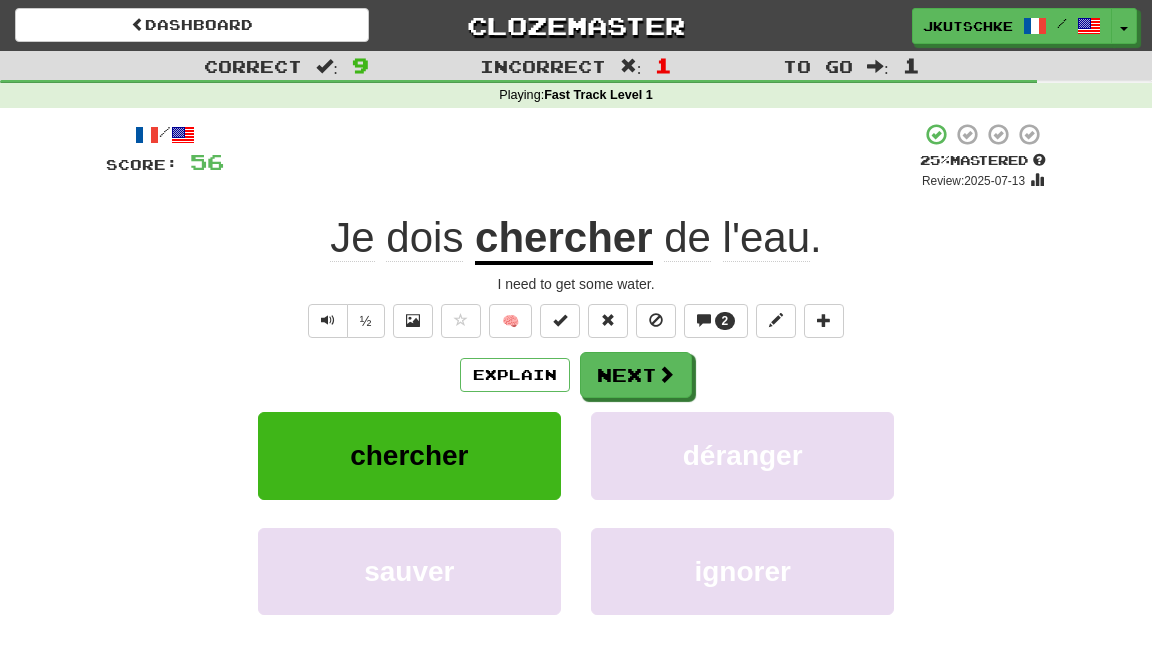 click on "+ 4" at bounding box center [572, 156] 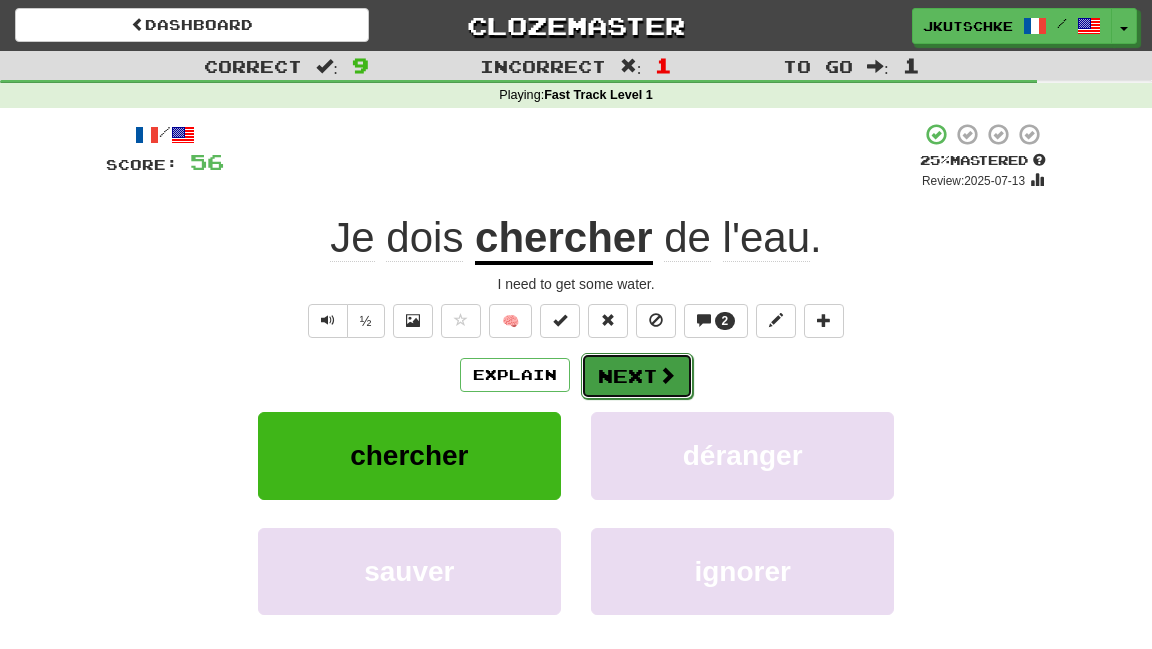 click on "Next" at bounding box center (637, 376) 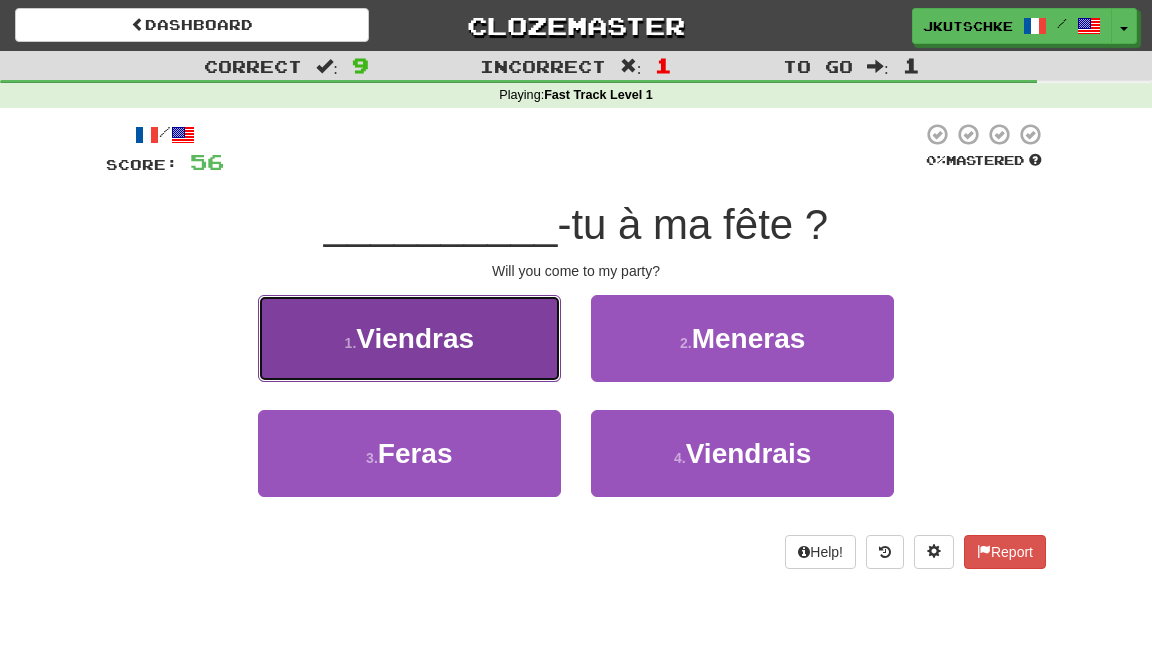 click on "1 .  Viendras" at bounding box center [409, 338] 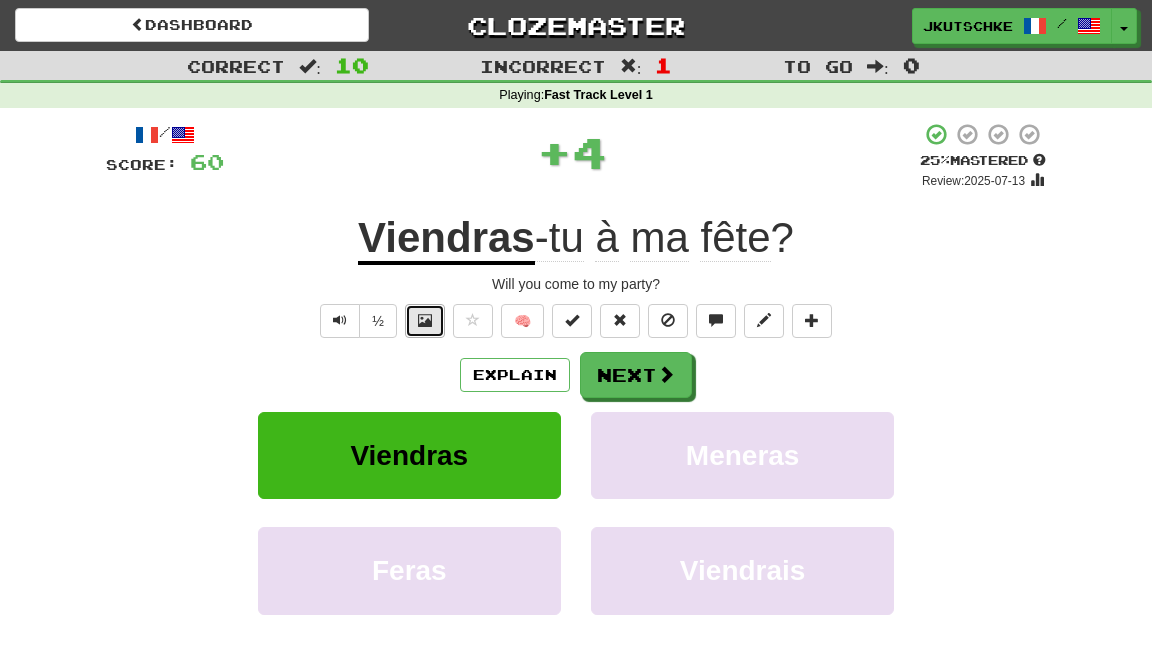 click at bounding box center [425, 320] 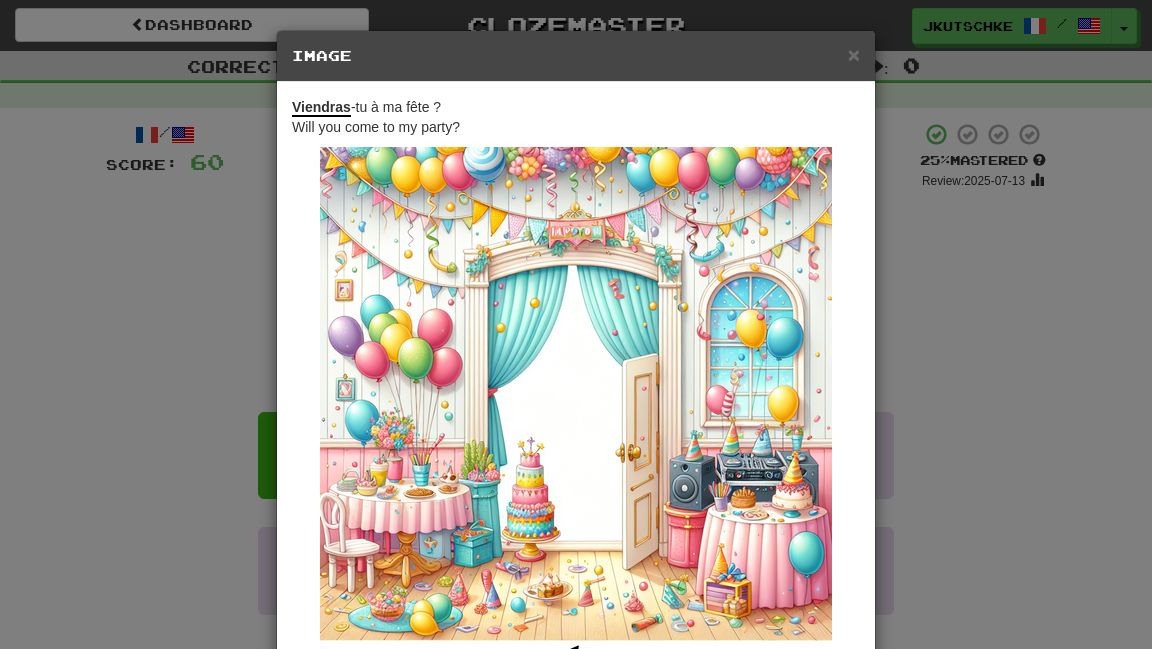 click on "× Image Viendras -tu à ma fête ? Will you come to my party? Change when and how images are shown in the game settings.  Images are in beta. Like them? Hate them?  Let us know ! Close" at bounding box center (576, 324) 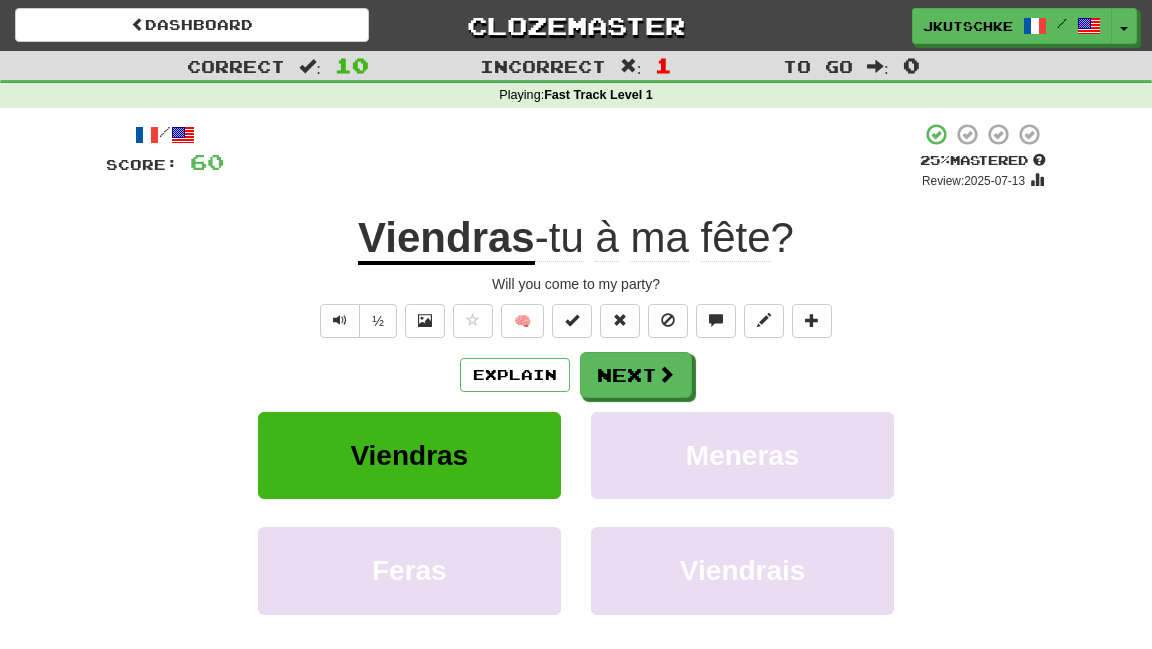click on "à" 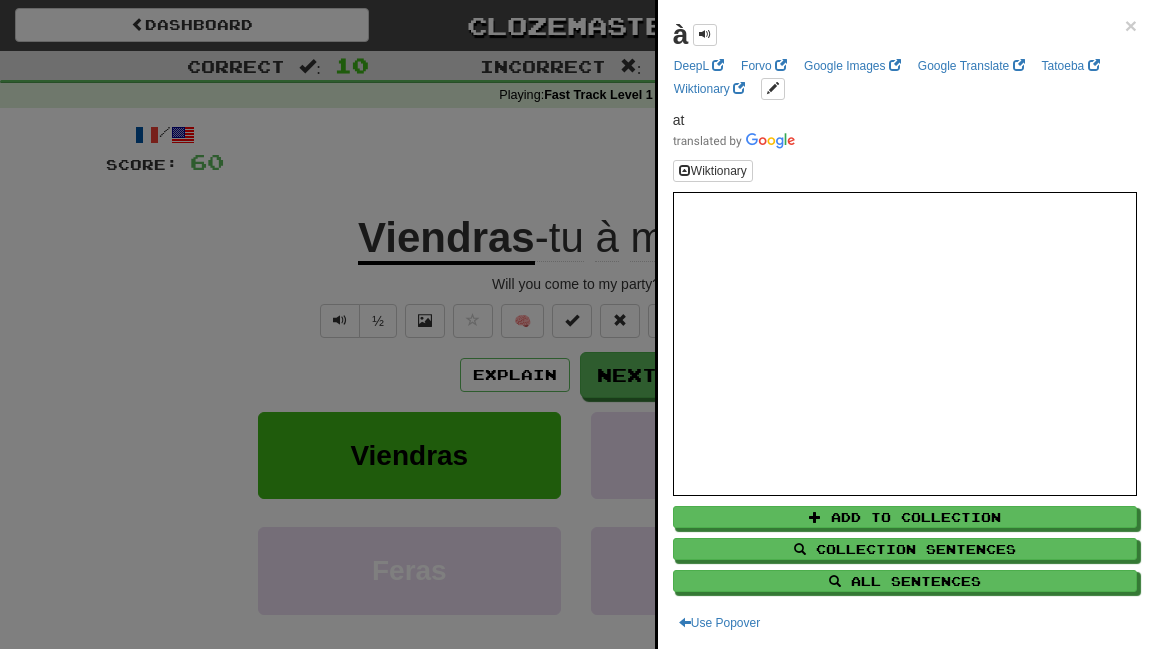 click at bounding box center (576, 324) 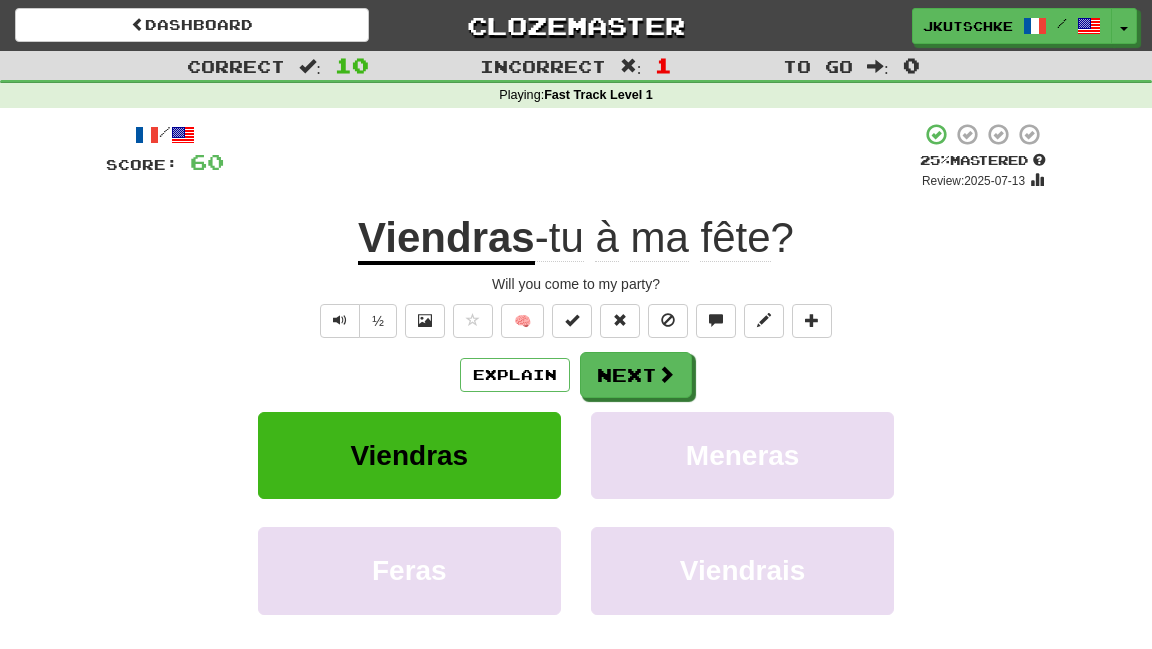 click on "ma" 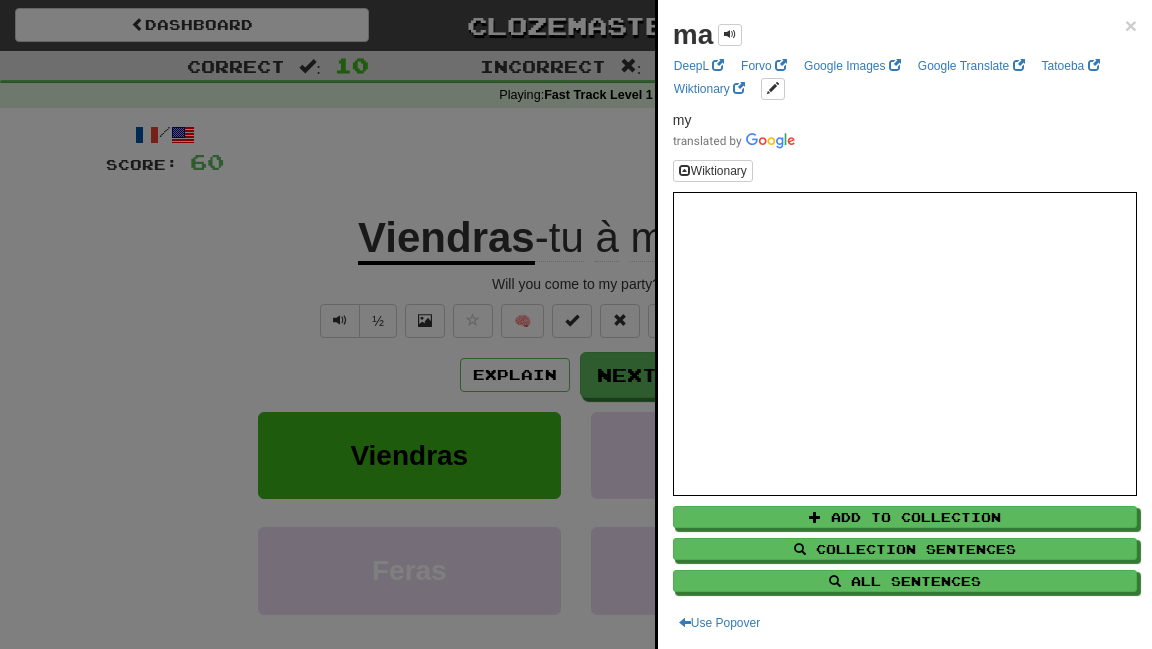 click at bounding box center [576, 324] 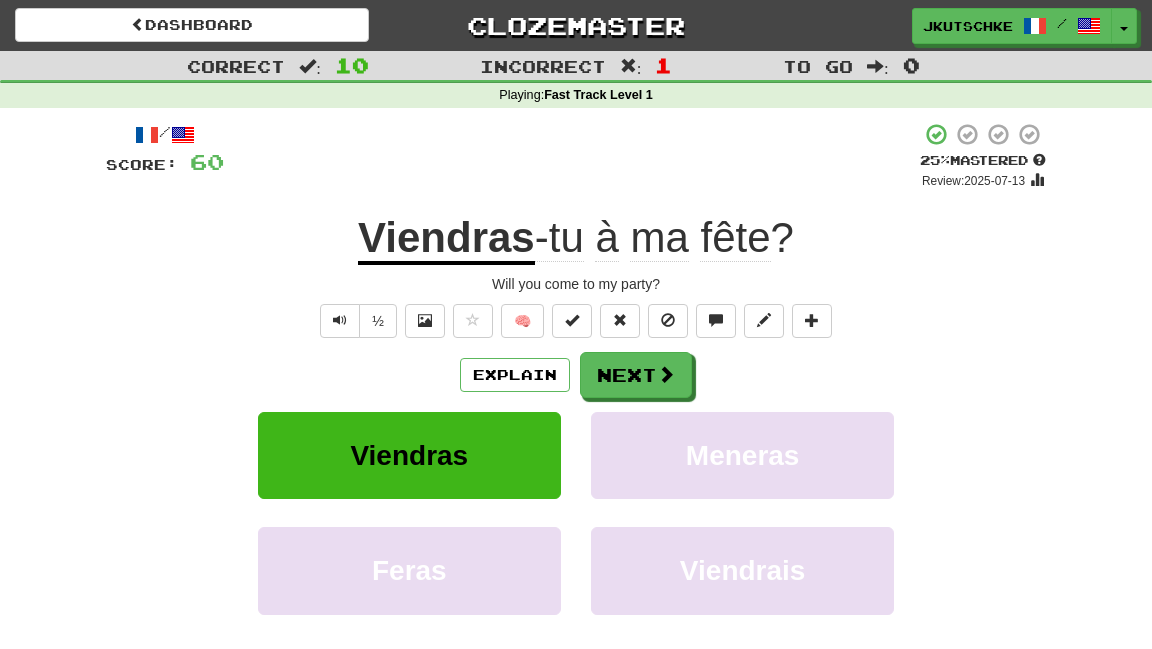 click on "Viendras" at bounding box center [446, 239] 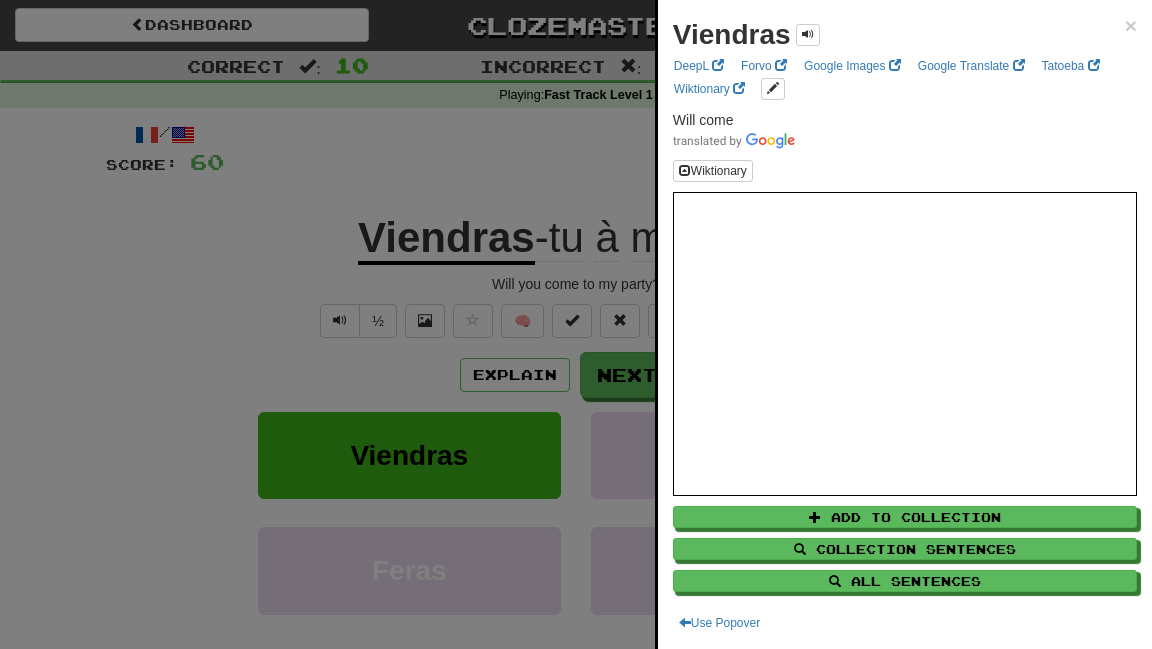 click at bounding box center (576, 324) 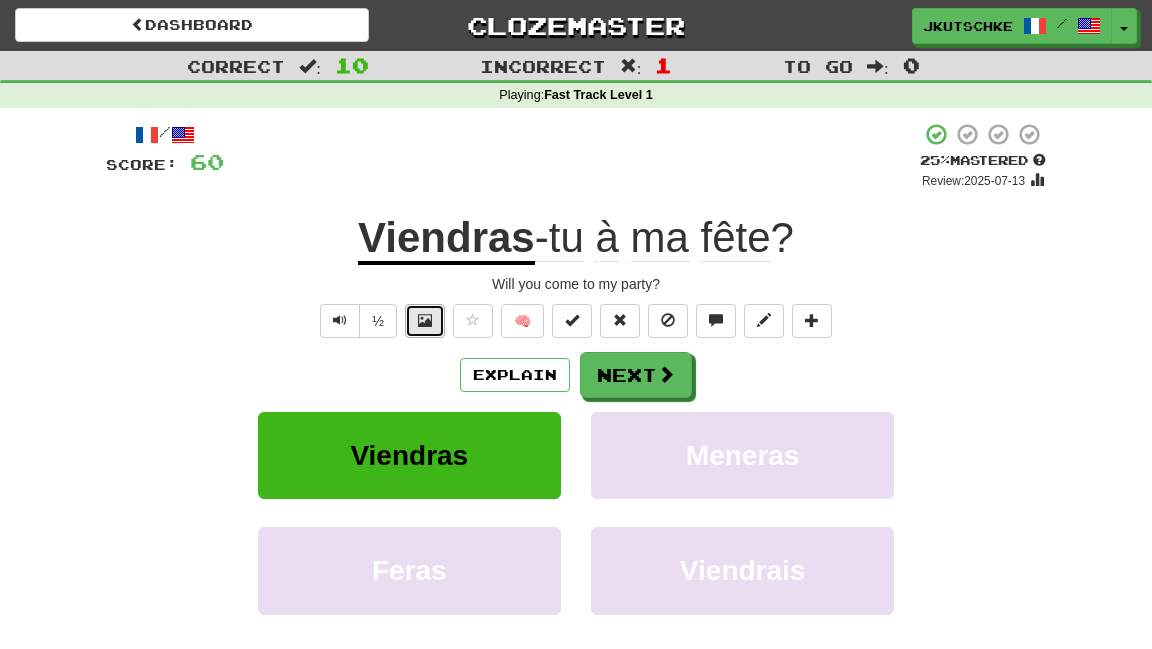 click at bounding box center (425, 321) 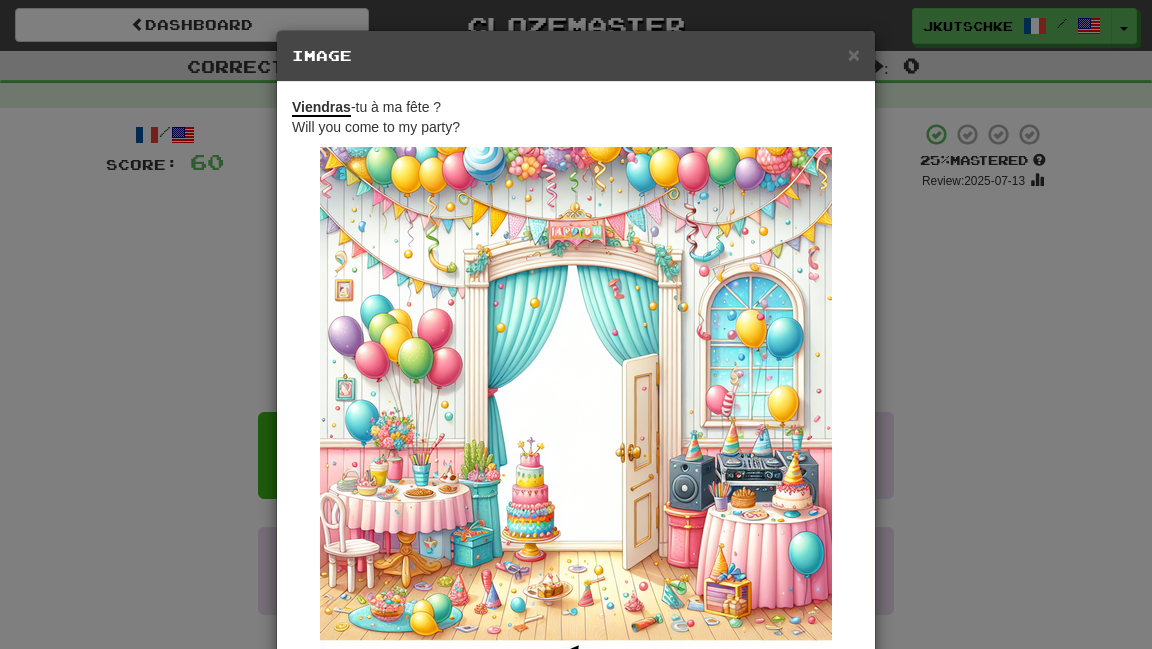 click on "× Image Viendras -tu à ma fête ? Will you come to my party? Change when and how images are shown in the game settings.  Images are in beta. Like them? Hate them?  Let us know ! Close" at bounding box center [576, 324] 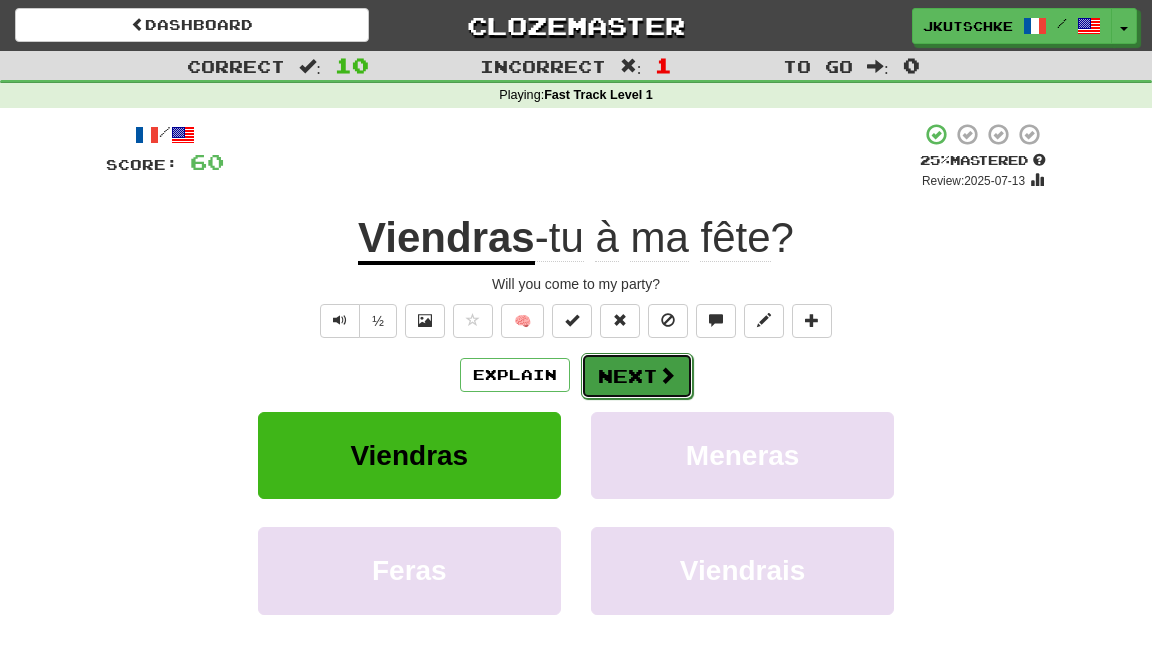 click on "Next" at bounding box center (637, 376) 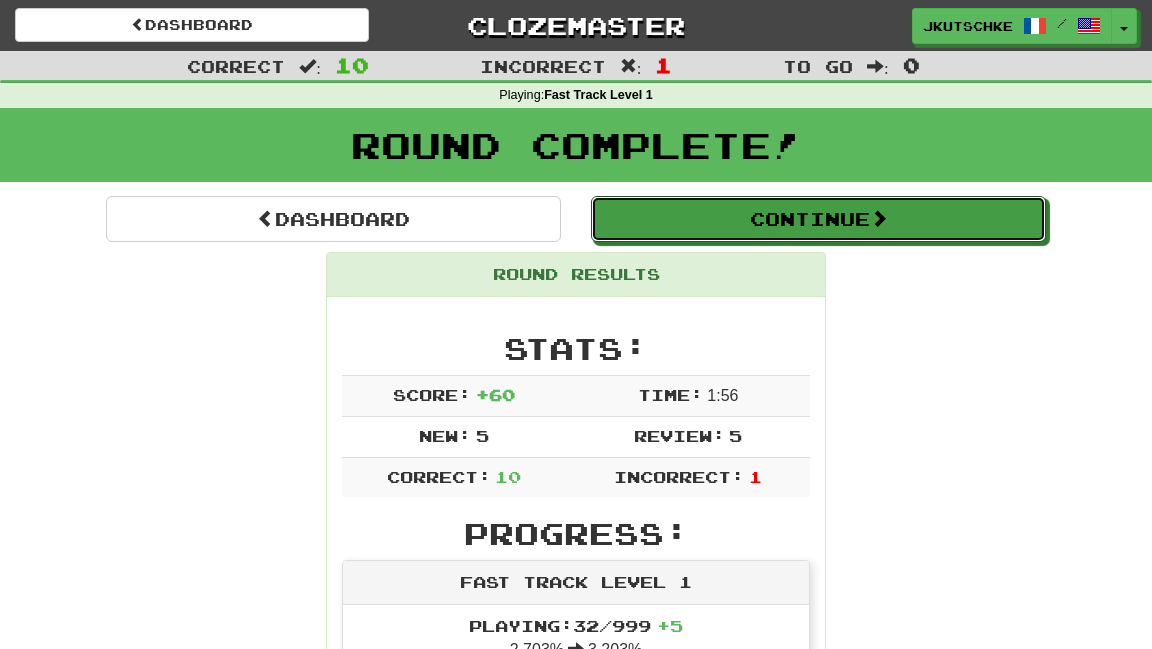 click on "Continue" at bounding box center [818, 219] 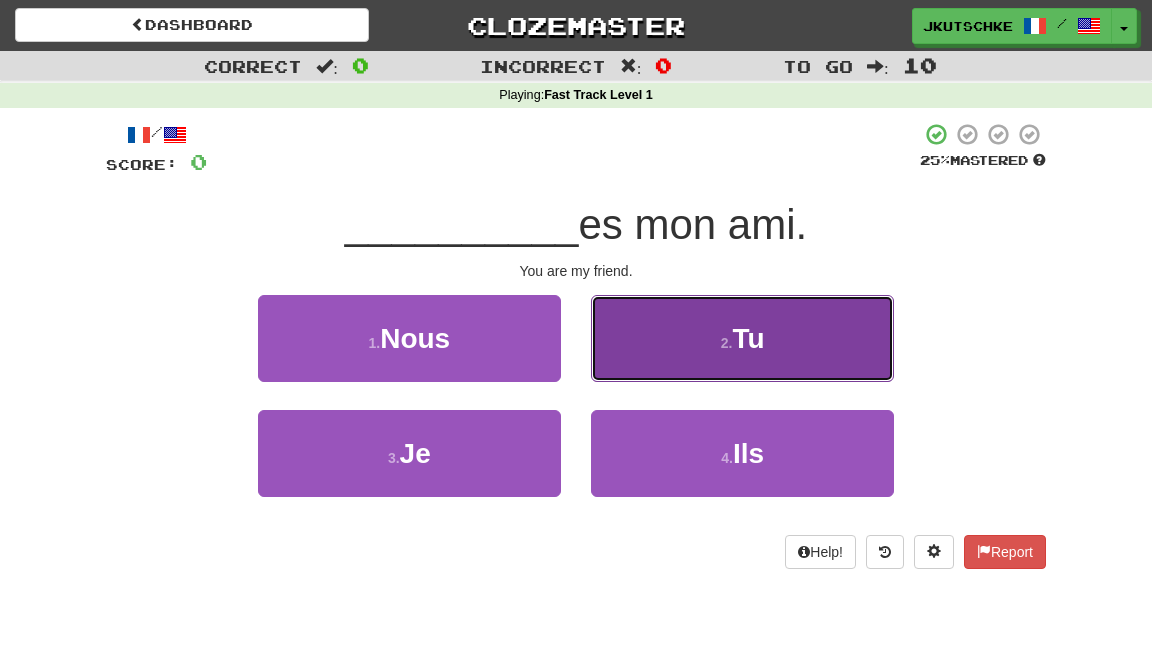 click on "2 .  Tu" at bounding box center [742, 338] 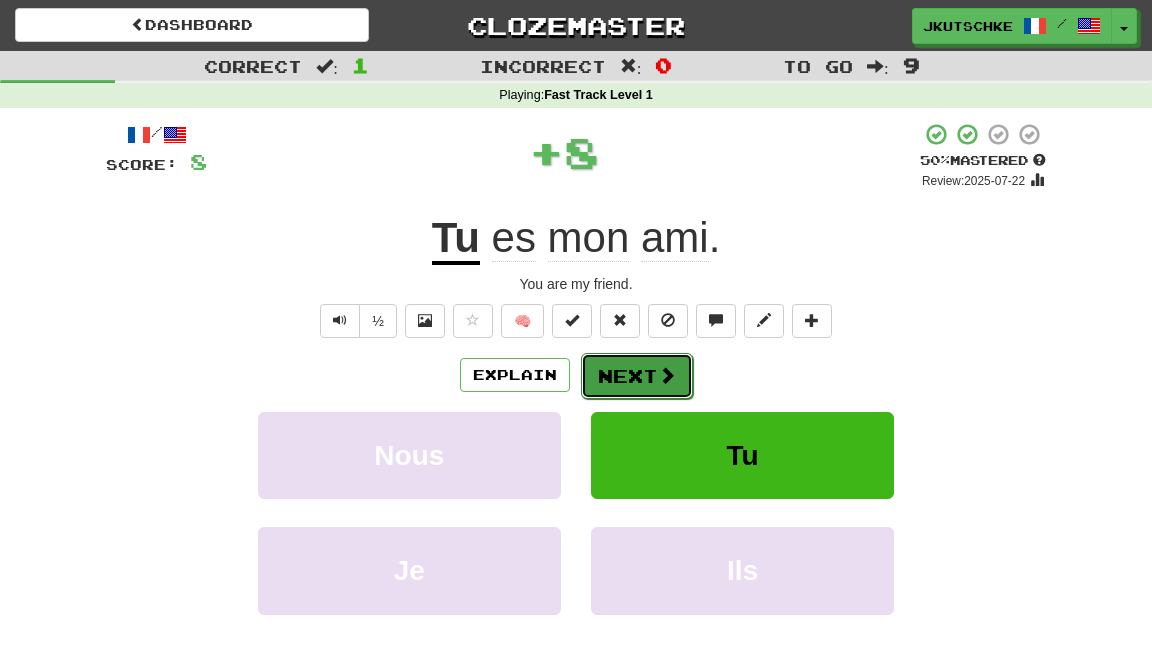 click on "Next" at bounding box center (637, 376) 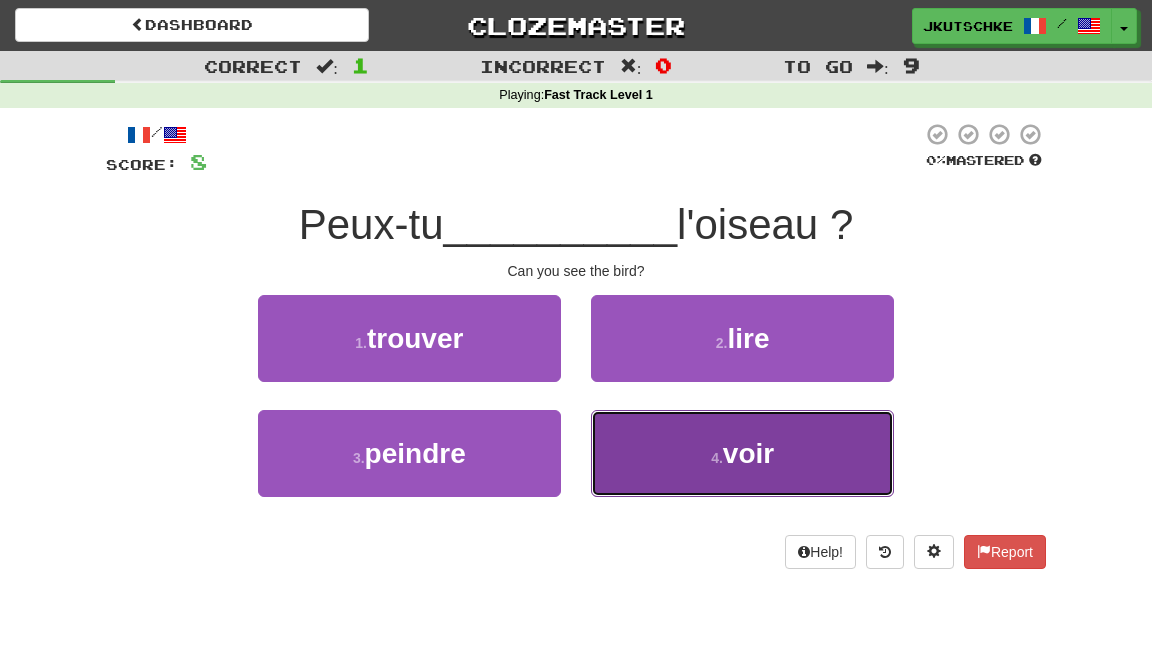 click on "4 .  voir" at bounding box center [742, 453] 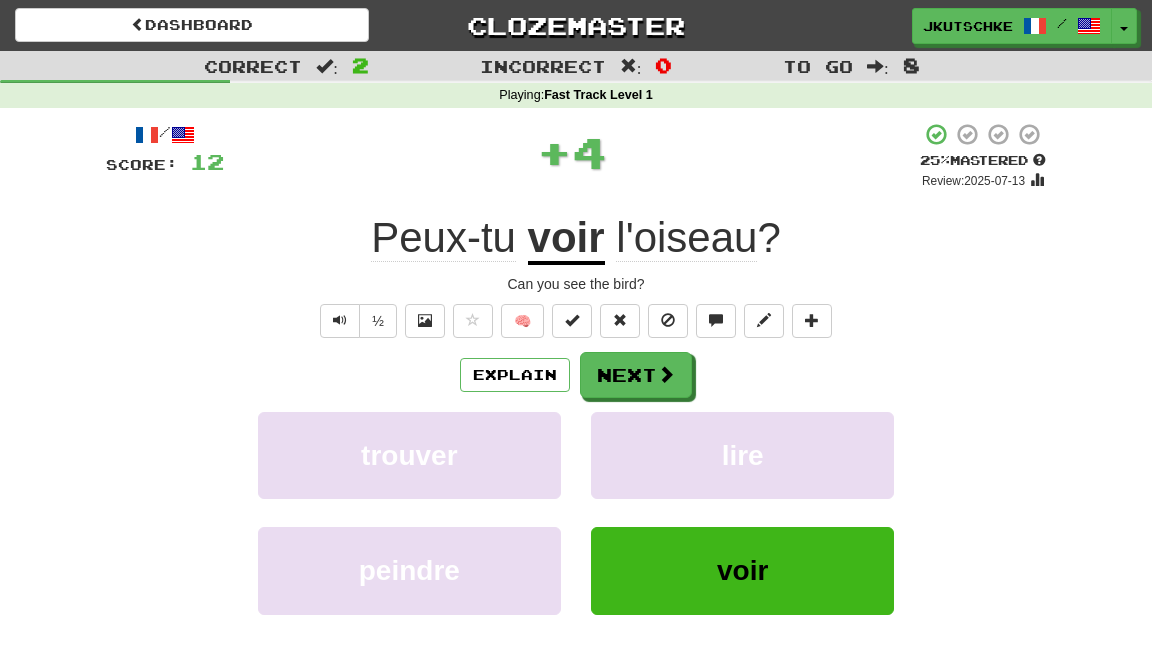 click on "l'oiseau" at bounding box center [686, 238] 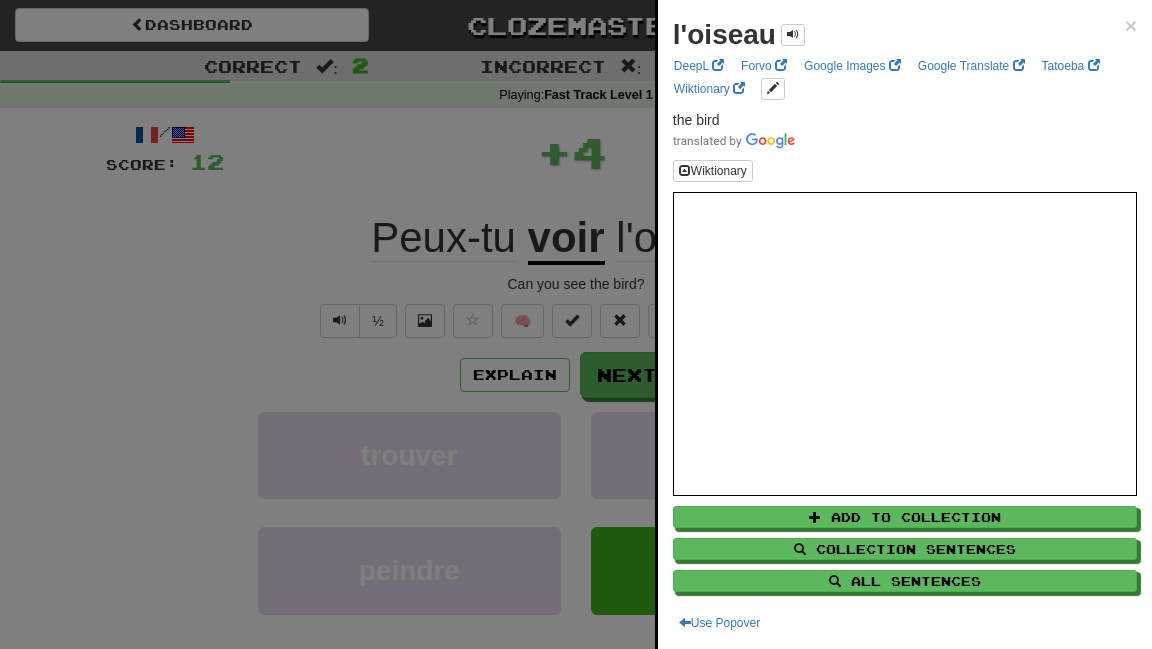 click at bounding box center [576, 324] 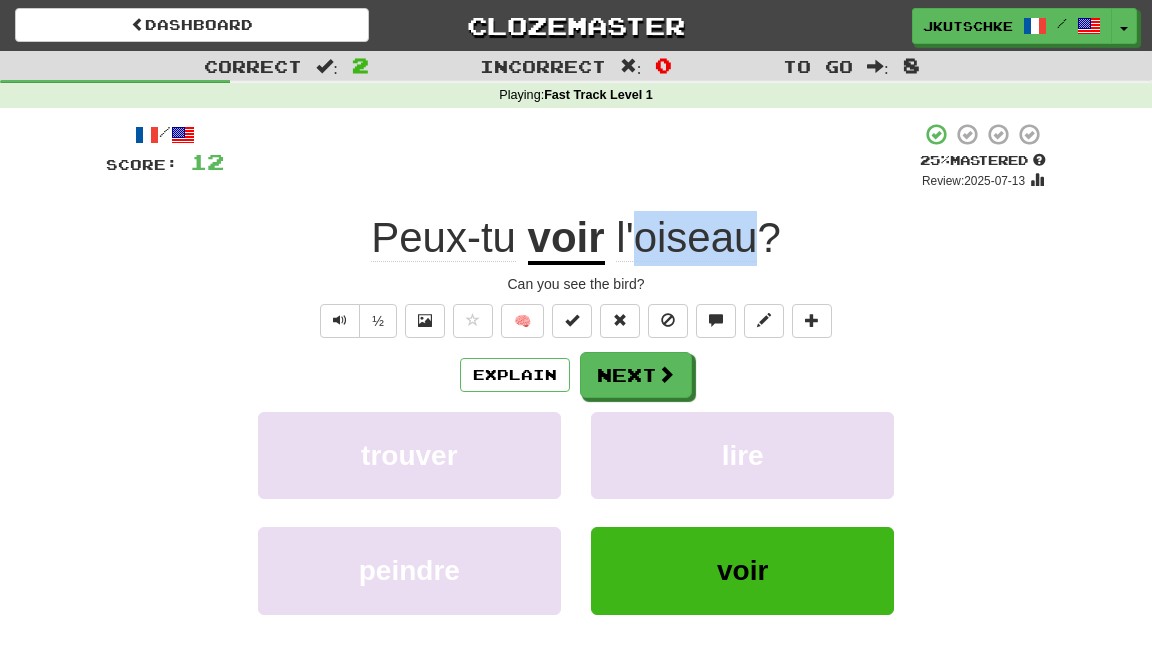 drag, startPoint x: 636, startPoint y: 237, endPoint x: 755, endPoint y: 242, distance: 119.104996 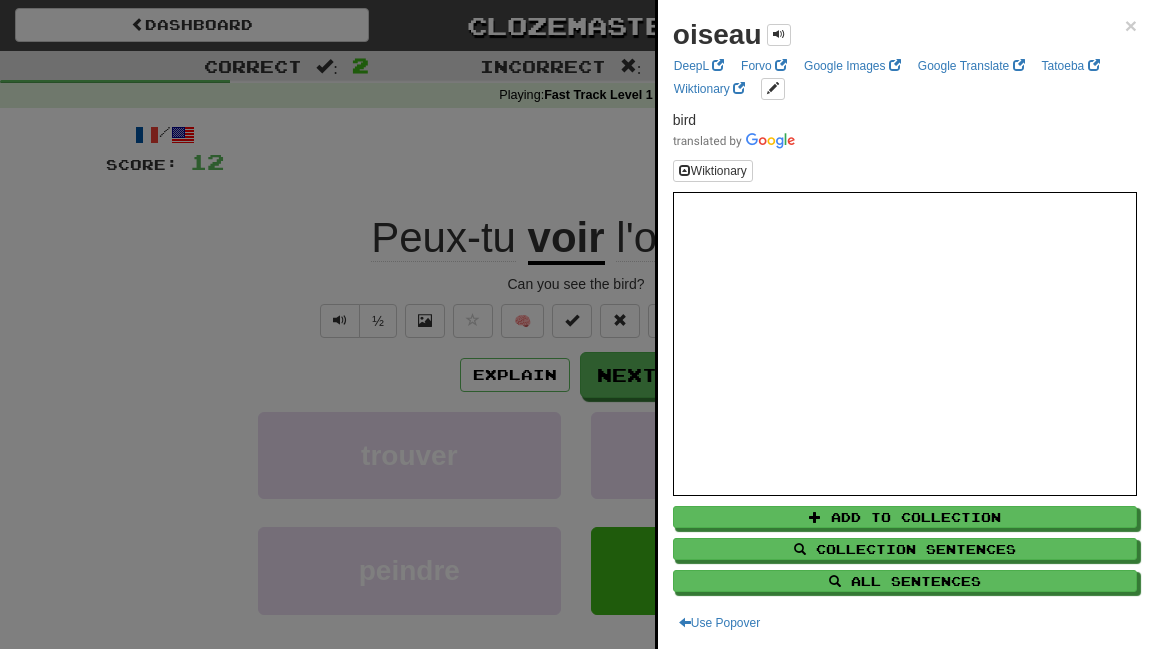 click at bounding box center (576, 324) 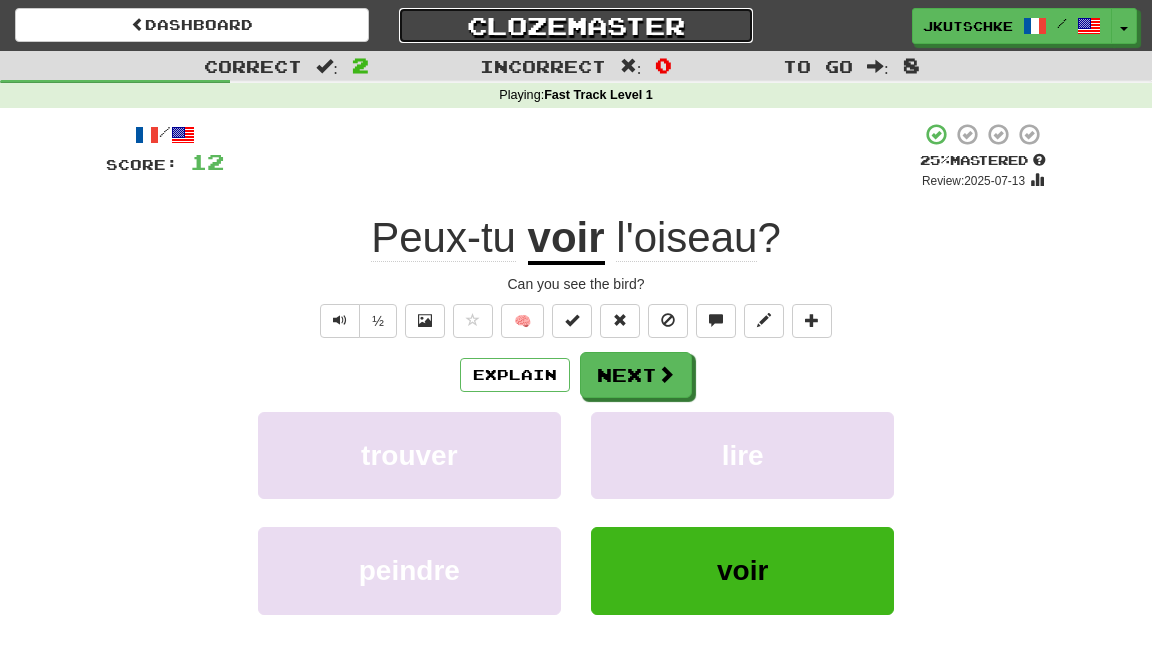click on "Clozemaster" at bounding box center [576, 25] 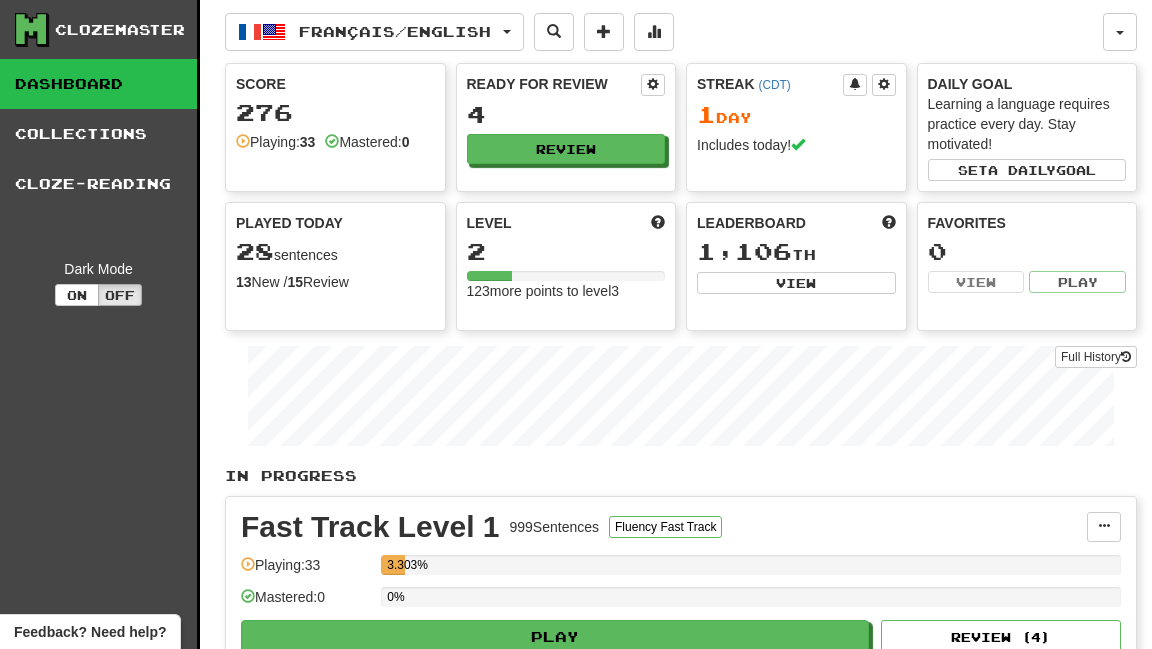 scroll, scrollTop: 0, scrollLeft: 0, axis: both 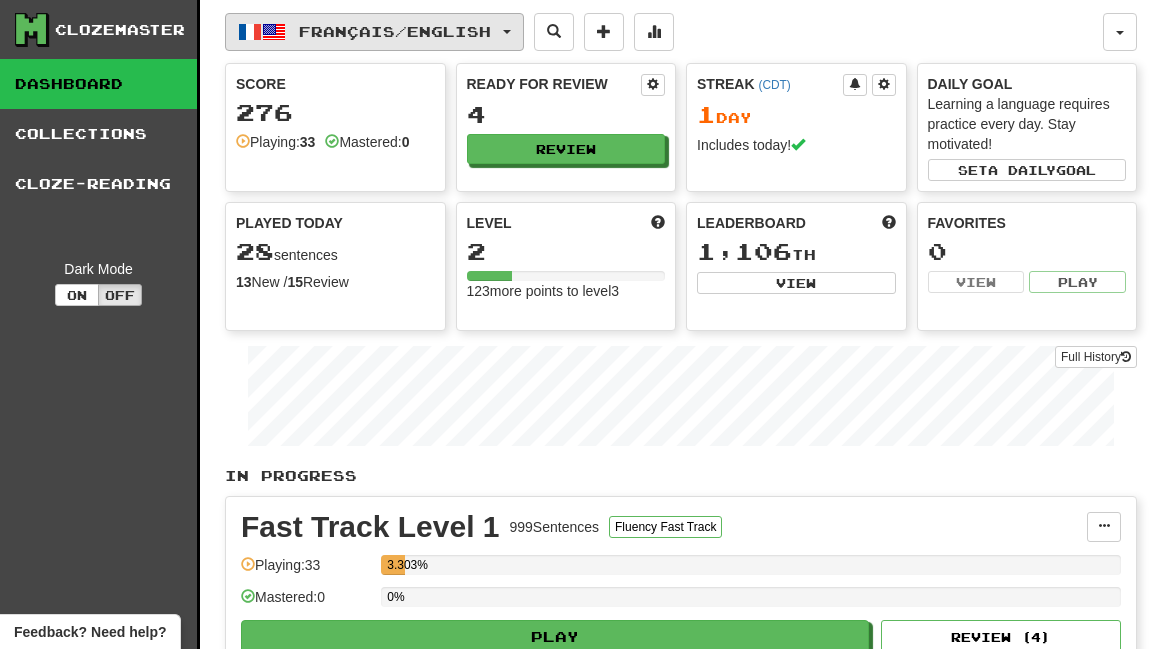 click on "Français  /  English" at bounding box center [374, 32] 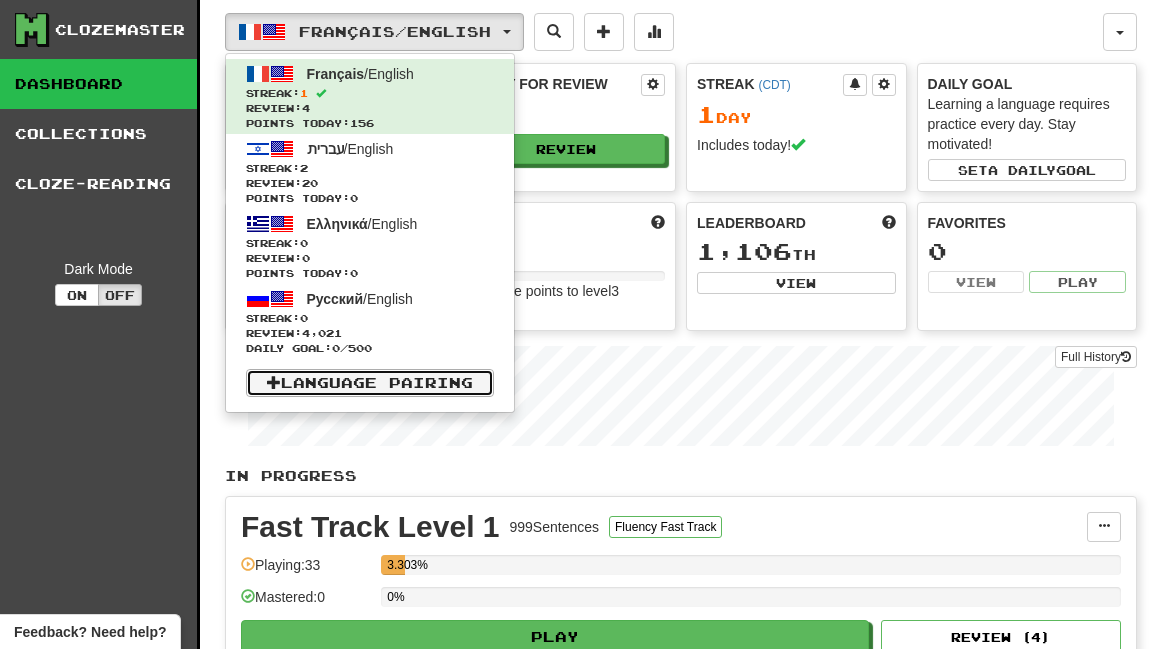 click on "Language Pairing" at bounding box center [370, 383] 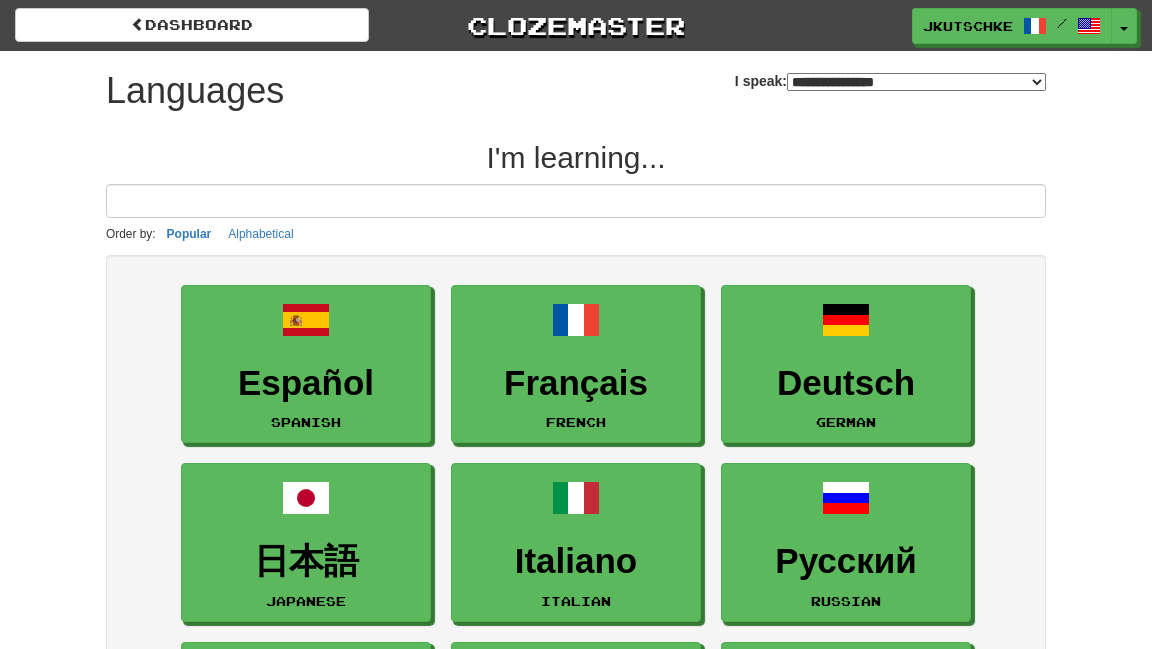 select on "*******" 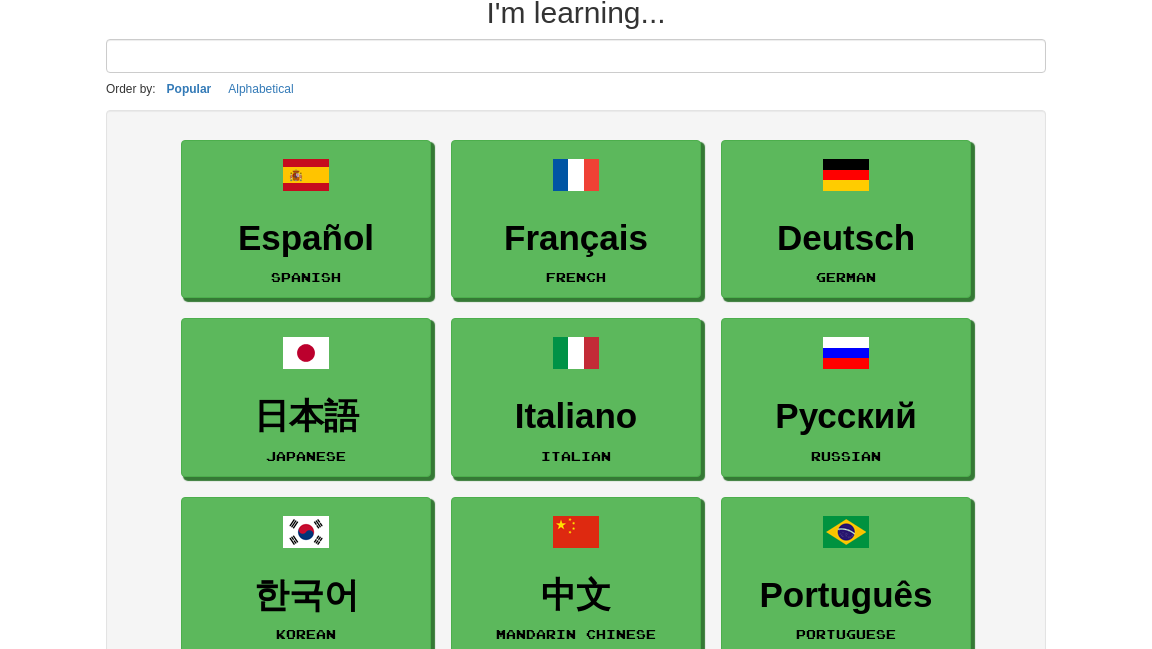 scroll, scrollTop: 148, scrollLeft: 0, axis: vertical 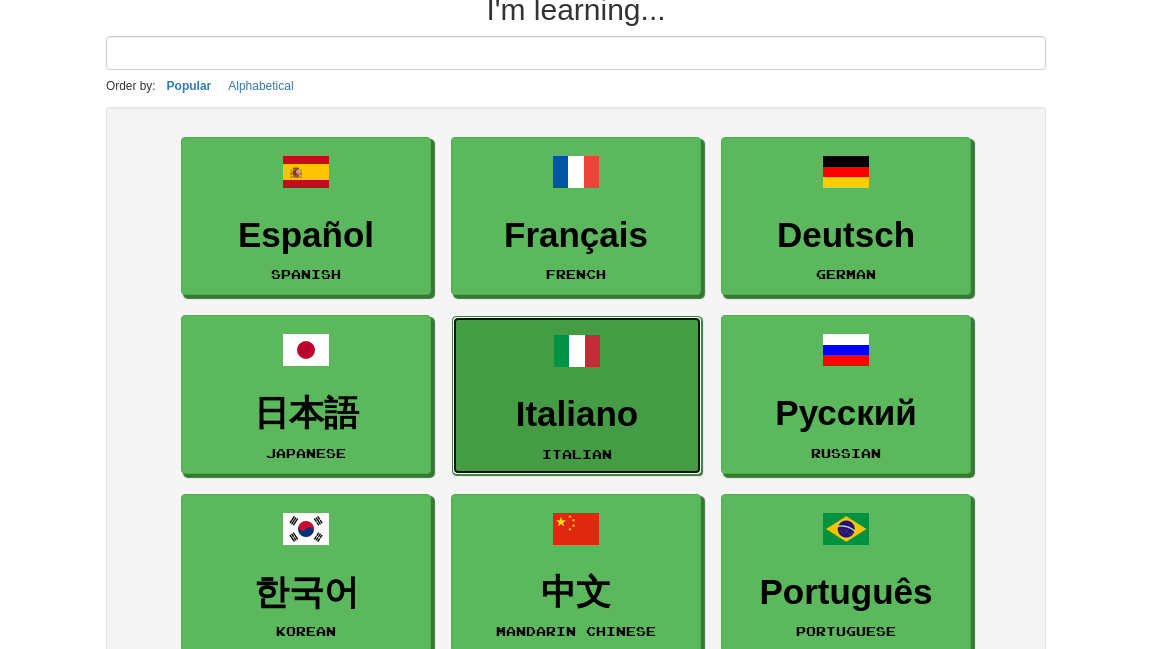 click at bounding box center [577, 351] 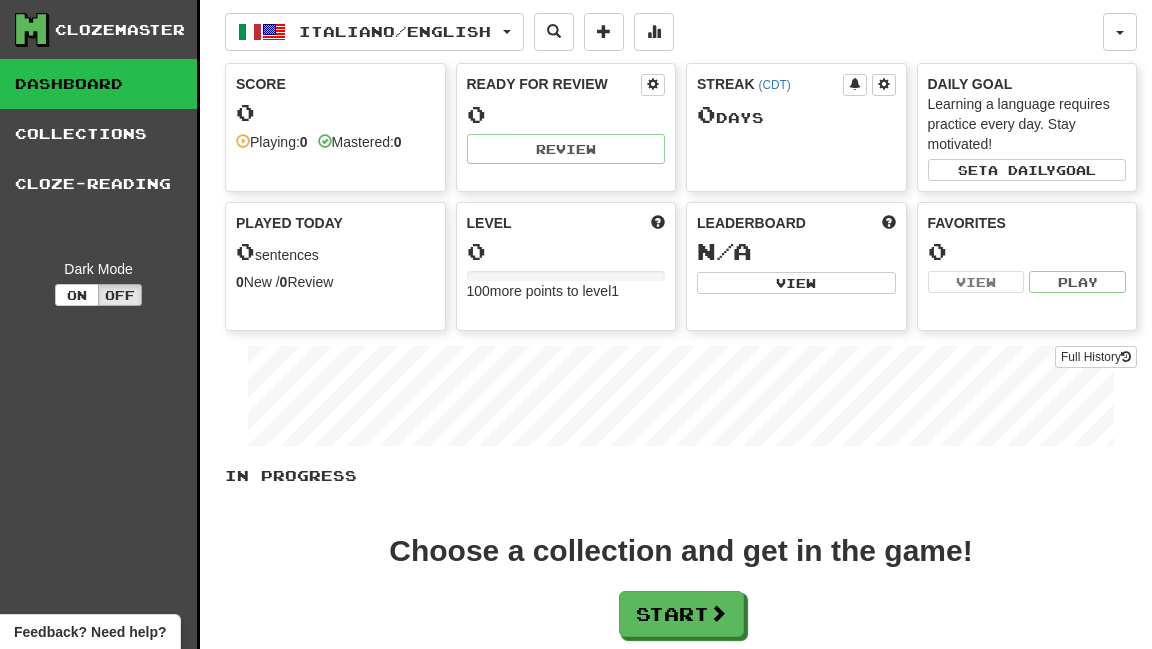 scroll, scrollTop: 168, scrollLeft: 0, axis: vertical 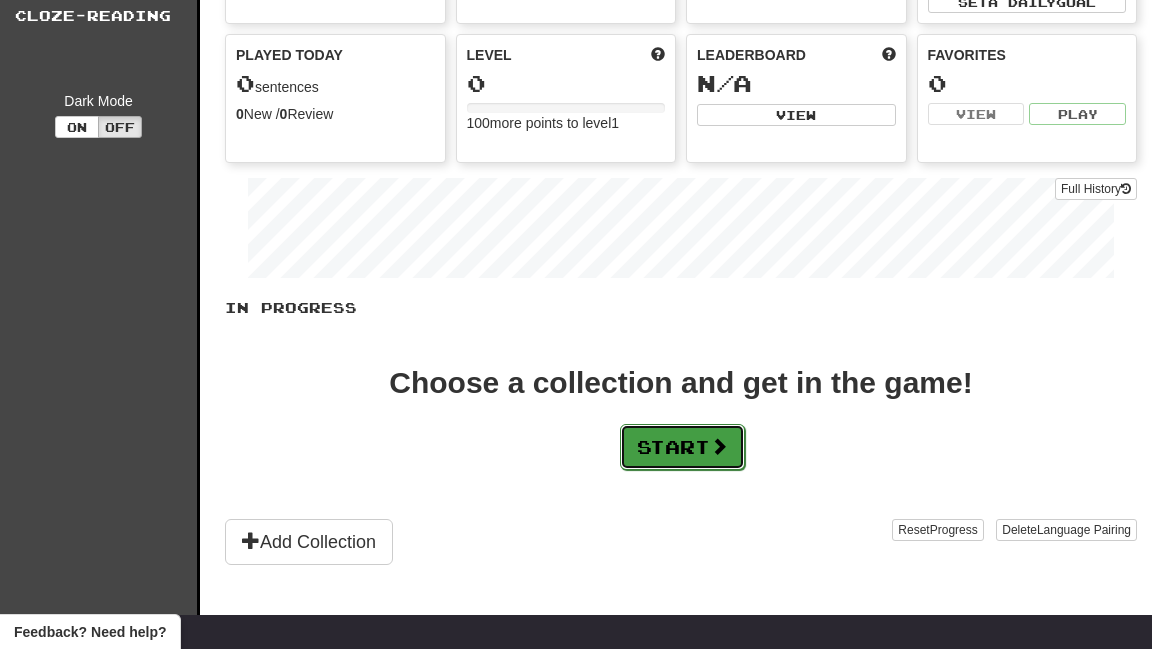 click on "Start" at bounding box center (682, 447) 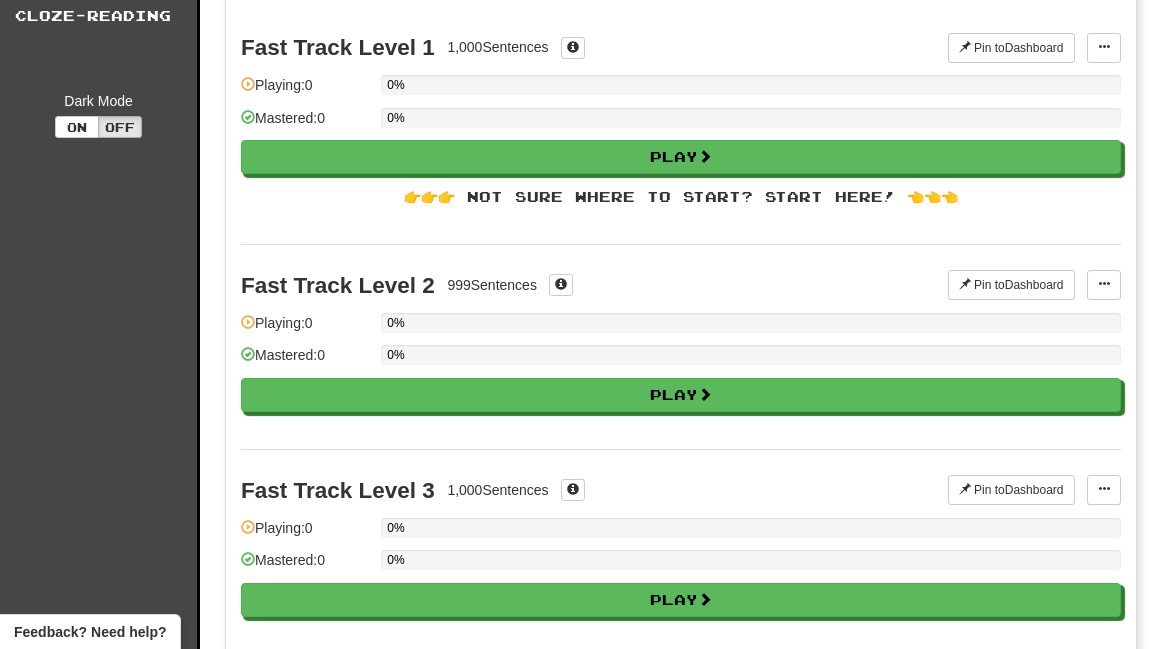 scroll, scrollTop: 0, scrollLeft: 0, axis: both 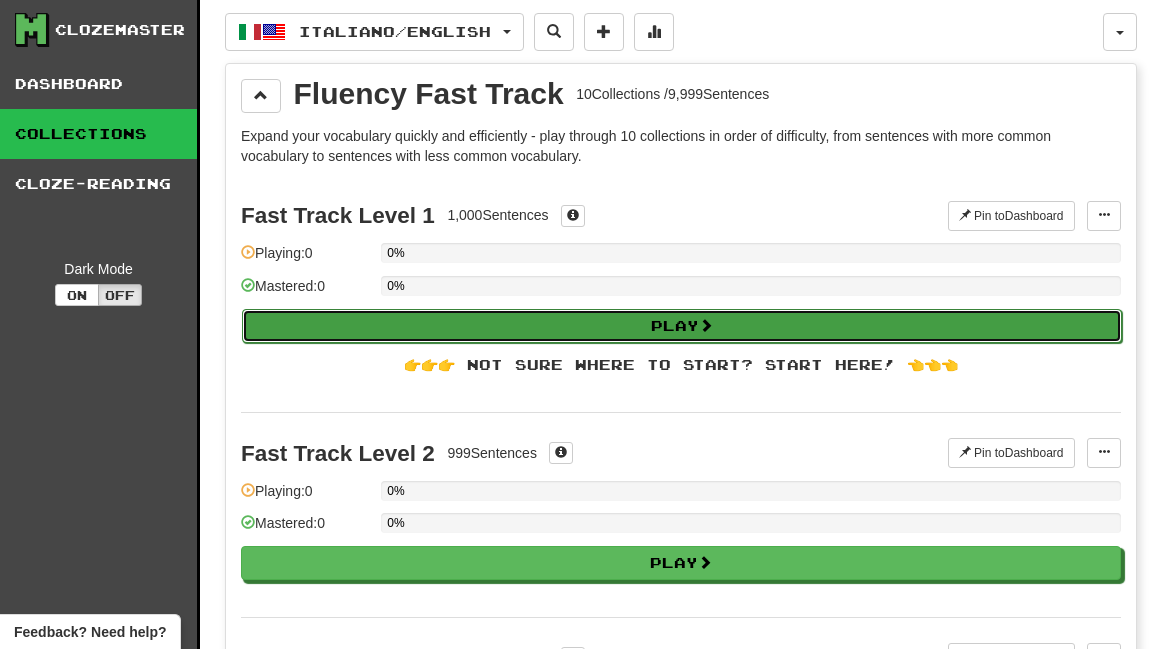 click on "Play" at bounding box center (682, 326) 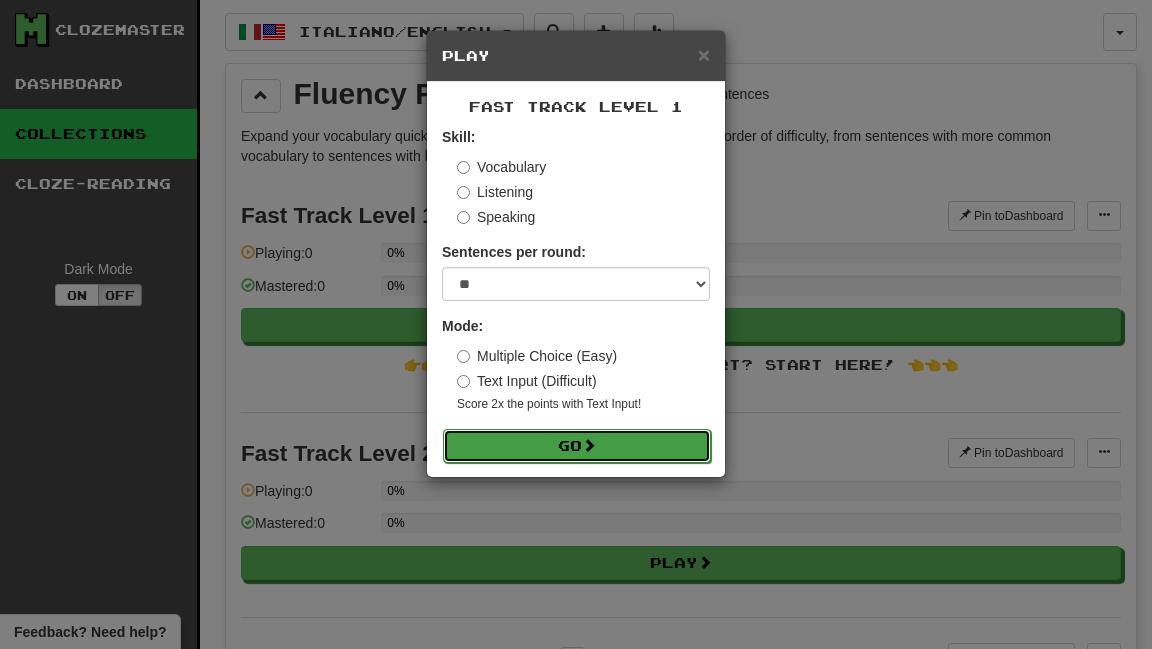 click on "Go" at bounding box center [577, 446] 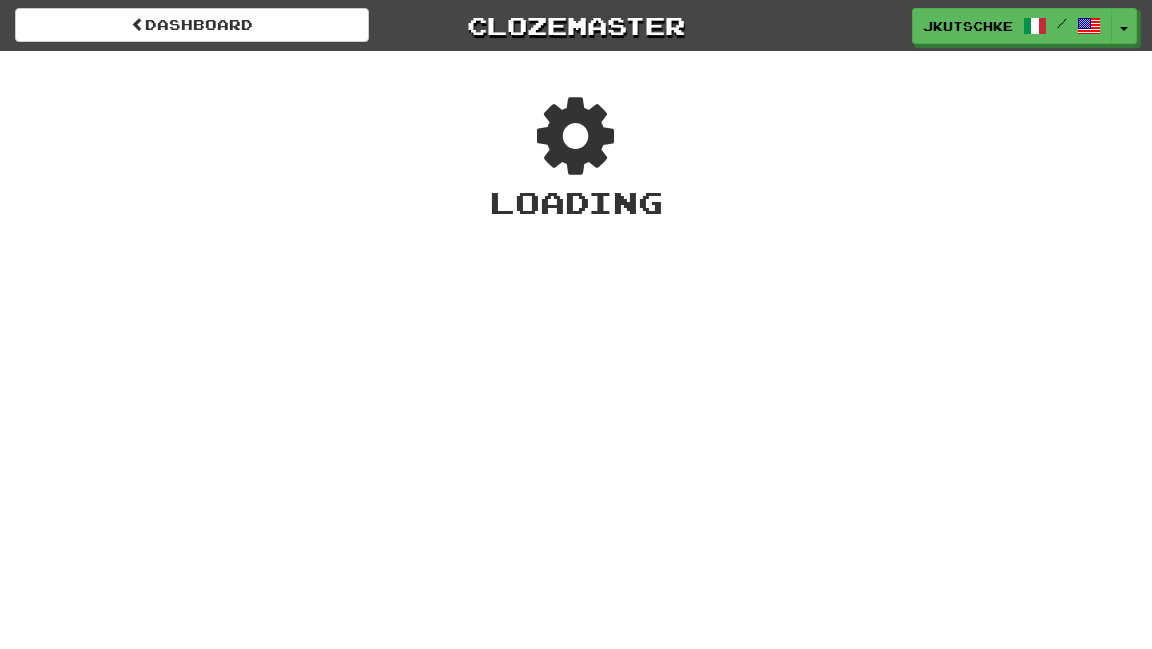 scroll, scrollTop: 0, scrollLeft: 0, axis: both 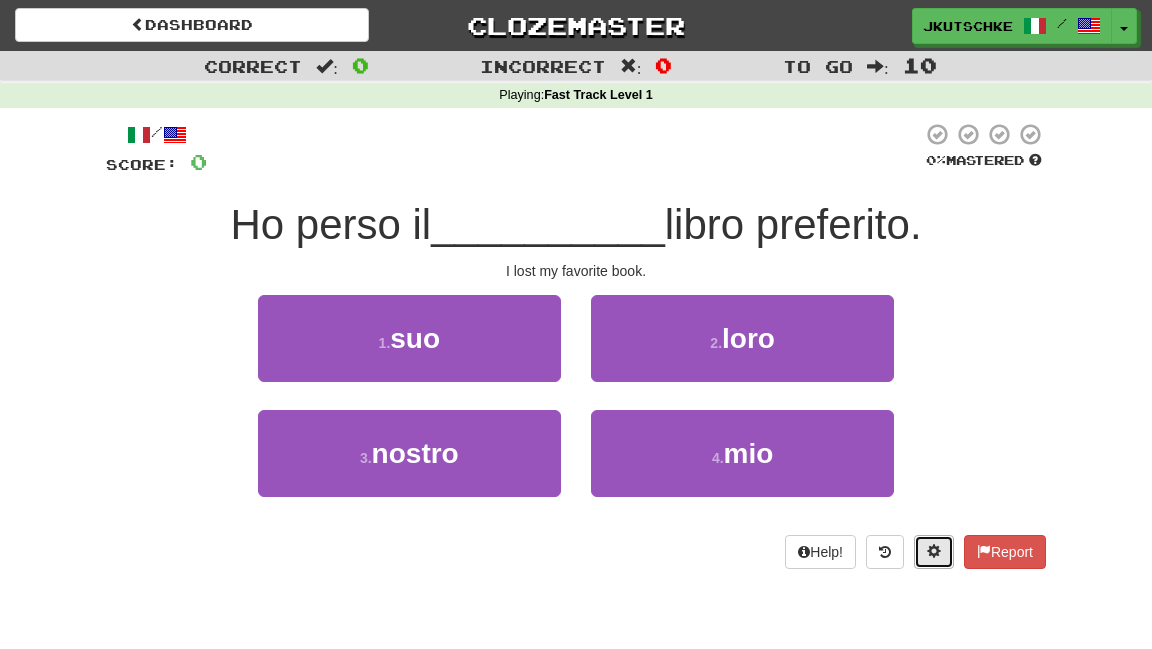 click at bounding box center (934, 551) 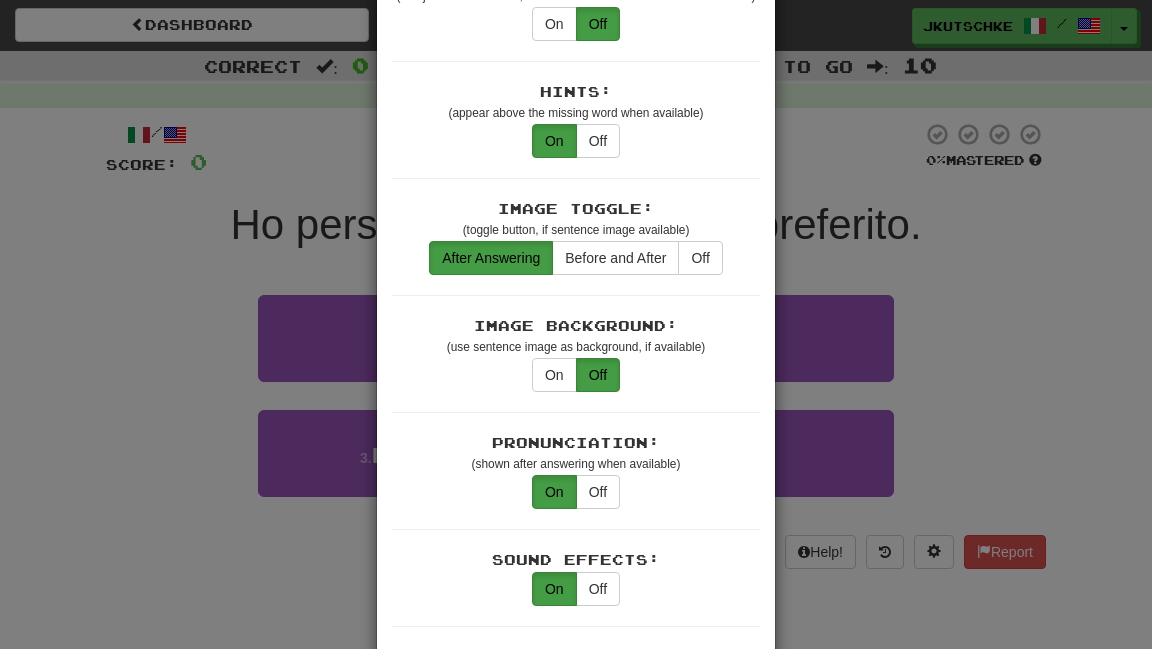 scroll, scrollTop: 257, scrollLeft: 0, axis: vertical 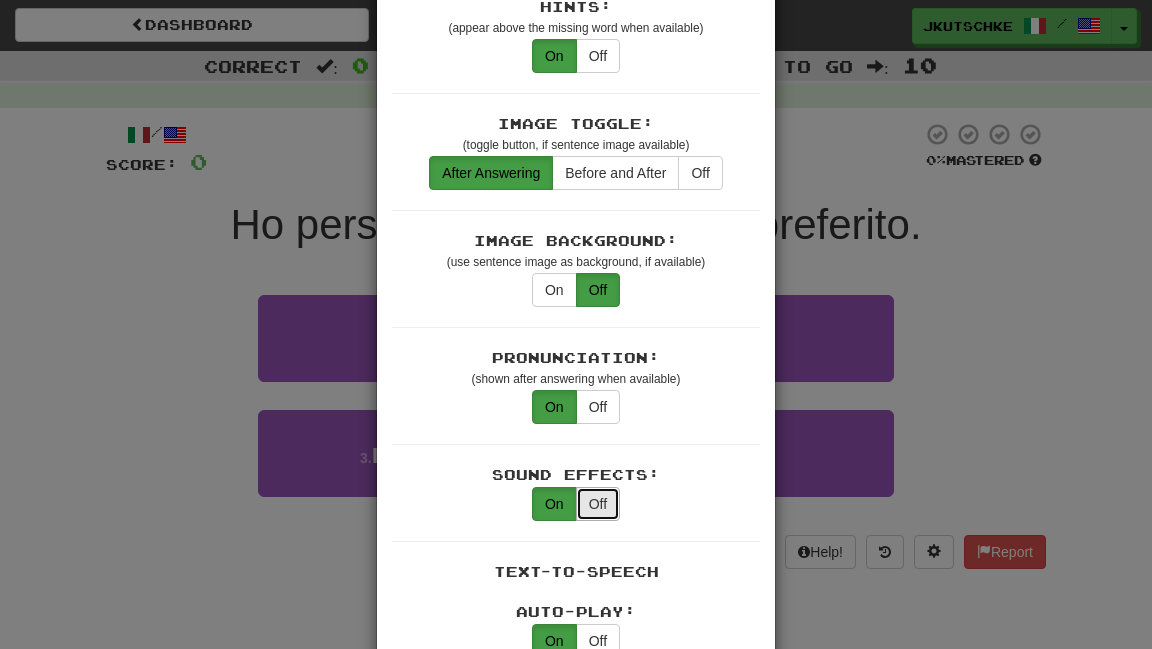 click on "Off" at bounding box center [598, 504] 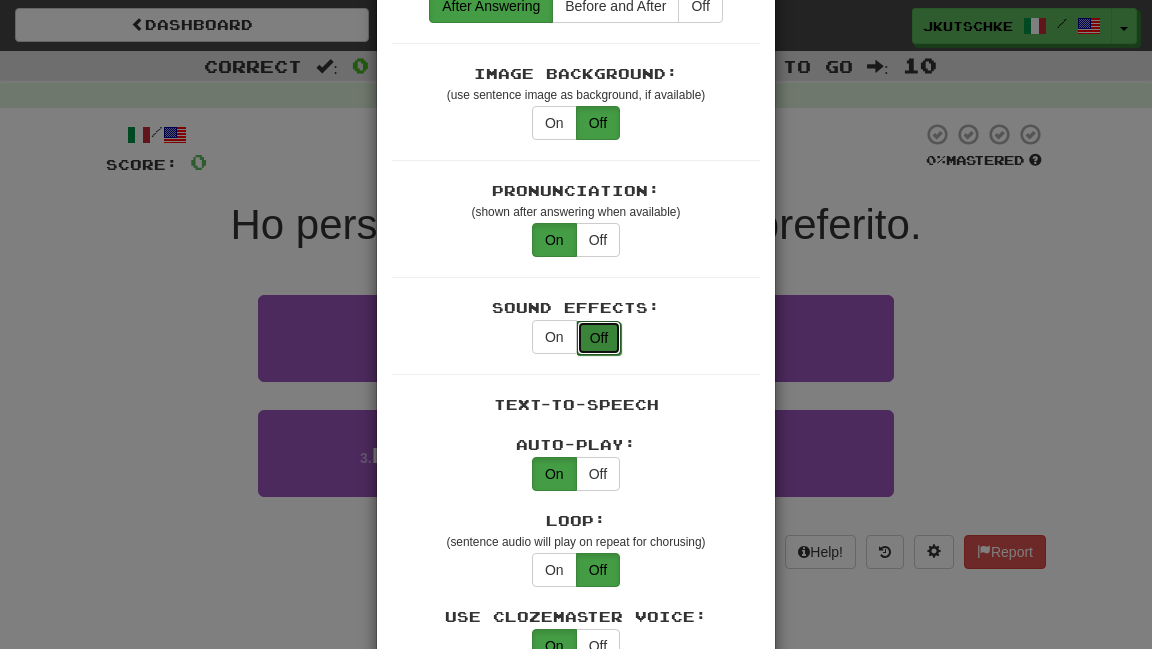 scroll, scrollTop: 512, scrollLeft: 0, axis: vertical 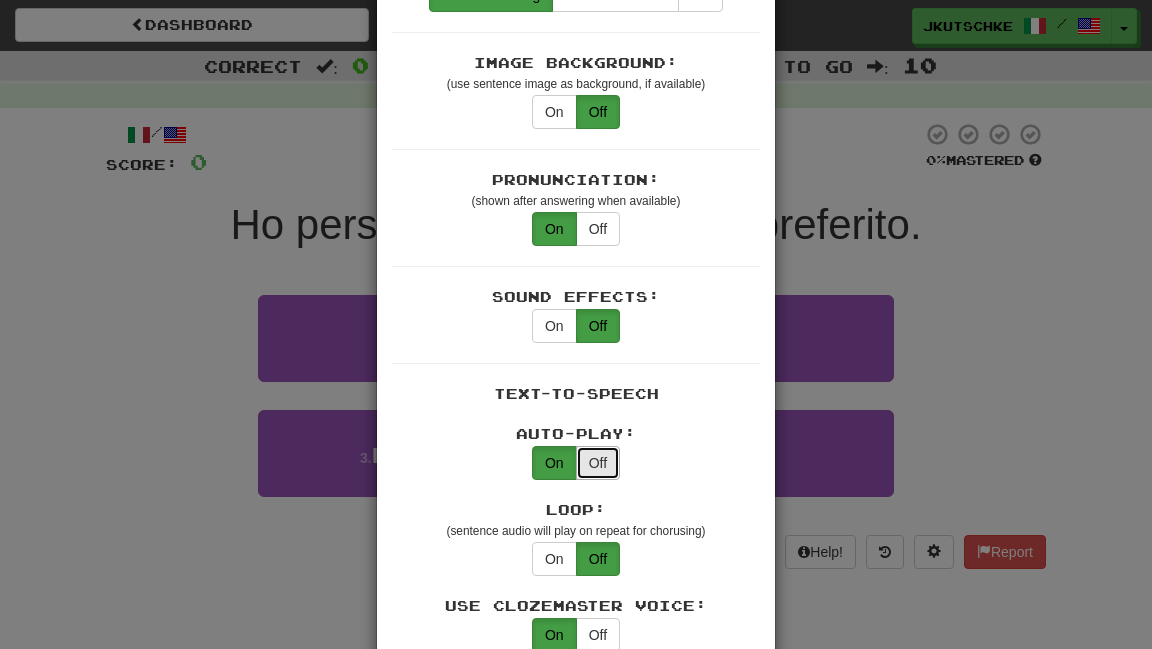 click on "Off" at bounding box center [598, 463] 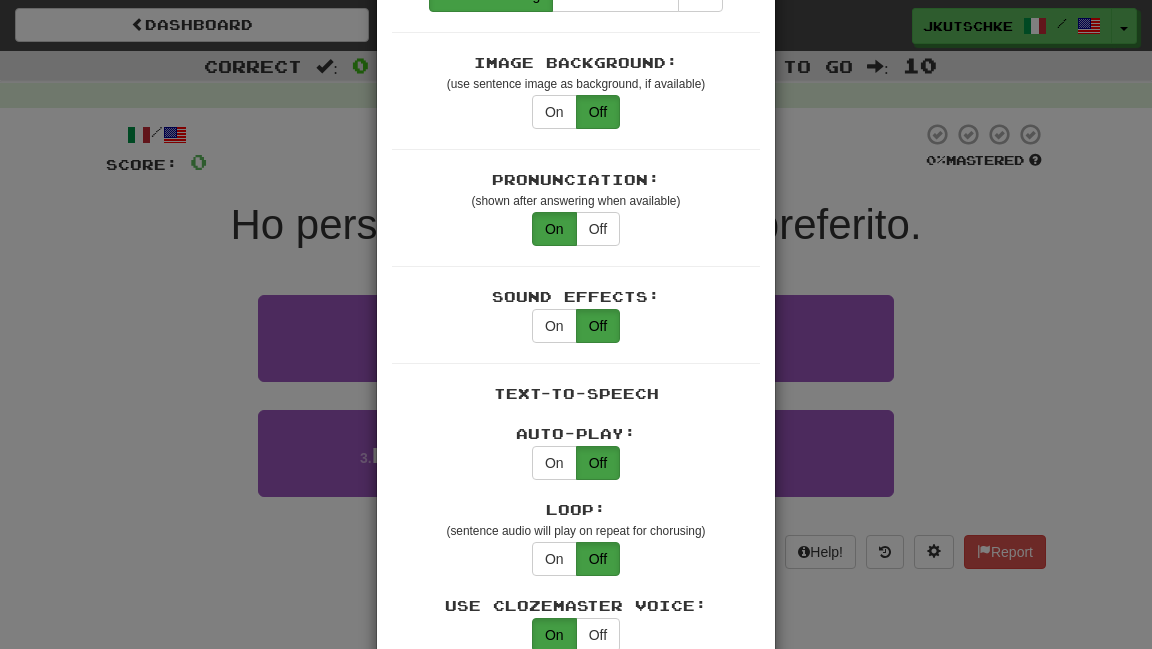 click on "× Game Settings Translations: Visible Show  After Answering Hidden Sentence Text Initially Hidden: (see just the translation, then click a button to see the sentence text) On Off Hints: (appear above the missing word when available) On Off Image Toggle: (toggle button, if sentence image available) After Answering Before and After Off Image Background: (use sentence image as background, if available) On Off Pronunciation: (shown after answering when available) On Off Sound Effects: On Off Text-to-Speech Auto-Play: On Off Loop: (sentence audio will play on repeat for chorusing) On Off Use Clozemaster Voice: On Off Speed: 0.5x 0.75x 1x 1.25x 1.5x 2x Dark Mode: On Off Leveled Up Notifications: On Off Manual Master/Reset Confirmation: On Off Font Sizes: Hint 1 x Sample text. Notes 1 x Sample text. Pronunciation 1 x Sample text. Translation 1 x Sample text. Transliteration 1 x Sample text. Shortcut Hotkeys:  Enabled Enter Submit answer, next sentence, next round 1-4 Select multiple choice answer ctl+Space alt+a" at bounding box center (576, 324) 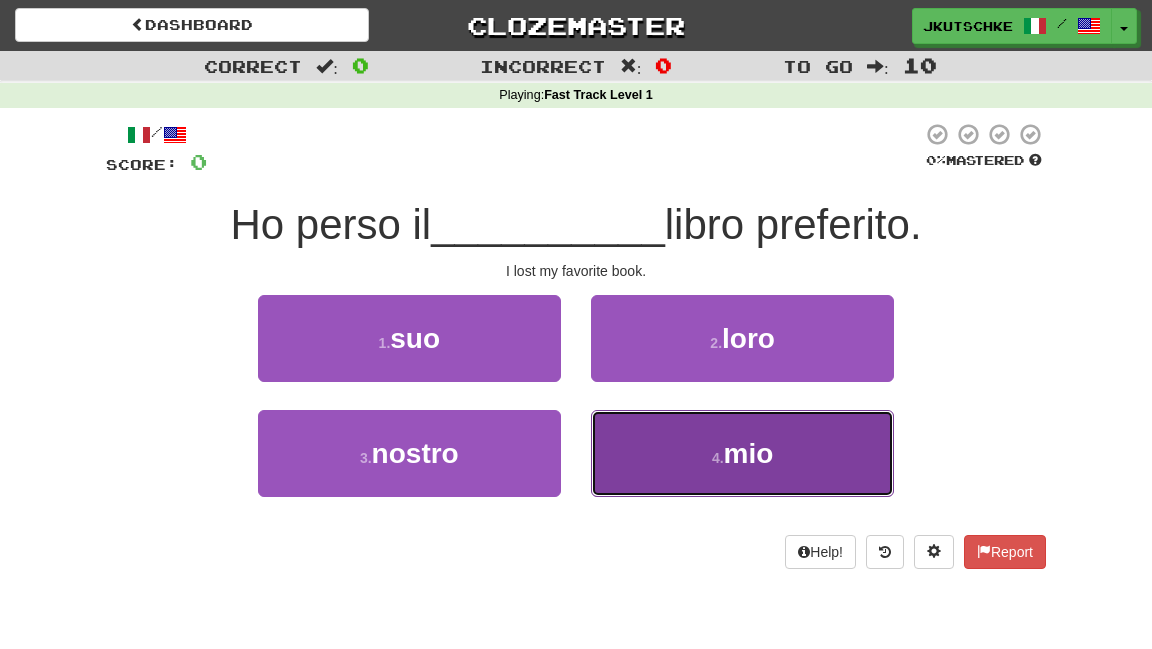 click on "4 .  mio" at bounding box center (742, 453) 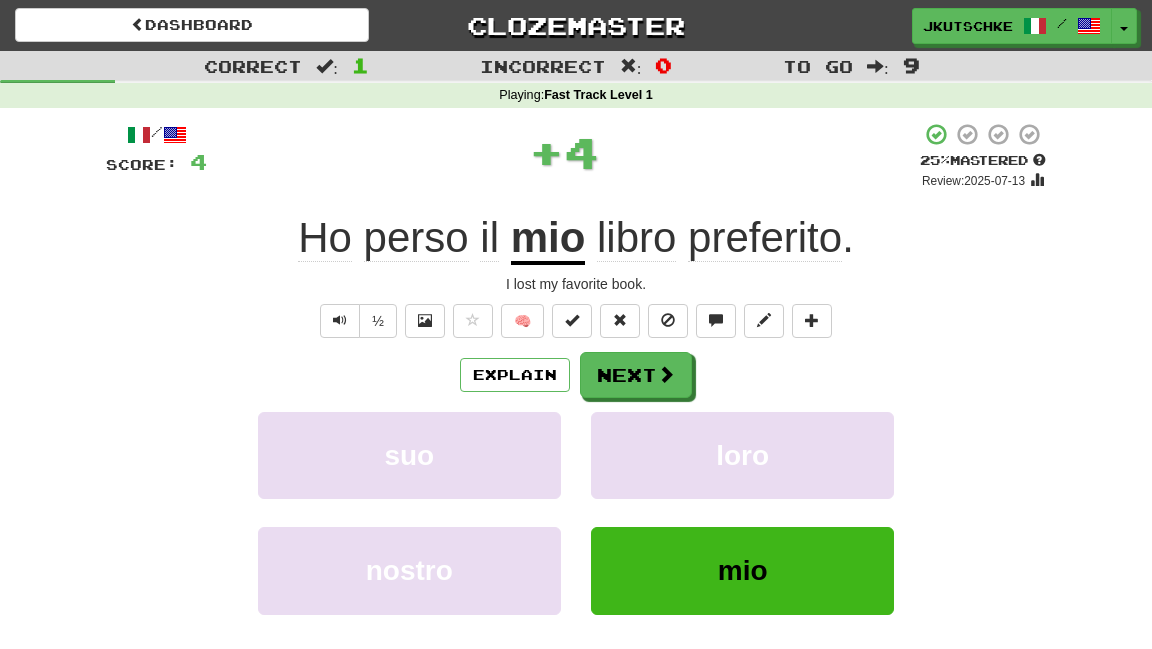 click on "/ Score: 4 + 4 25 % Mastered Review: 2025-07-13 Ho perso il mio libro preferito . I lost my favorite book. ½ 🧠 Explain Next suo loro nostro mio Learn more: suo loro nostro mio Help! Report" at bounding box center [576, 419] 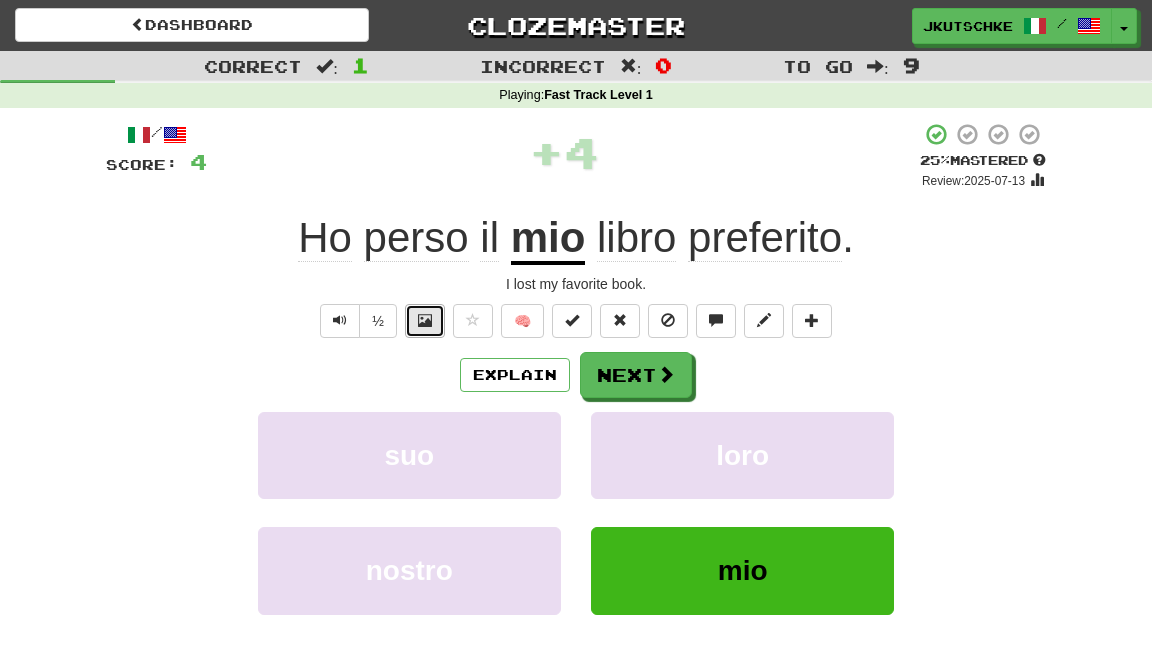 click at bounding box center [425, 321] 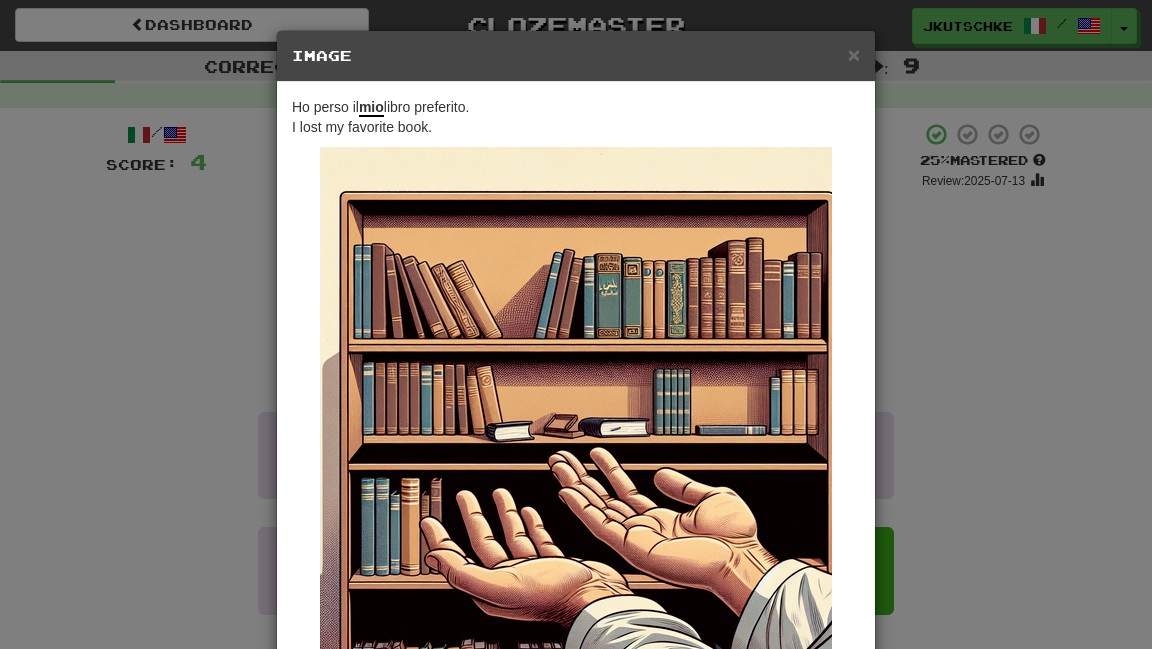 click on "× Image Ho perso il mio libro preferito. I lost my favorite book. Change when and how images are shown in the game settings. Images are in beta. Like them? Hate them? Let us know ! Close" at bounding box center (576, 324) 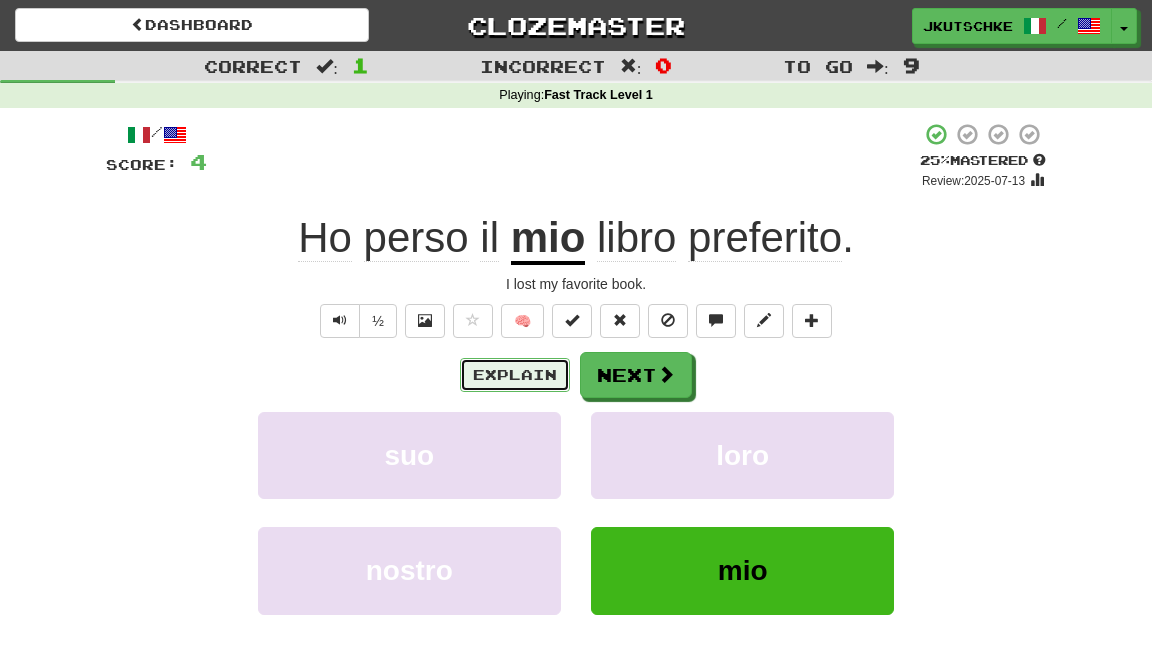 click on "Explain" at bounding box center (515, 375) 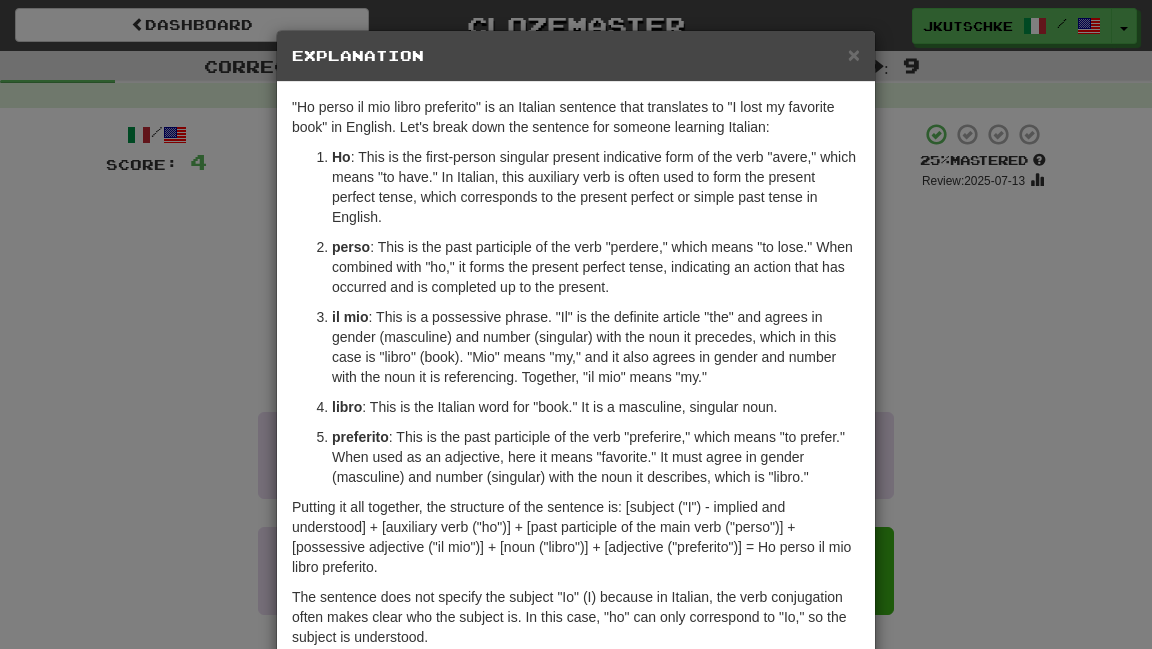 click on "× Explanation "Ho perso il mio libro preferito" is an Italian sentence that translates to "I lost my favorite book" in English. Let's break down the sentence for someone learning Italian:
Ho : This is the first-person singular present indicative form of the verb "avere," which means "to have." In Italian, this auxiliary verb is often used to form the present perfect tense, which corresponds to the present perfect or simple past tense in English.
perso : This is the past participle of the verb "perdere," which means "to lose." When combined with "ho," it forms the present perfect tense, indicating an action that has occurred and is completed up to the present.
il mio : This is a possessive phrase. "Il" is the definite article "the" and agrees in gender (masculine) and number (singular) with the noun it precedes, which in this case is "libro" (book). "Mio" means "my," and it also agrees in gender and number with the noun it is referencing. Together, "il mio" means "my."
libro" at bounding box center [576, 324] 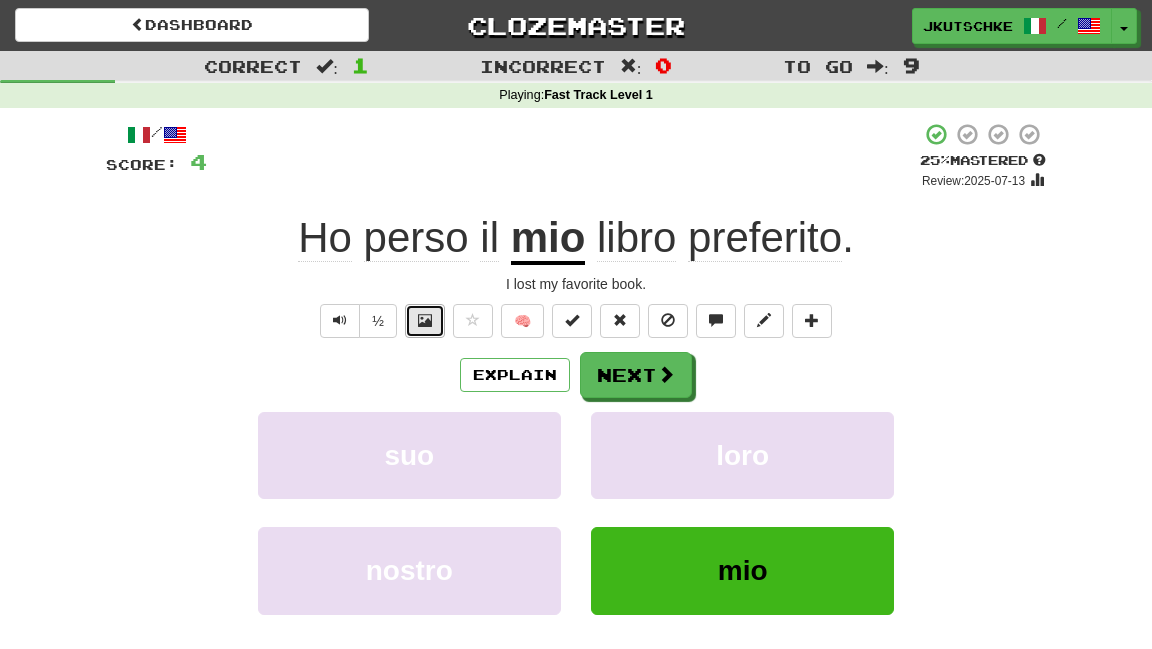 click at bounding box center (425, 321) 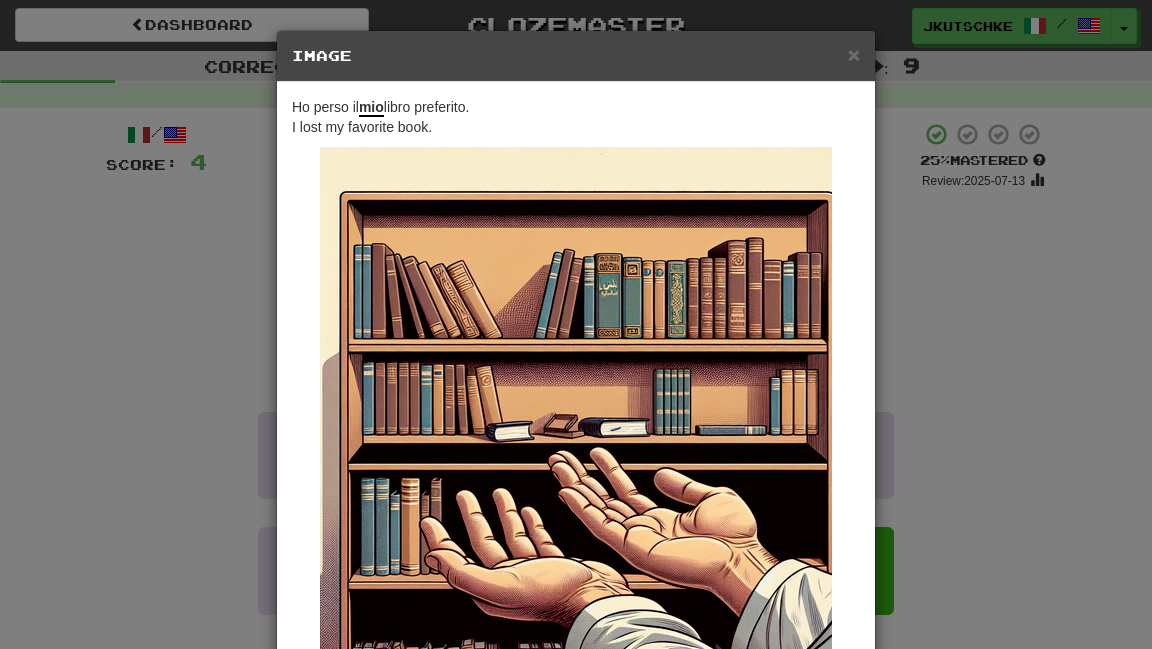 click on "× Image Ho perso il mio libro preferito. I lost my favorite book. Change when and how images are shown in the game settings. Images are in beta. Like them? Hate them? Let us know ! Close" at bounding box center (576, 324) 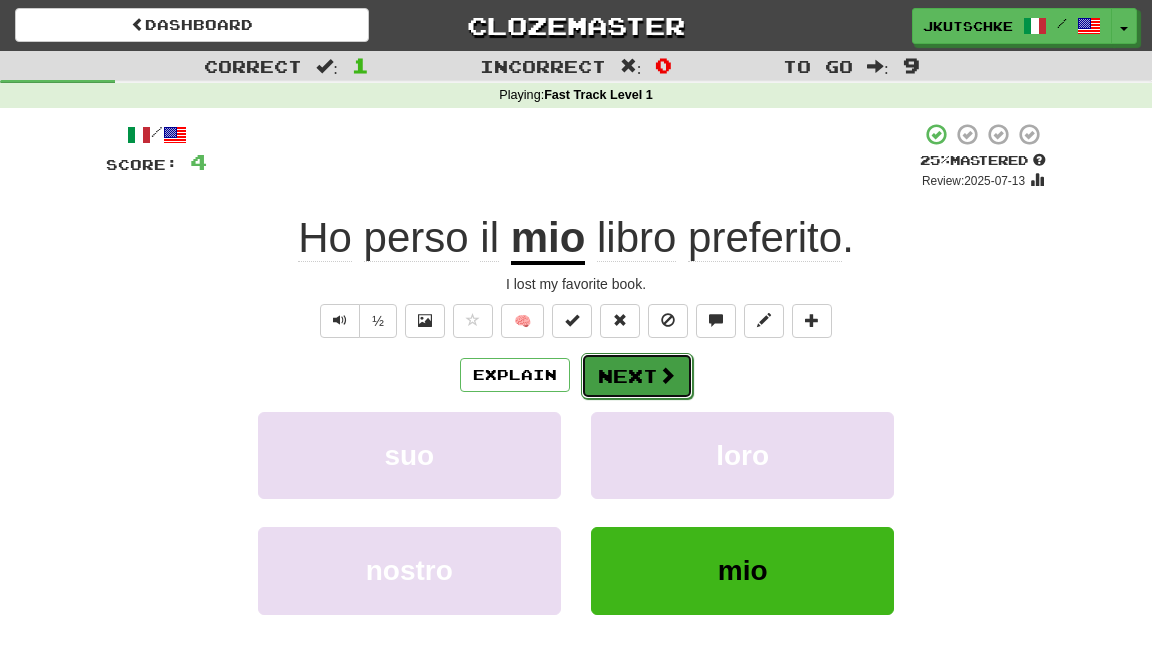 click on "Next" at bounding box center (637, 376) 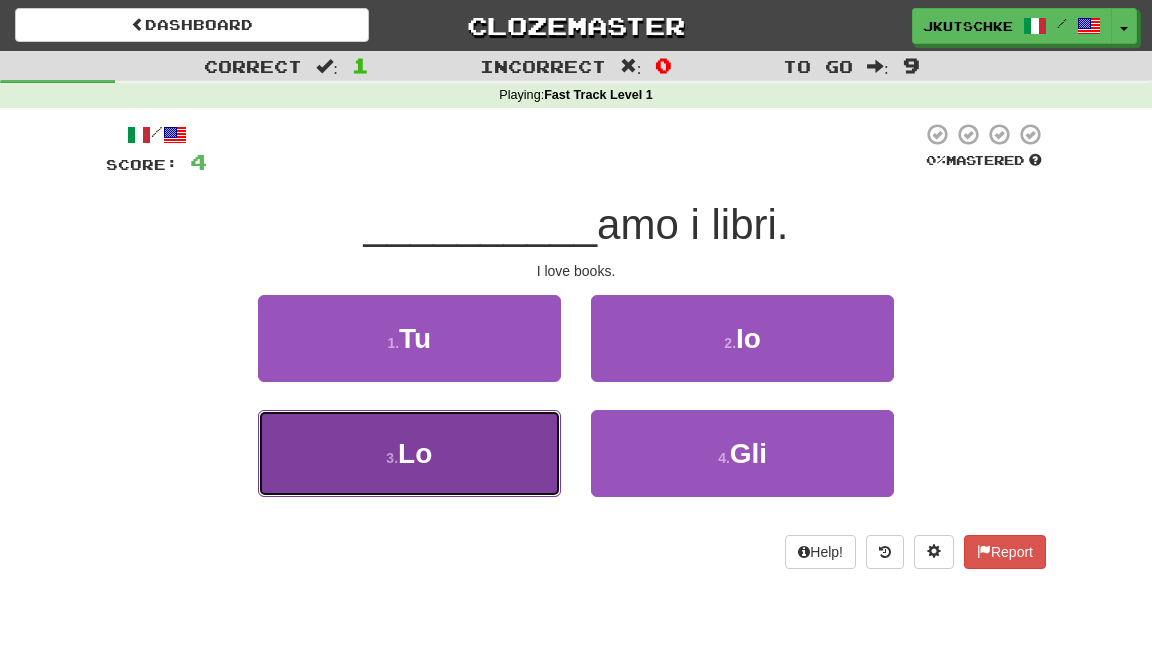 click on "Lo" at bounding box center [415, 453] 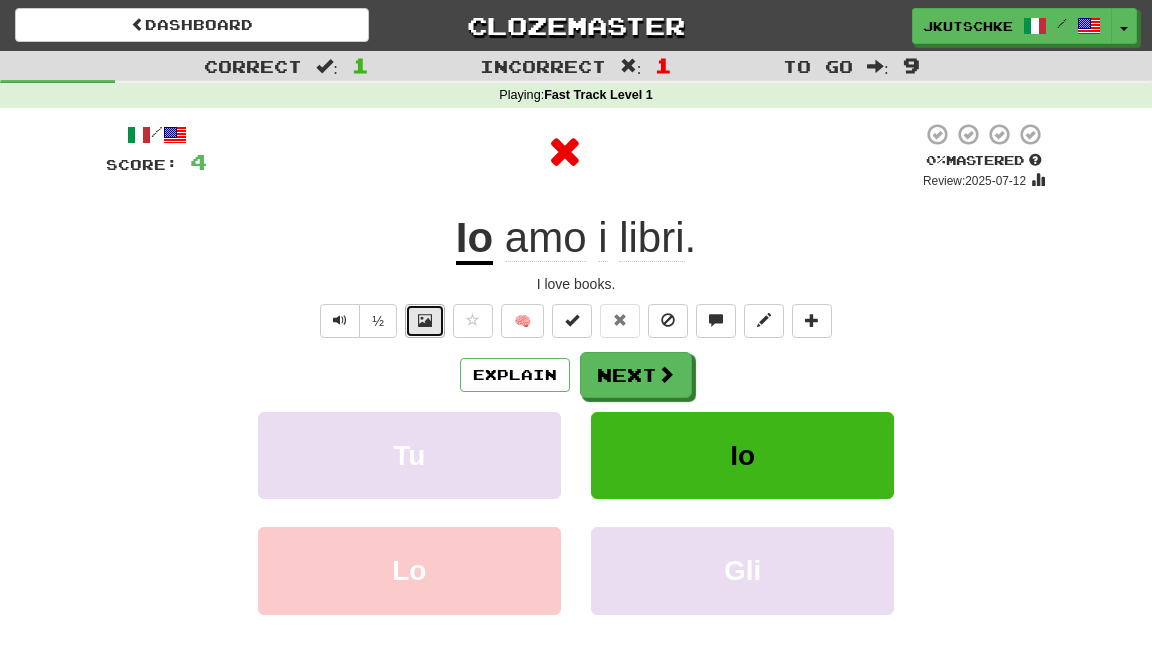 click at bounding box center [425, 321] 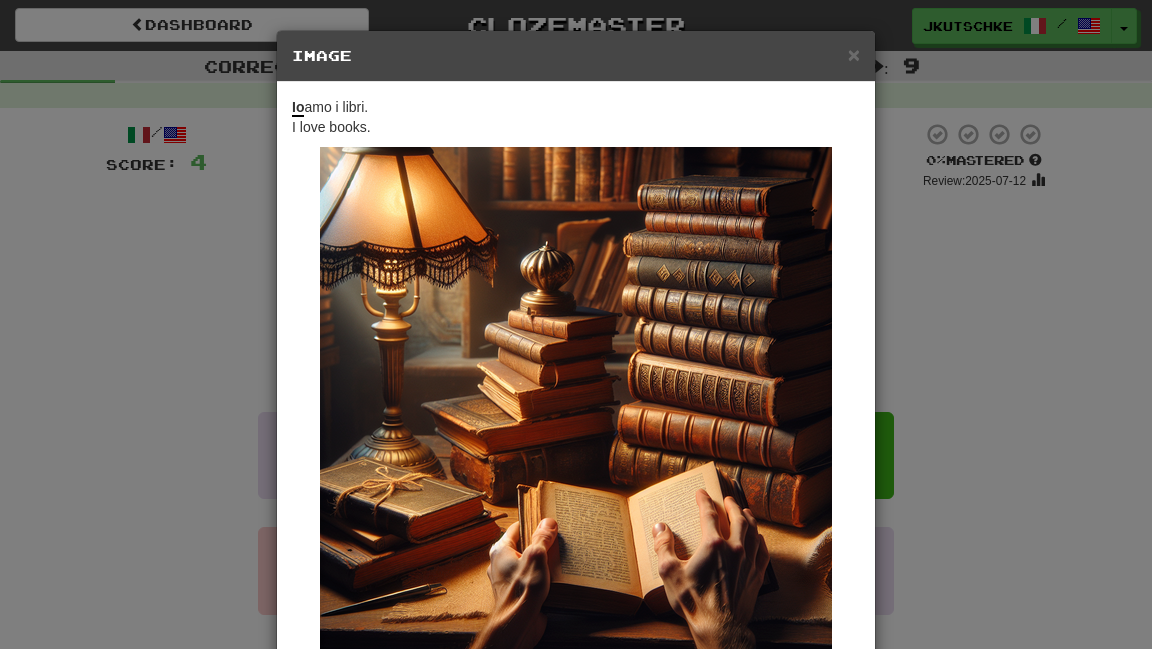 click on "× Image Io amo i libri. I love books. Change when and how images are shown in the game settings. Images are in beta. Like them? Hate them? Let us know ! Close" at bounding box center (576, 324) 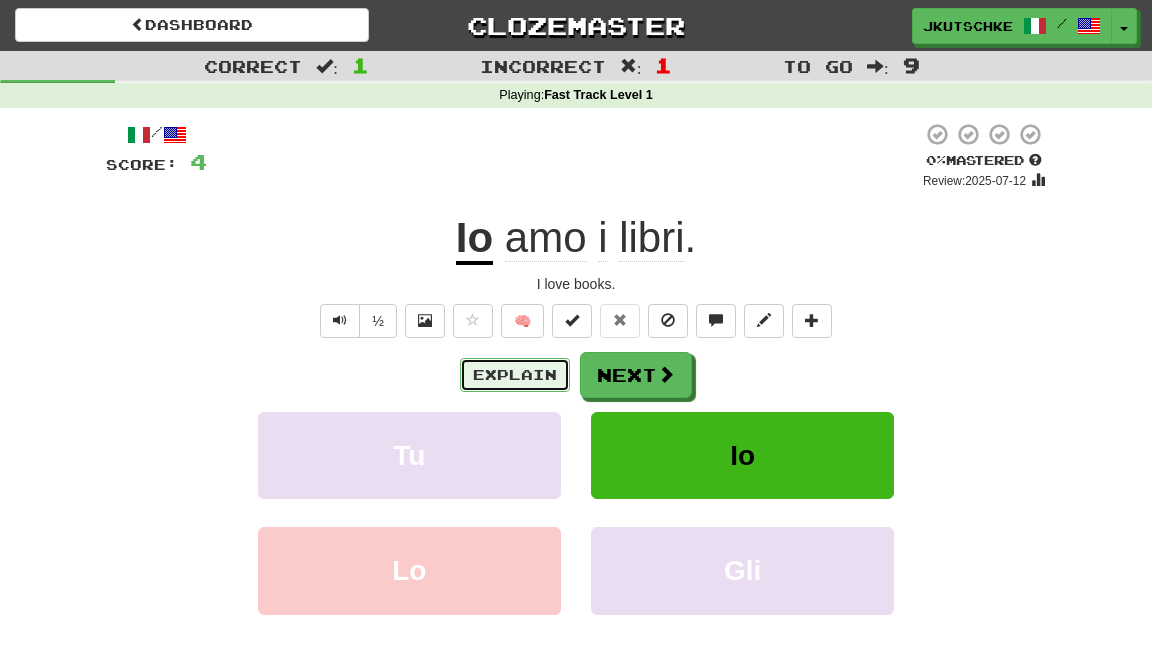 click on "Explain" at bounding box center (515, 375) 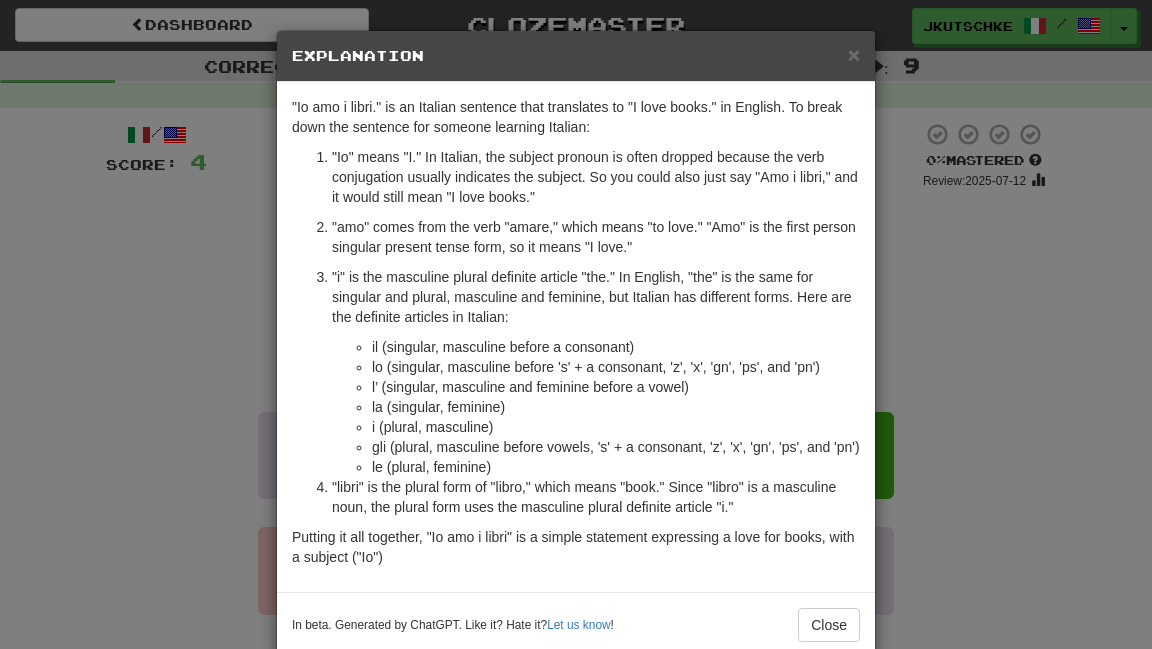 click on "× Explanation "Io amo i libri." is an Italian sentence that translates to "I love books." in English. To break down the sentence for someone learning Italian:
"Io" means "I." In Italian, the subject pronoun is often dropped because the verb conjugation usually indicates the subject. So you could also just say "Amo i libri," and it would still mean "I love books."
"amo" comes from the verb "amare," which means "to love." "Amo" is the first person singular present tense form, so it means "I love."
"i" is the masculine plural definite article "the." In English, "the" is the same for singular and plural, masculine and feminine, but Italian has different forms. Here are the definite articles in Italian:
il (singular, masculine before a consonant)
lo (singular, masculine before 's' + a consonant, 'z', 'x', 'gn', 'ps', and 'pn')
l’ (singular, masculine and feminine before a vowel)
la (singular, feminine)
i (plural, masculine)
le (plural, feminine)
Let us know !" at bounding box center (576, 324) 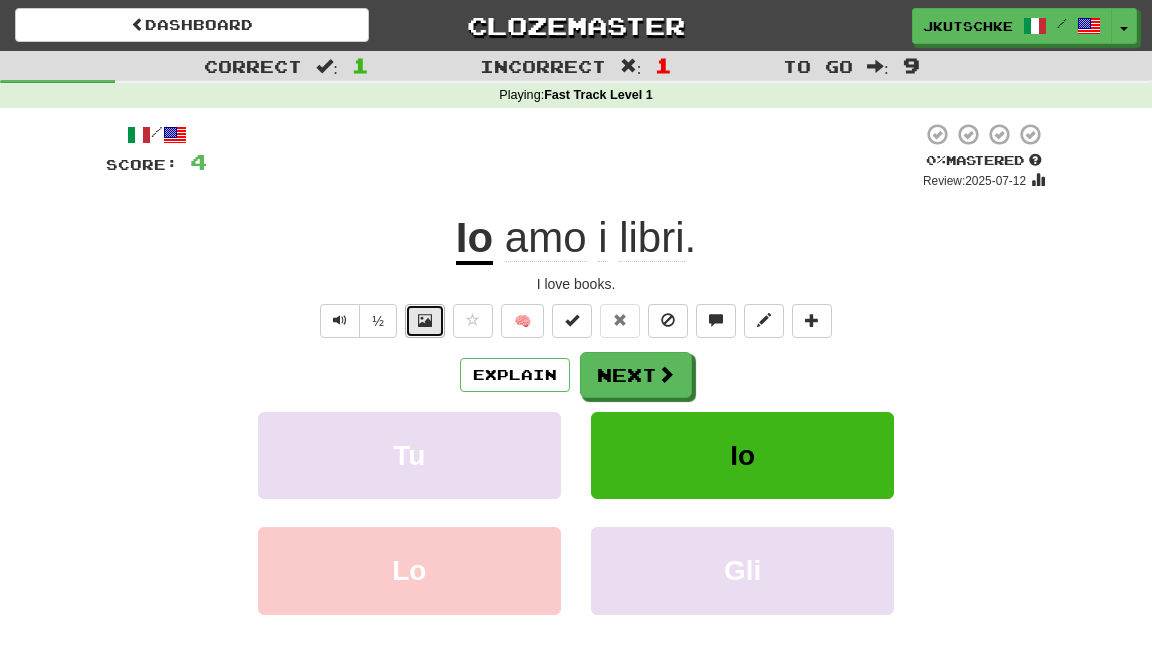click at bounding box center (425, 320) 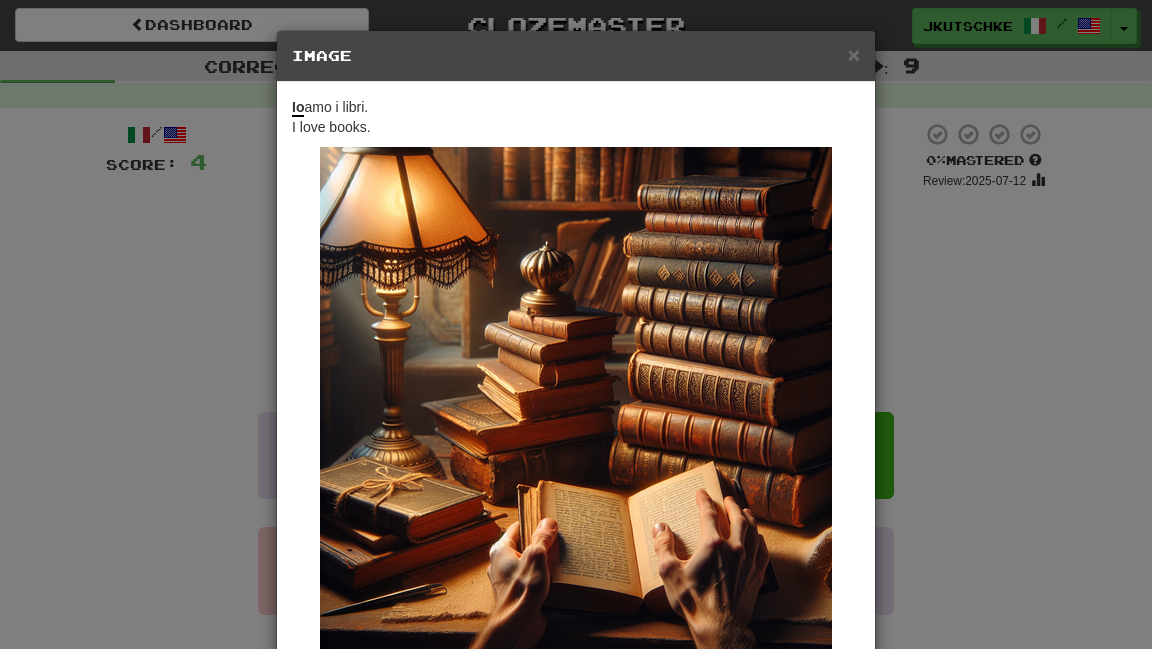 click on "× Image Io amo i libri. I love books. Change when and how images are shown in the game settings. Images are in beta. Like them? Hate them? Let us know ! Close" at bounding box center [576, 324] 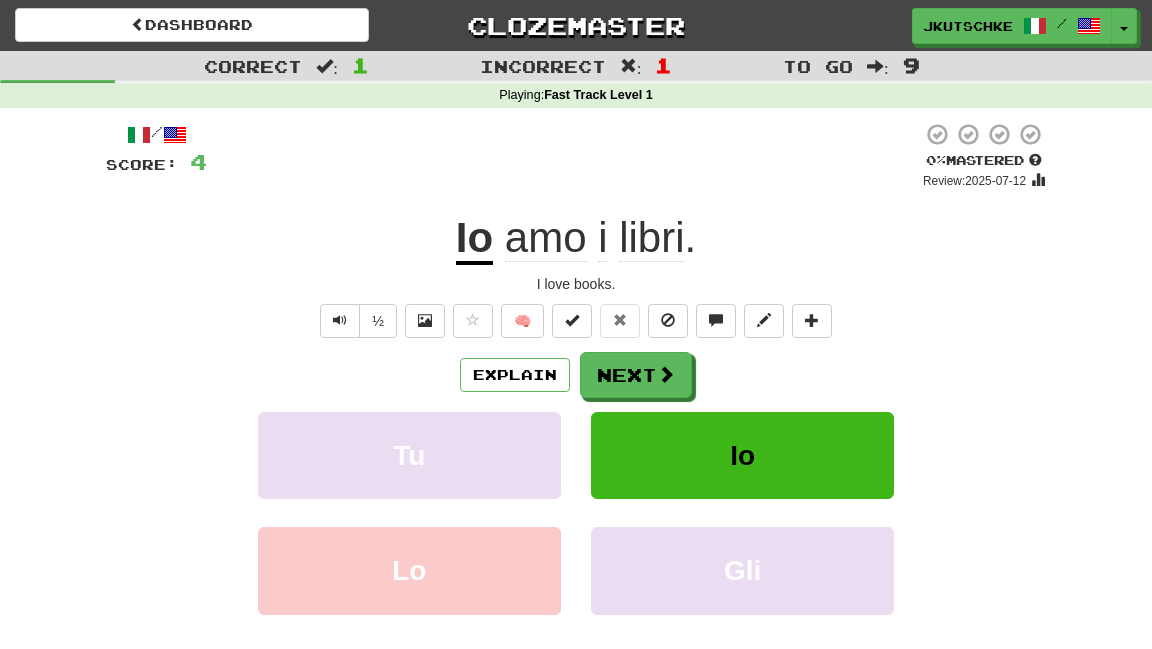 click on "Explain Next" at bounding box center (576, 375) 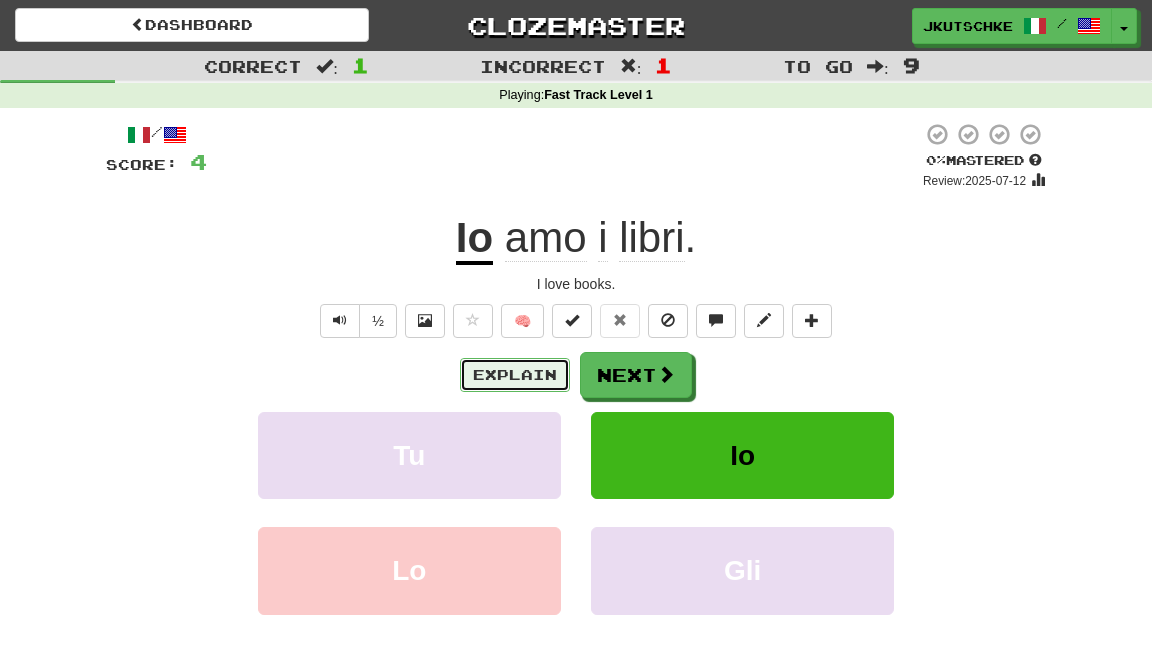 click on "Explain" at bounding box center [515, 375] 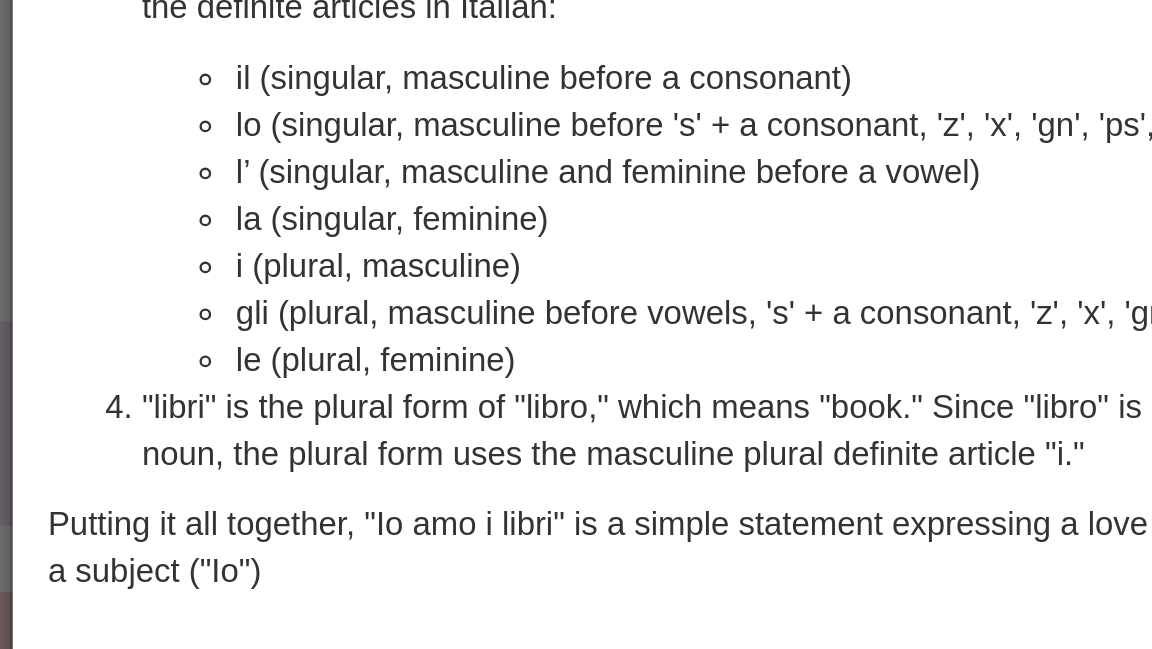 scroll, scrollTop: 42, scrollLeft: 0, axis: vertical 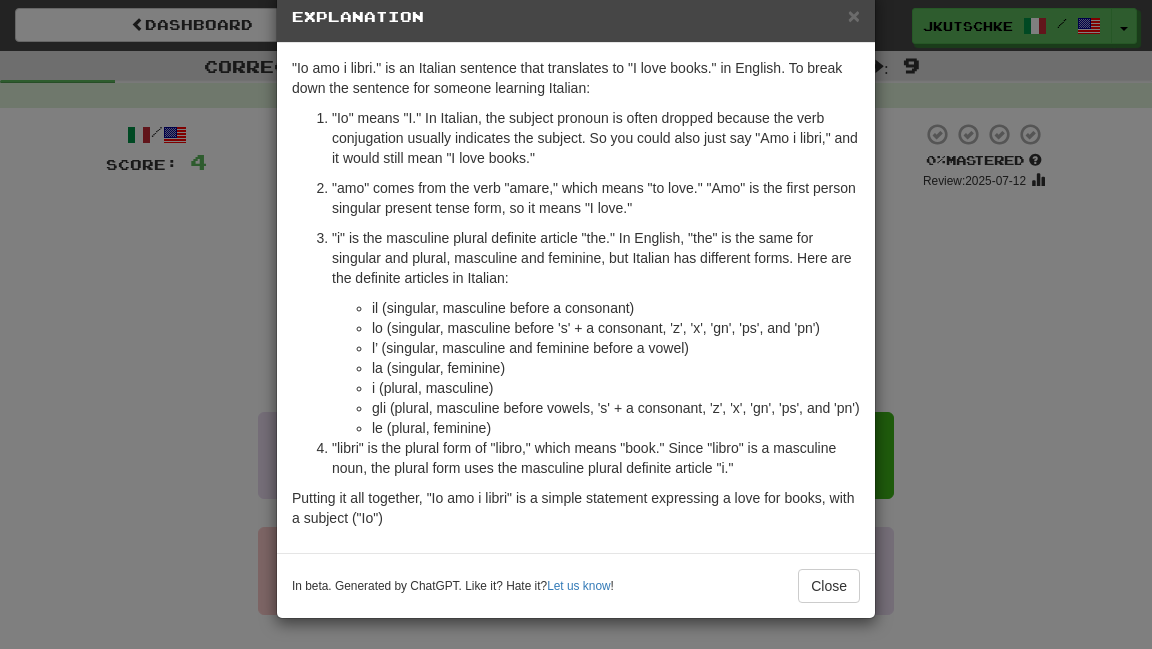 click on "× Explanation "Io amo i libri." is an Italian sentence that translates to "I love books." in English. To break down the sentence for someone learning Italian:
"Io" means "I." In Italian, the subject pronoun is often dropped because the verb conjugation usually indicates the subject. So you could also just say "Amo i libri," and it would still mean "I love books."
"amo" comes from the verb "amare," which means "to love." "Amo" is the first person singular present tense form, so it means "I love."
"i" is the masculine plural definite article "the." In English, "the" is the same for singular and plural, masculine and feminine, but Italian has different forms. Here are the definite articles in Italian:
il (singular, masculine before a consonant)
lo (singular, masculine before 's' + a consonant, 'z', 'x', 'gn', 'ps', and 'pn')
l’ (singular, masculine and feminine before a vowel)
la (singular, feminine)
i (plural, masculine)
le (plural, feminine)
Let us know !" at bounding box center [576, 324] 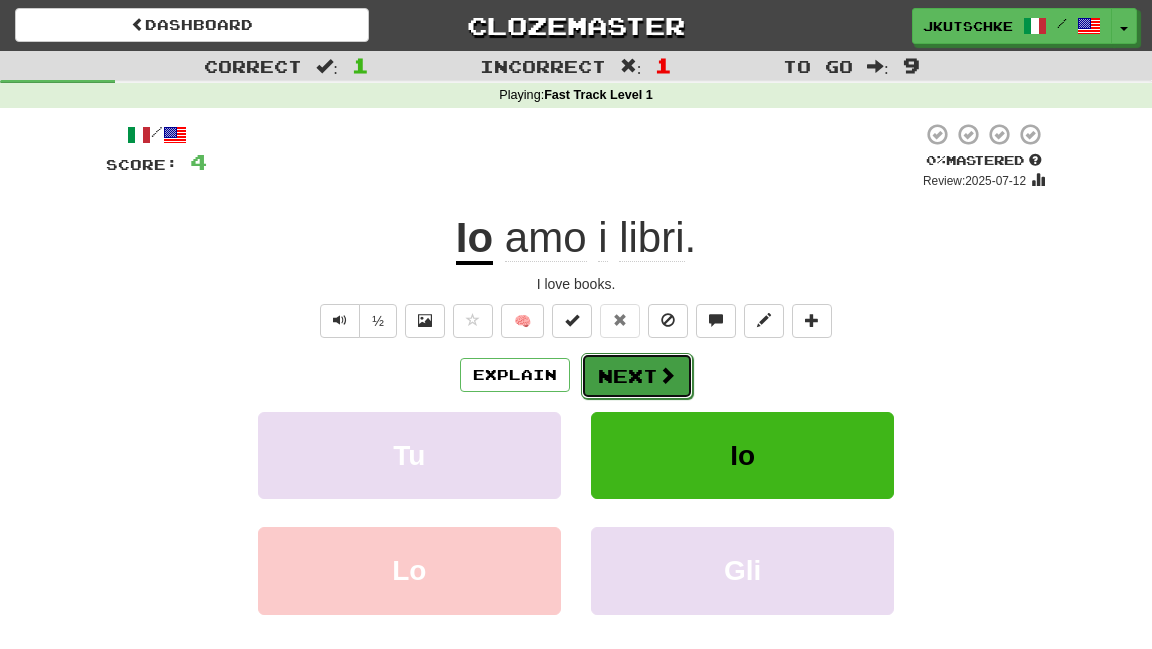 click on "Next" at bounding box center [637, 376] 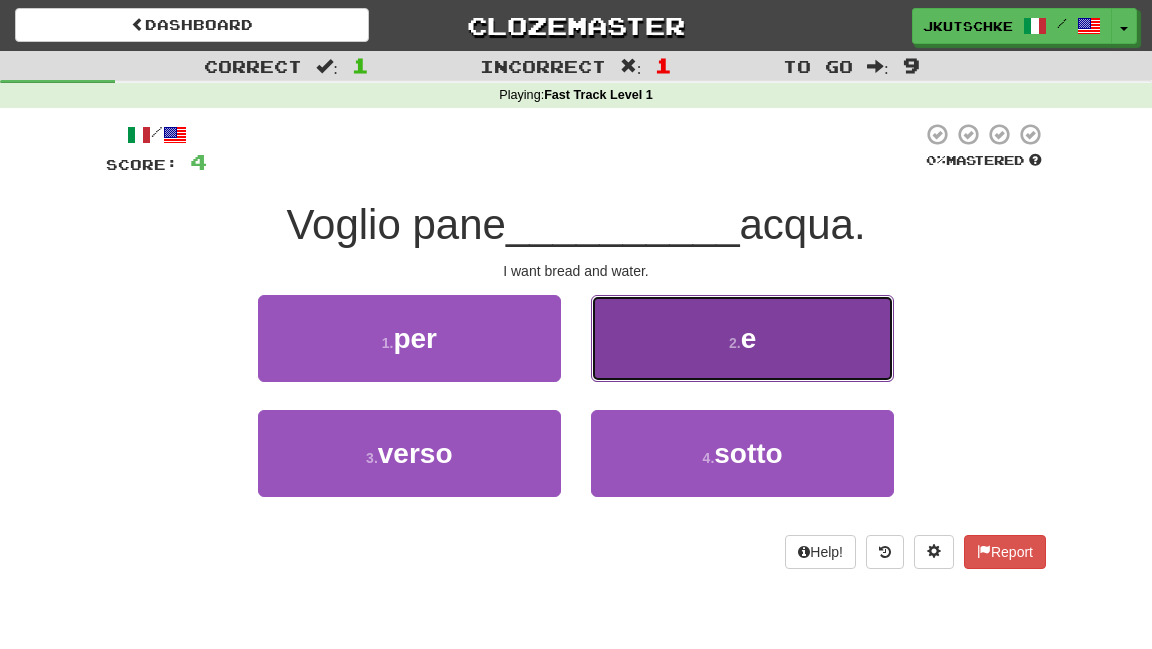 click on "2 .  e" at bounding box center [742, 338] 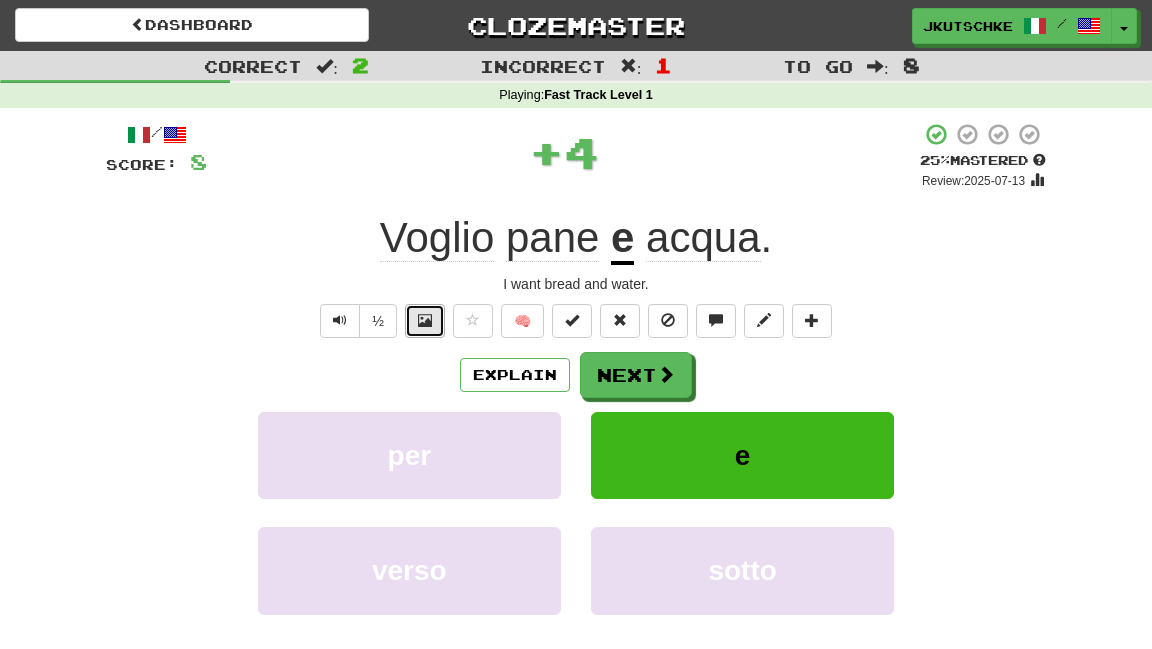 click at bounding box center [425, 320] 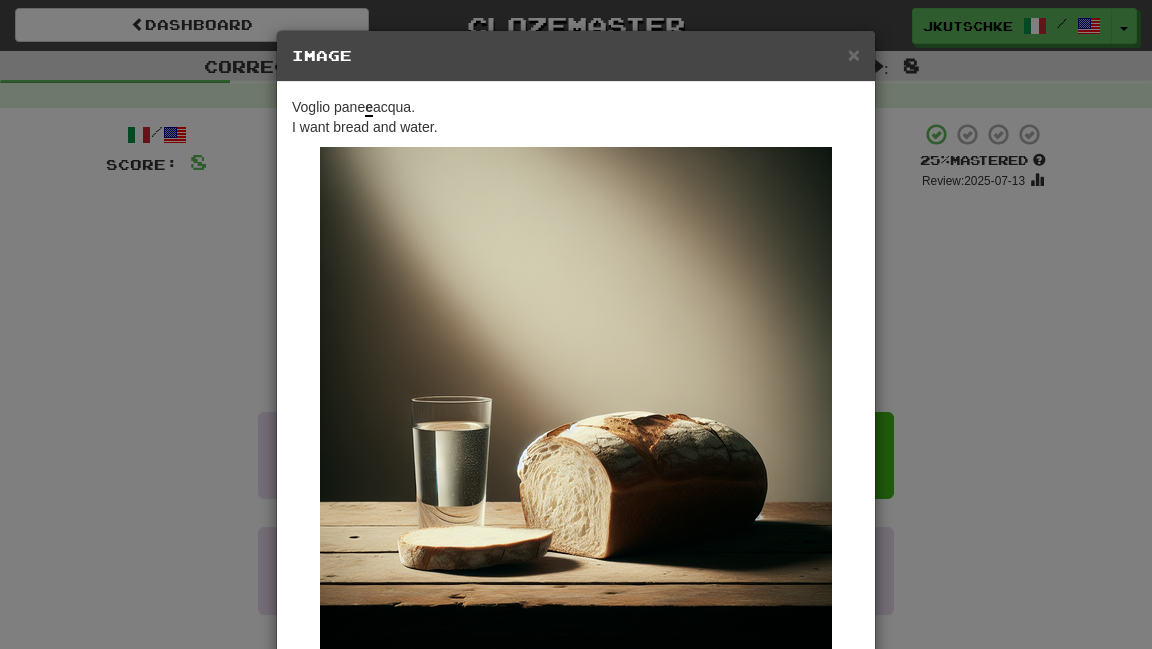click on "× Image Voglio pane e acqua. I want bread and water. Change when and how images are shown in the game settings. Images are in beta. Like them? Hate them? Let us know ! Close" at bounding box center [576, 324] 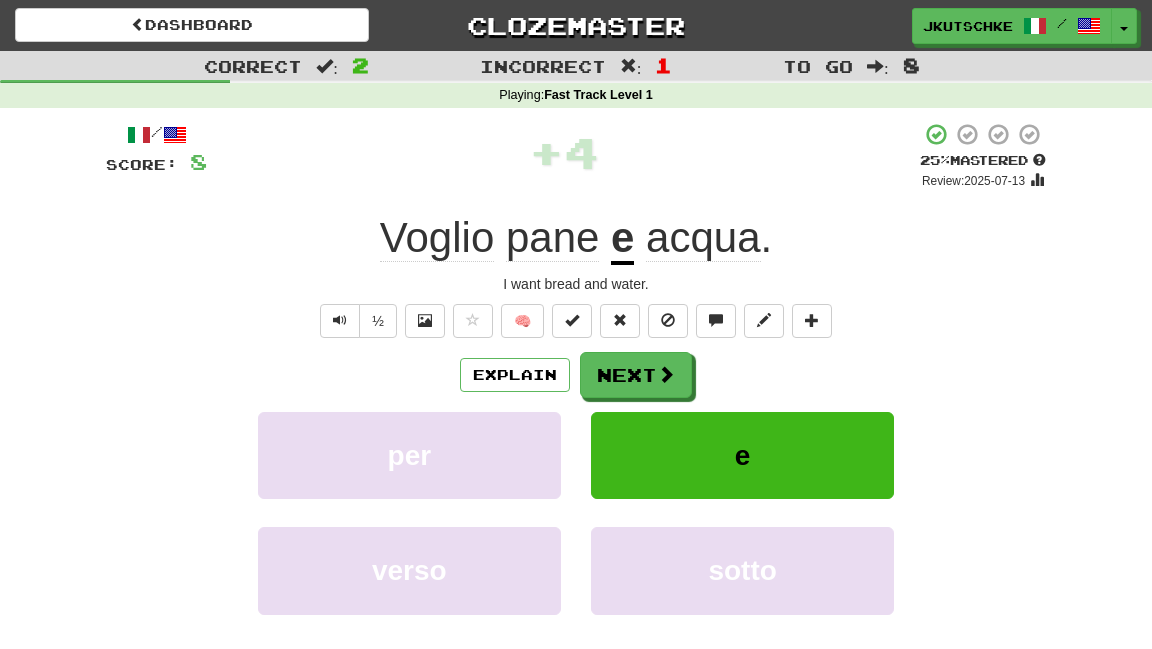 click on "Voglio" 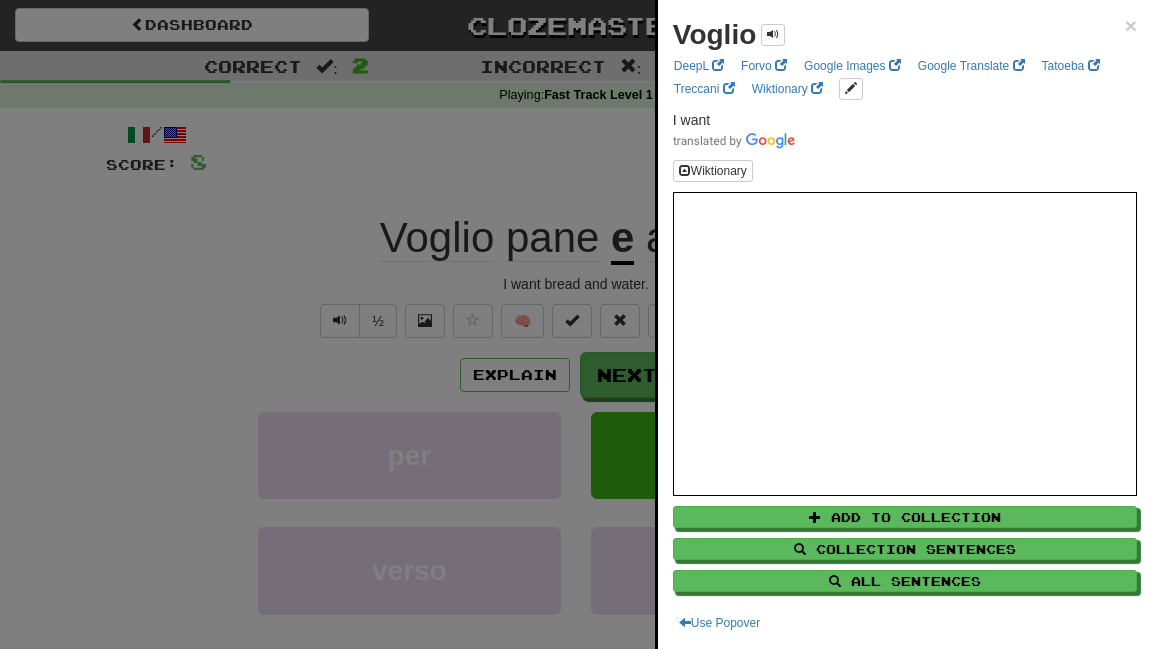click at bounding box center (576, 324) 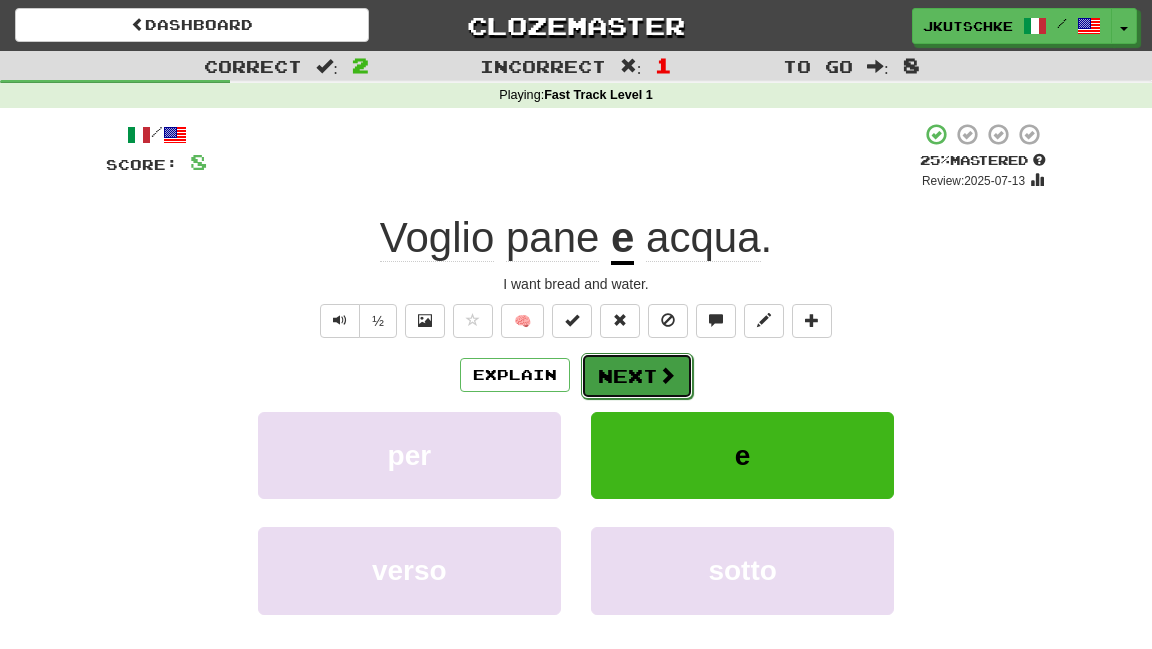 click on "Next" at bounding box center [637, 376] 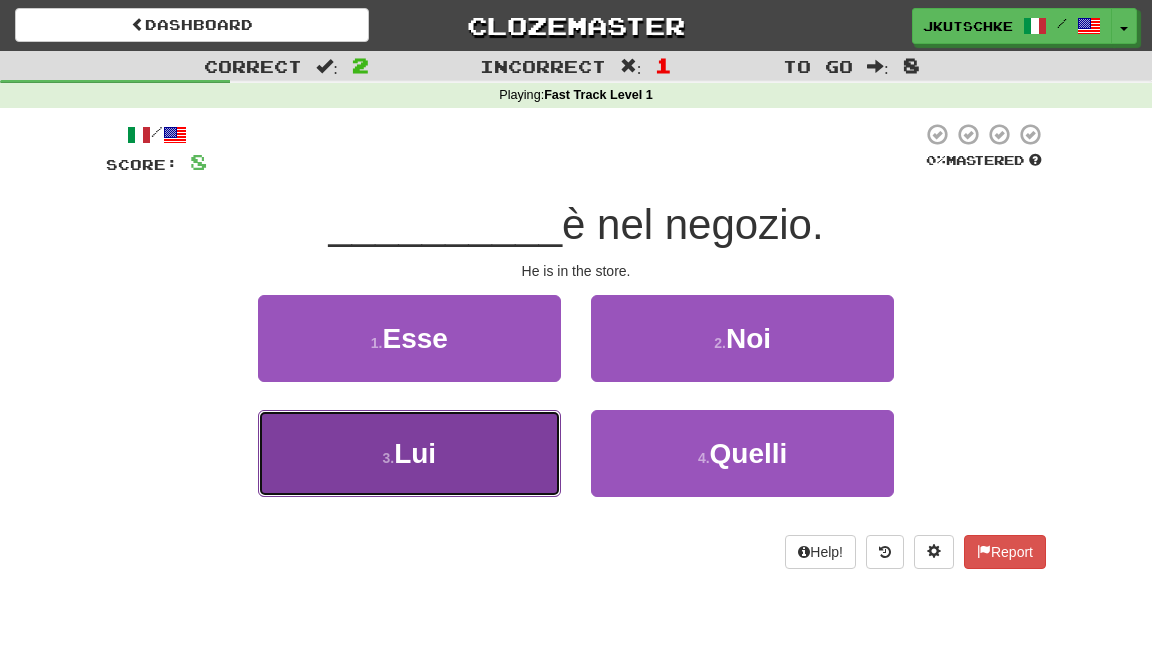 click on "3 .  Lui" at bounding box center [409, 453] 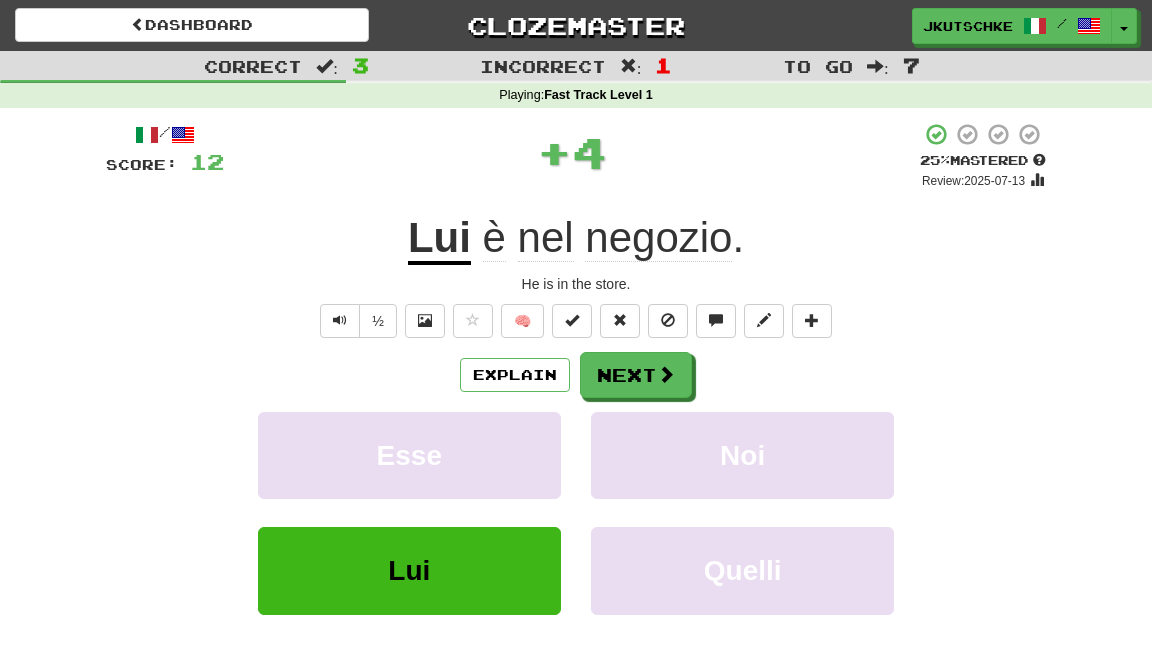 click on "½ 🧠" at bounding box center (576, 321) 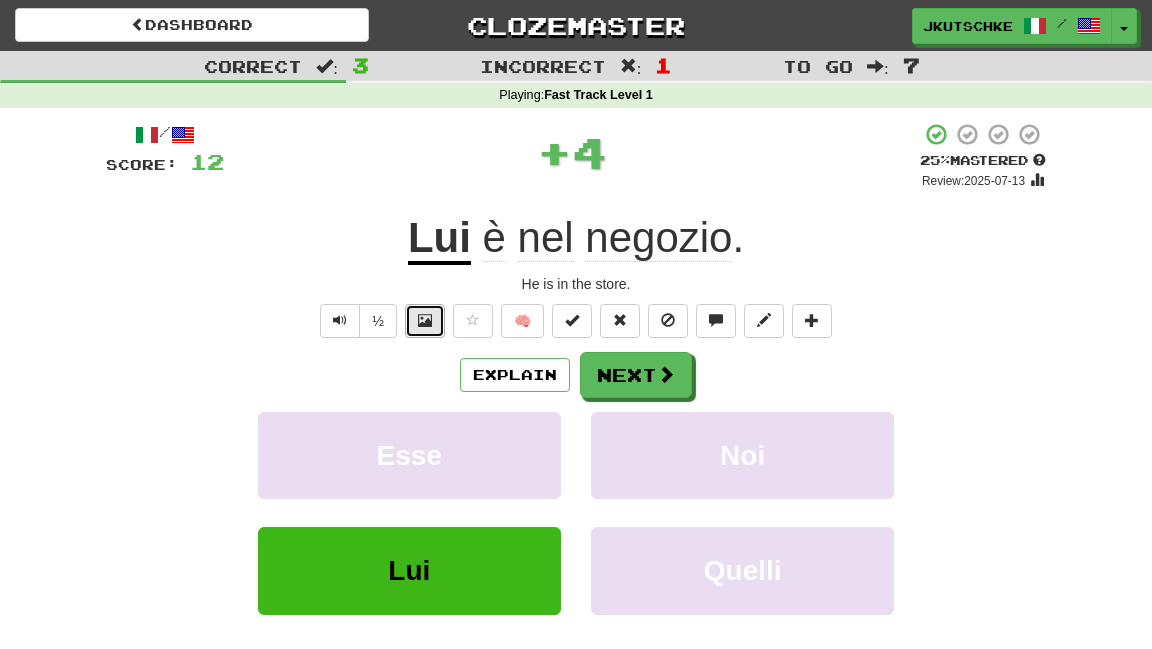 click at bounding box center [425, 321] 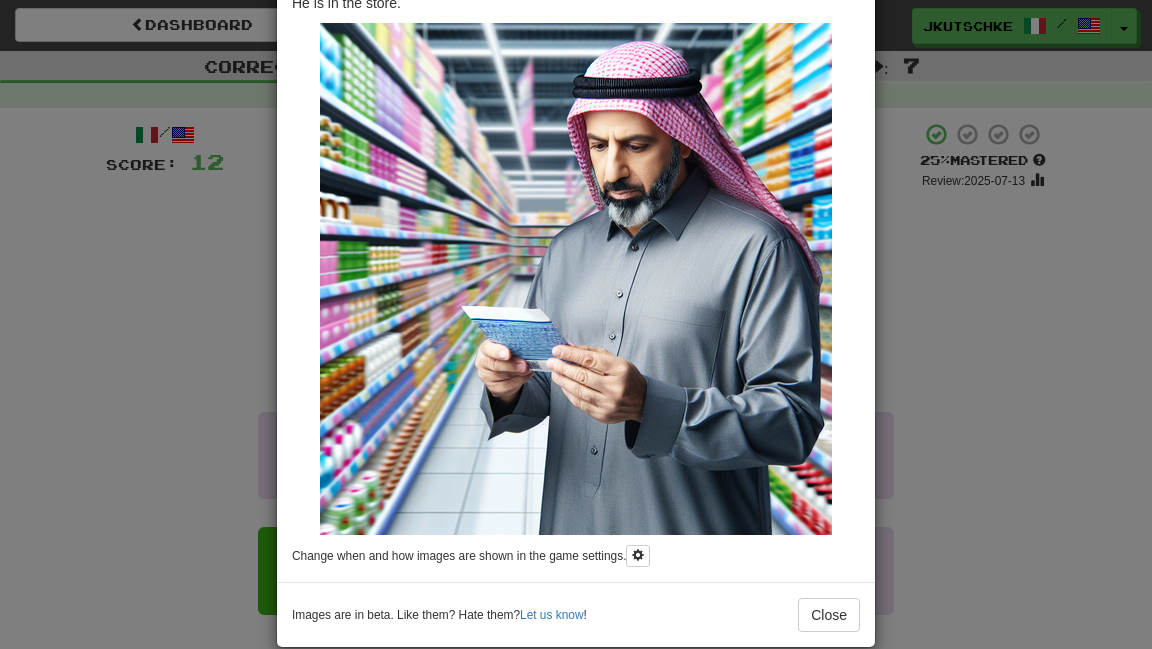 scroll, scrollTop: 132, scrollLeft: 0, axis: vertical 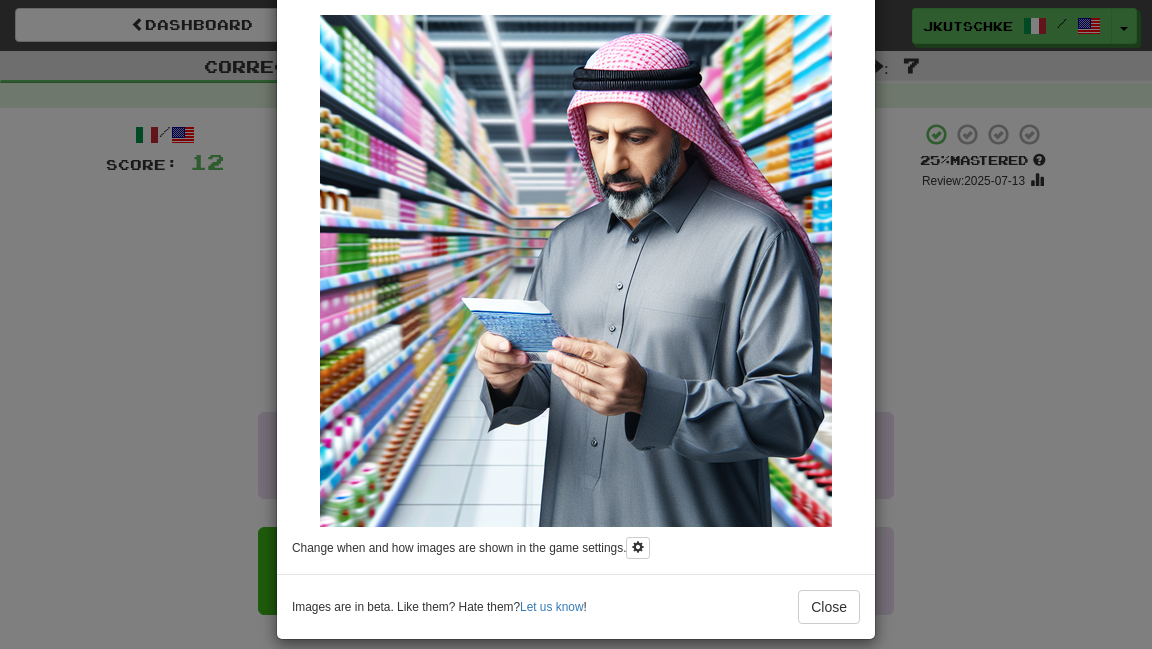 click on "× Image Lui è nel negozio. He is in the store. Change when and how images are shown in the game settings. Images are in beta. Like them? Hate them? Let us know ! Close" at bounding box center (576, 324) 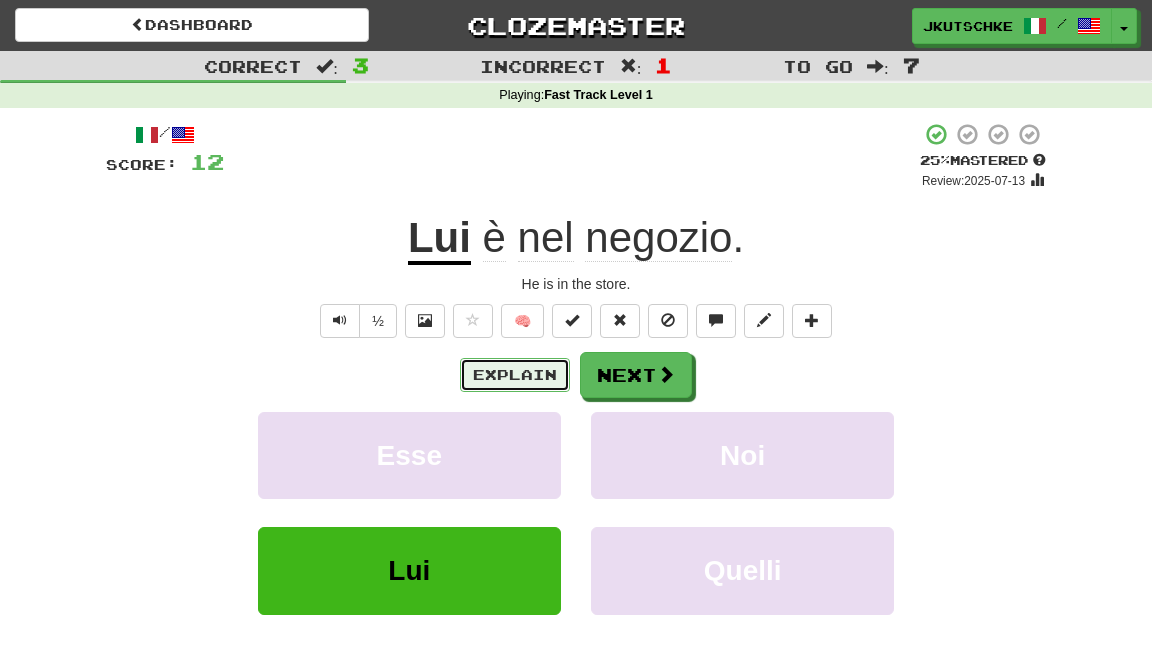 click on "Explain" at bounding box center (515, 375) 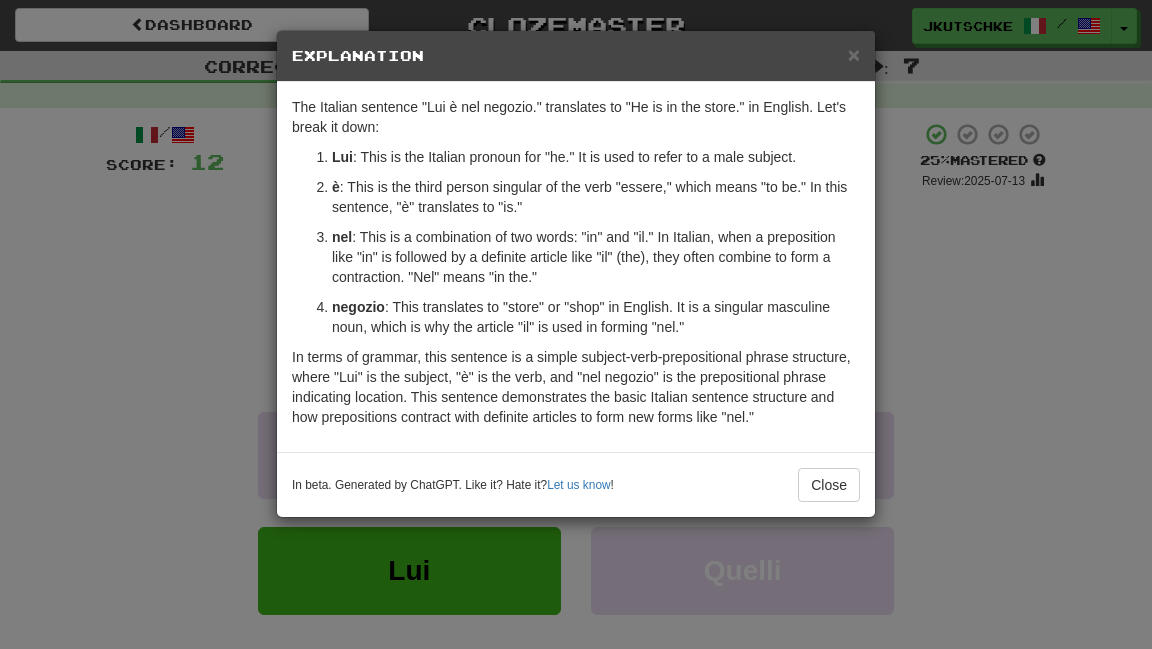click on "× Explanation The Italian sentence "Lui è nel negozio." translates to "He is in the store." in English. Let's break it down:
Lui : This is the Italian pronoun for "he." It is used to refer to a male subject.
è : This is the third person singular of the verb "essere," which means "to be." In this sentence, "è" translates to "is."
nel : This is a combination of two words: "in" and "il." In Italian, when a preposition like "in" is followed by a definite article like "il" (the), they often combine to form a contraction. "Nel" means "in the."
negozio : This translates to "store" or "shop" in English. It is a singular masculine noun, which is why the article "il" is used in forming "nel."
In beta. Generated by ChatGPT. Like it? Hate it?  Let us know ! Close" at bounding box center (576, 324) 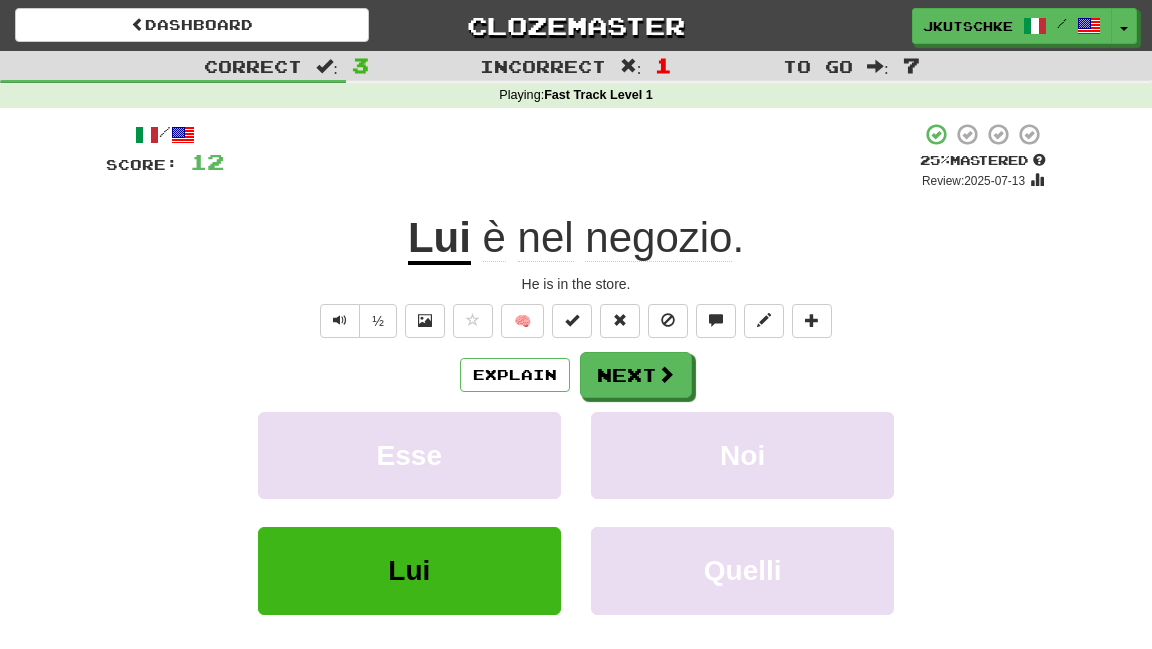 click on "negozio" at bounding box center [658, 238] 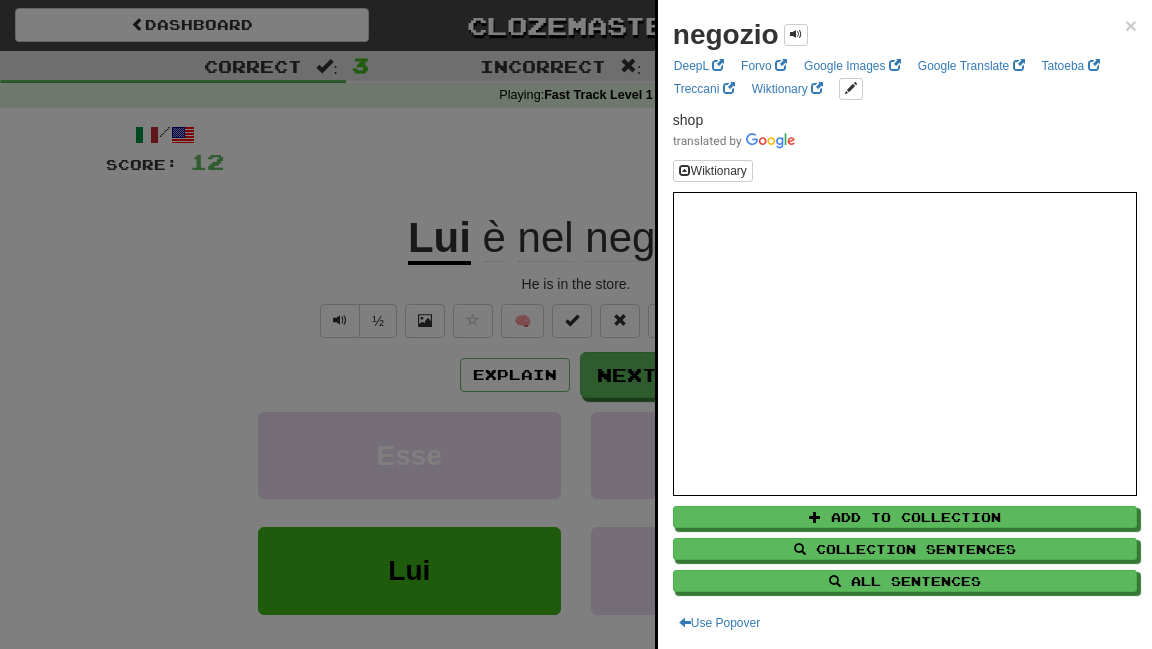 click at bounding box center (576, 324) 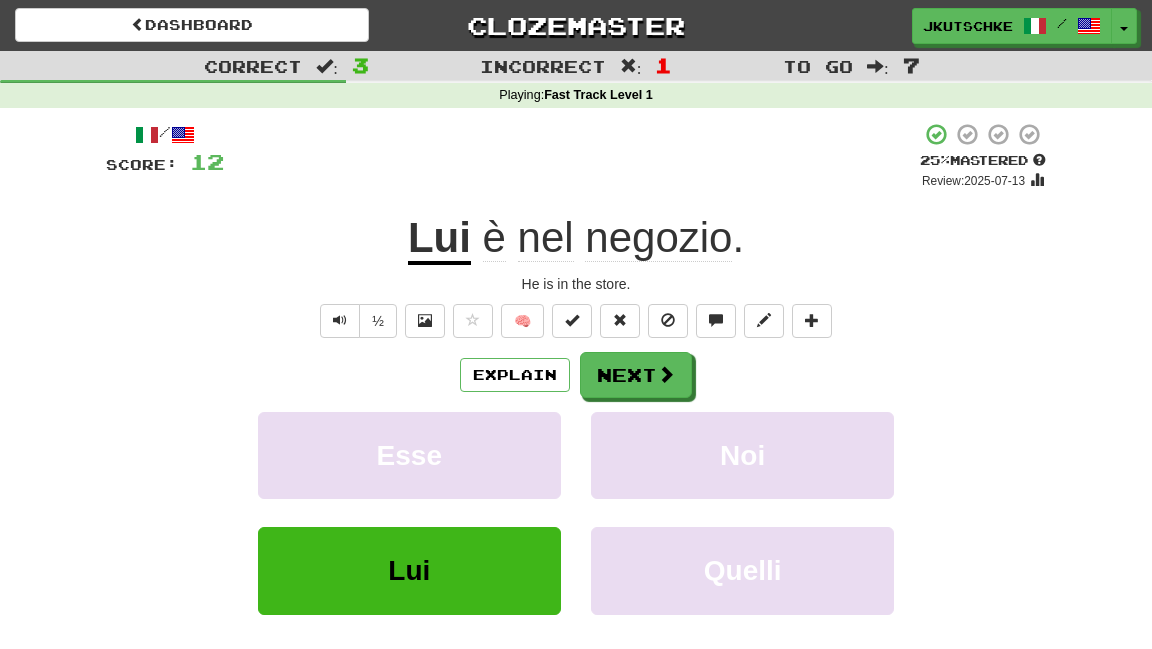 click on "nel" at bounding box center (546, 238) 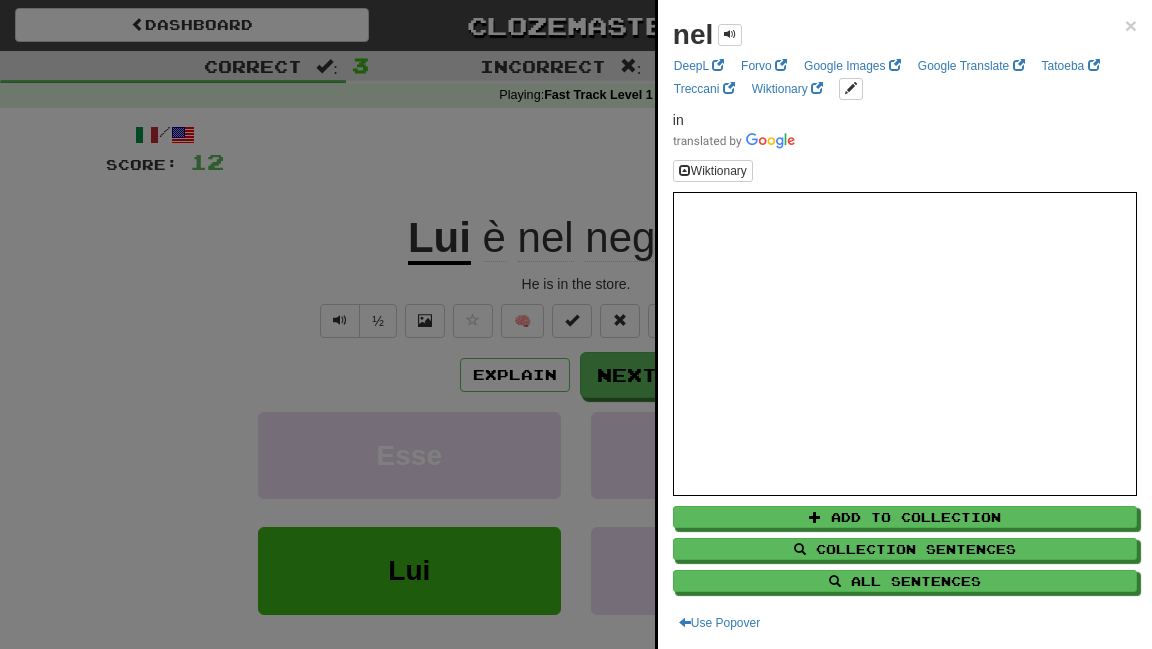 click at bounding box center (576, 324) 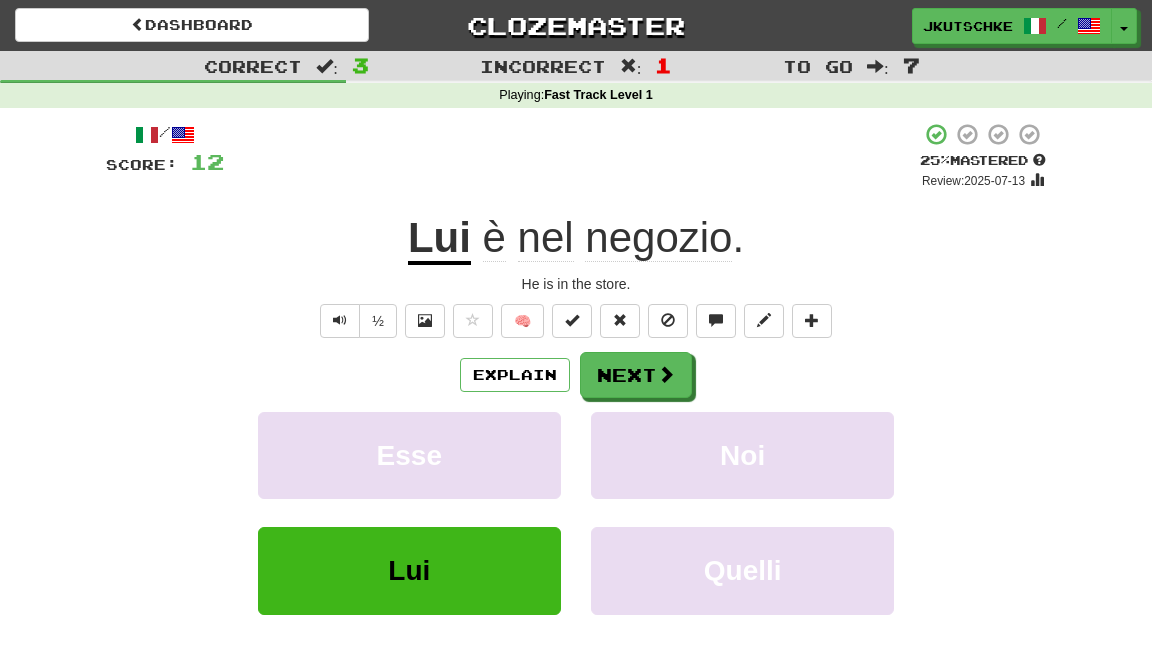click on "negozio" at bounding box center (658, 238) 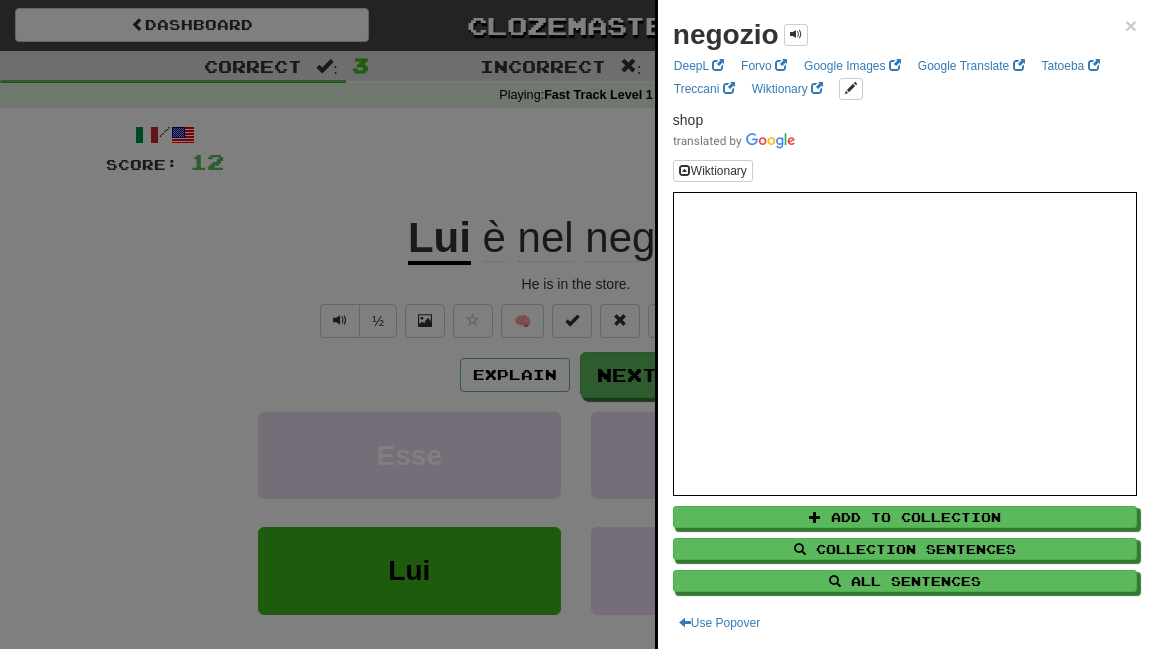 click at bounding box center (576, 324) 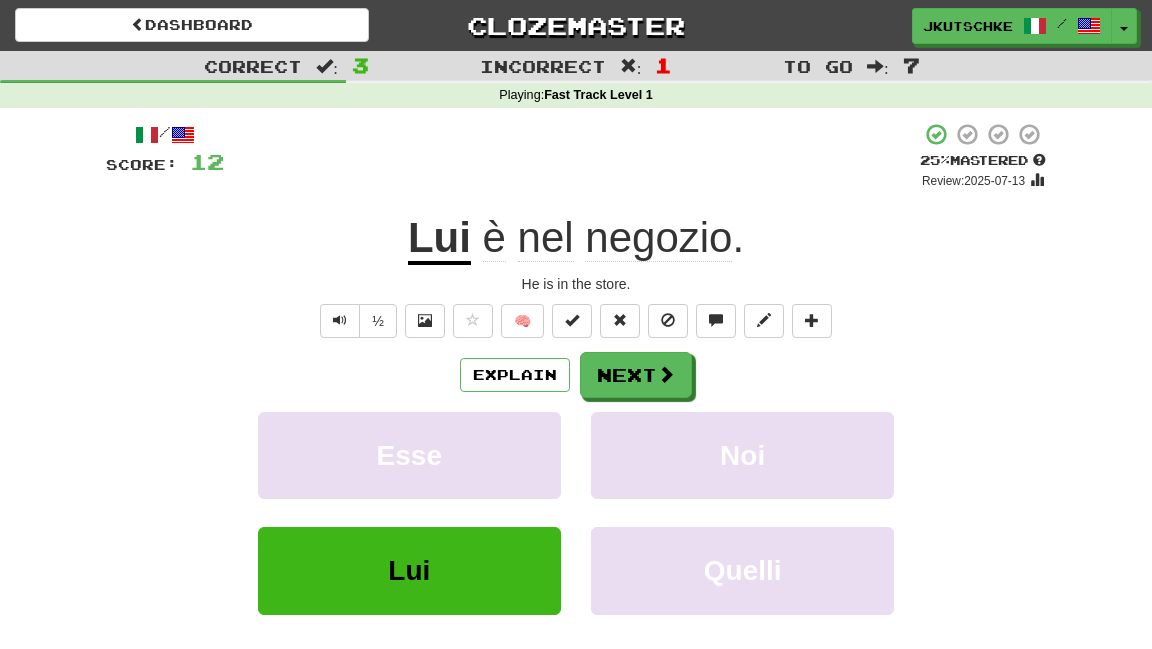 click on "è" at bounding box center [494, 238] 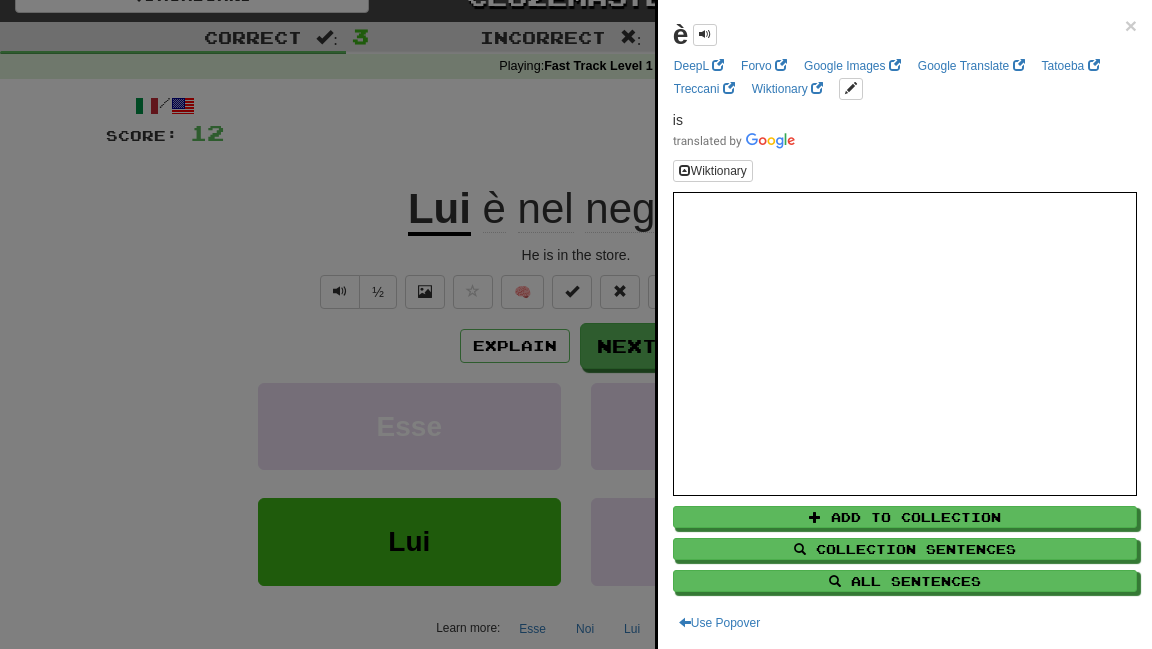 scroll, scrollTop: 30, scrollLeft: 0, axis: vertical 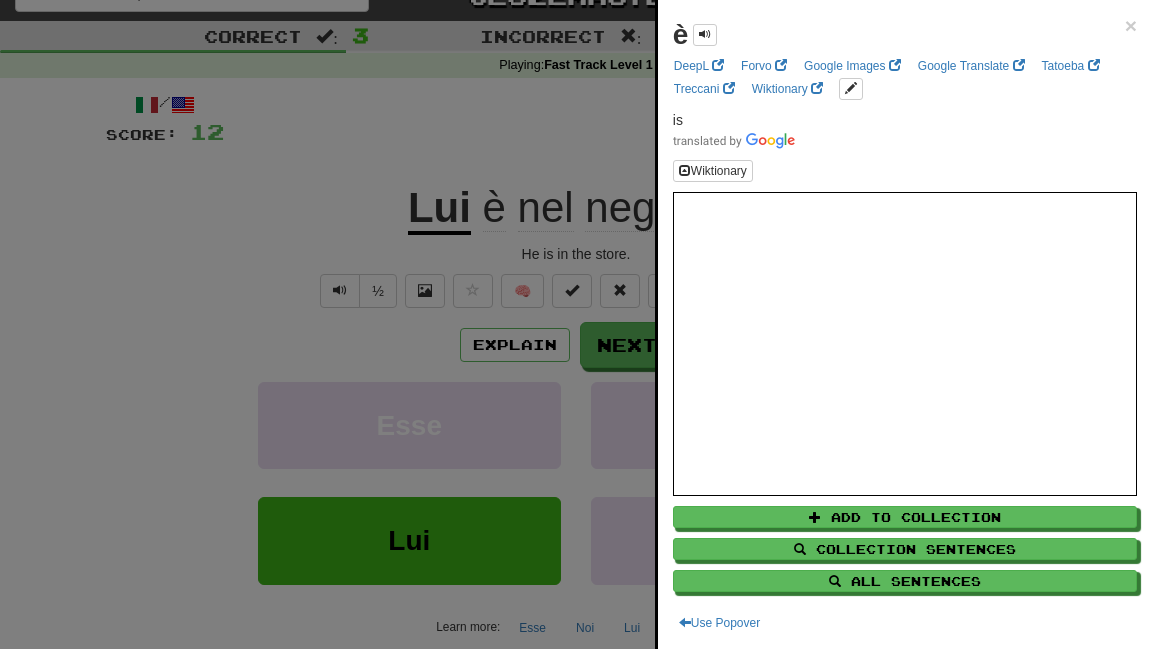 click at bounding box center (576, 324) 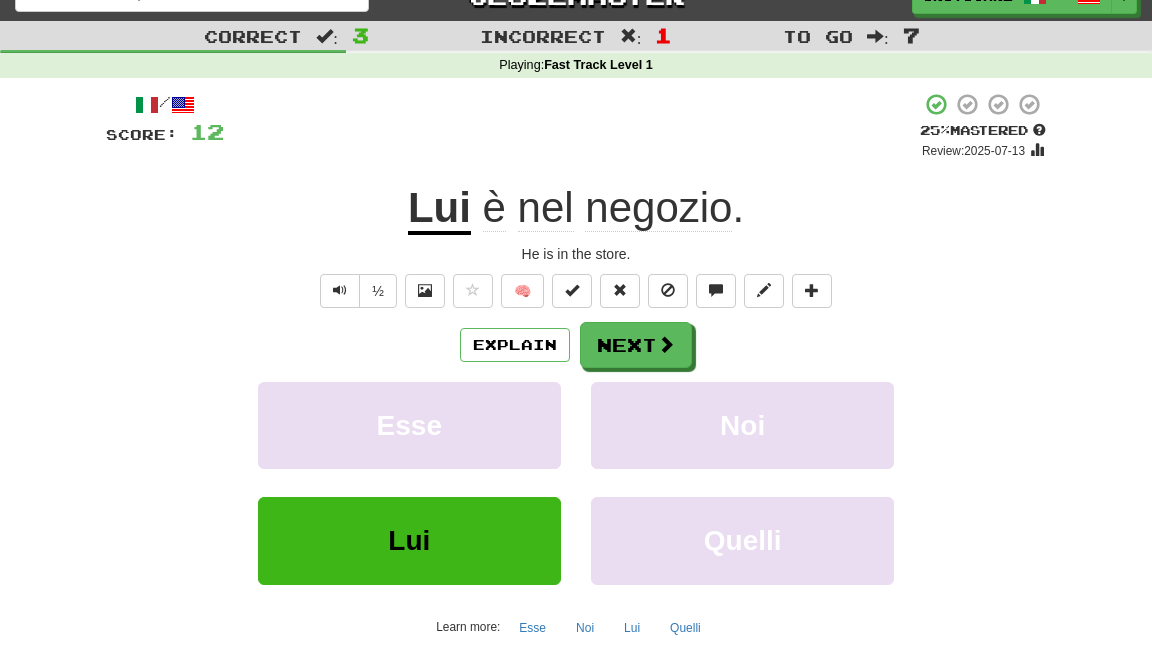 click on "Lui" at bounding box center [439, 209] 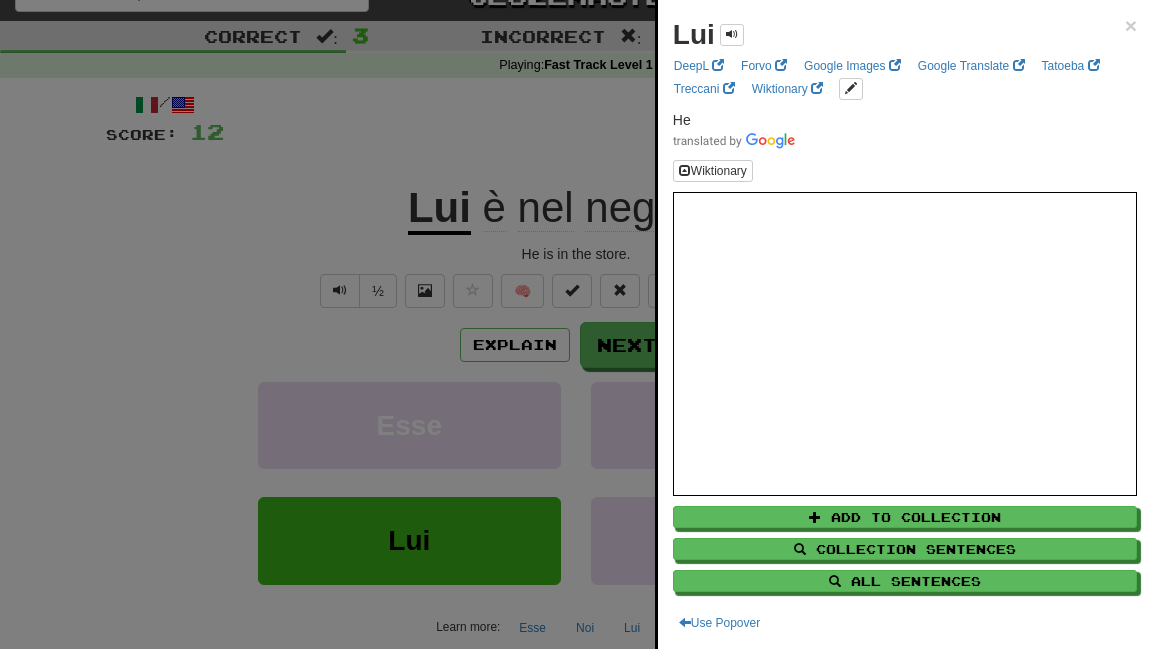 click at bounding box center [576, 324] 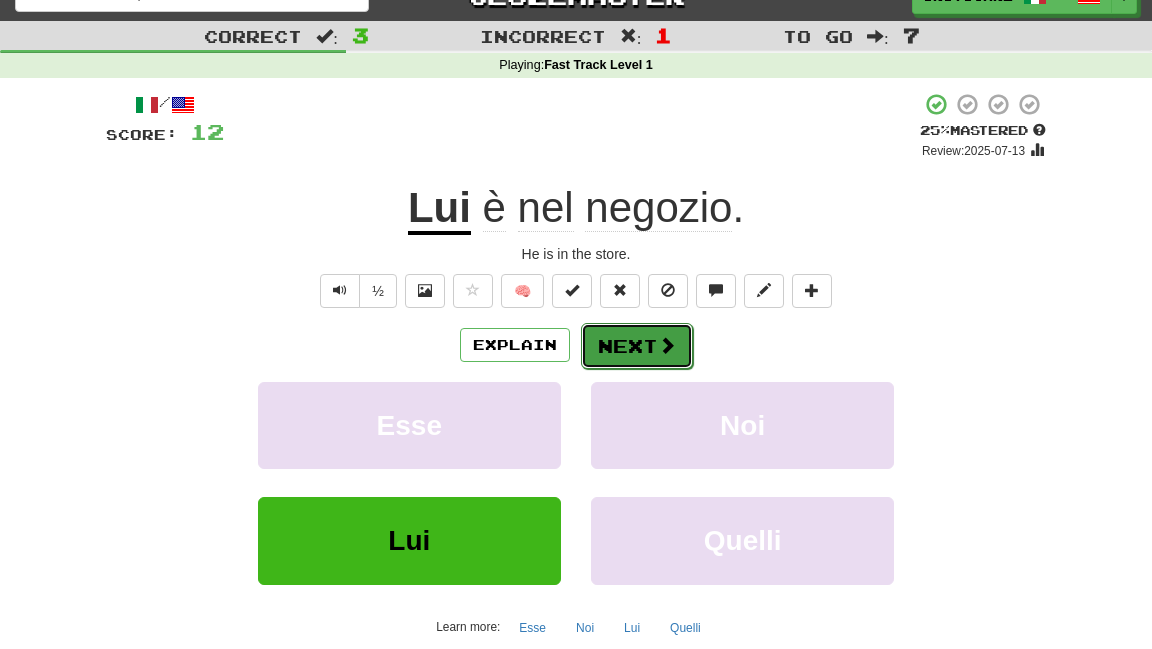 click on "Next" at bounding box center [637, 346] 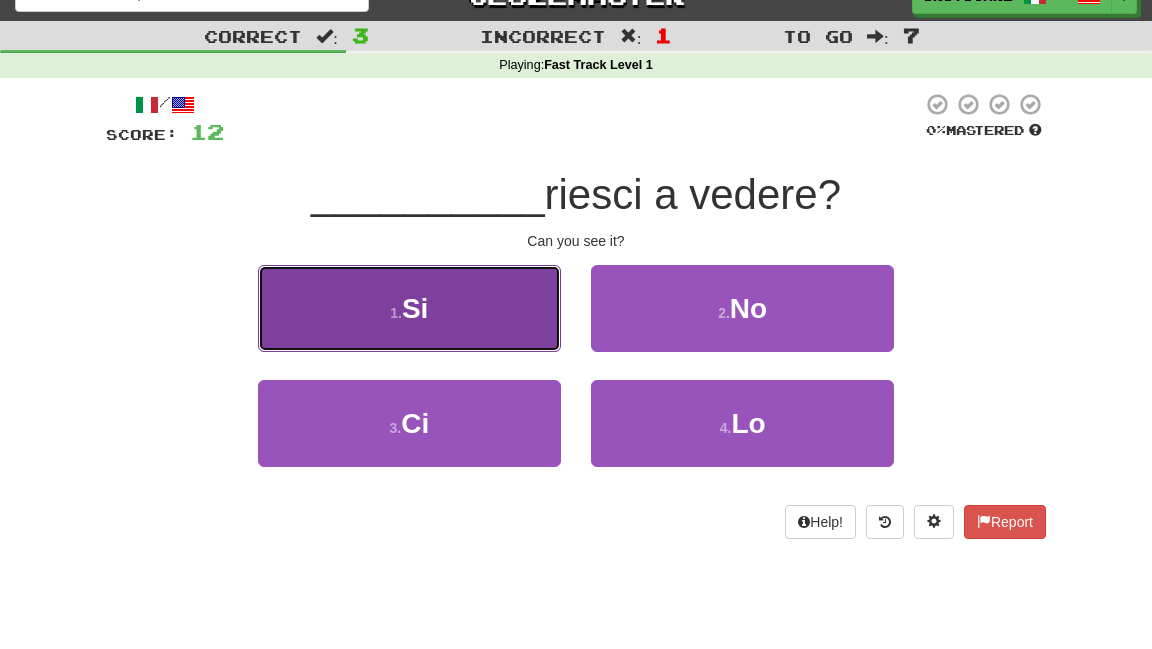 click on "1 .  Si" at bounding box center (409, 308) 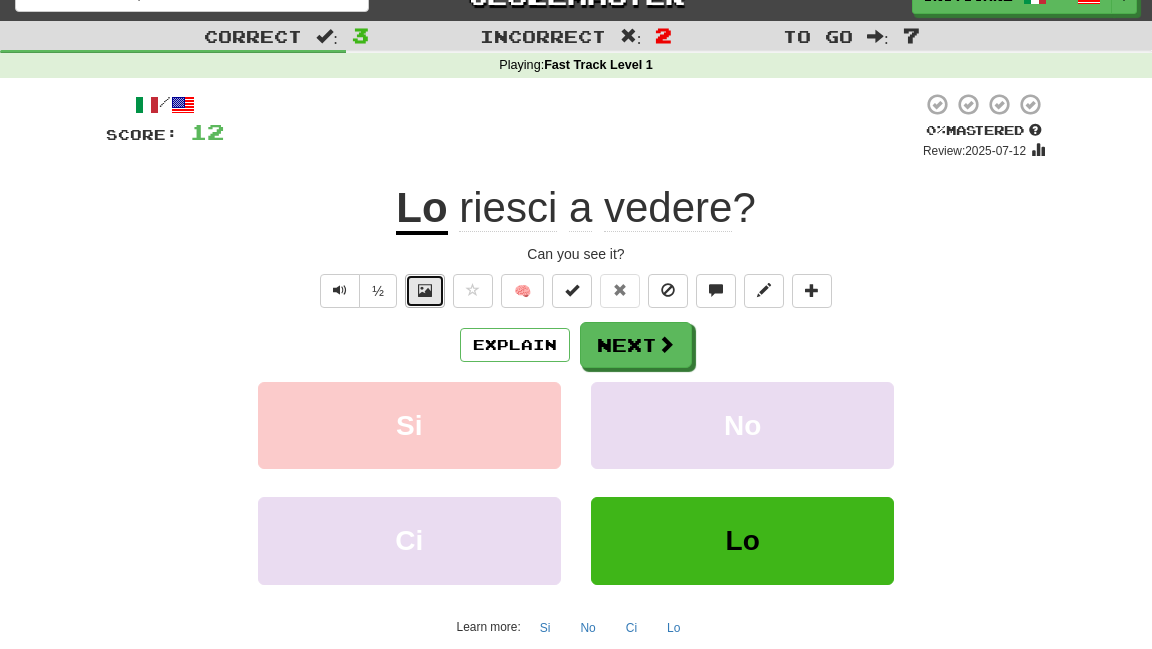 click at bounding box center (425, 291) 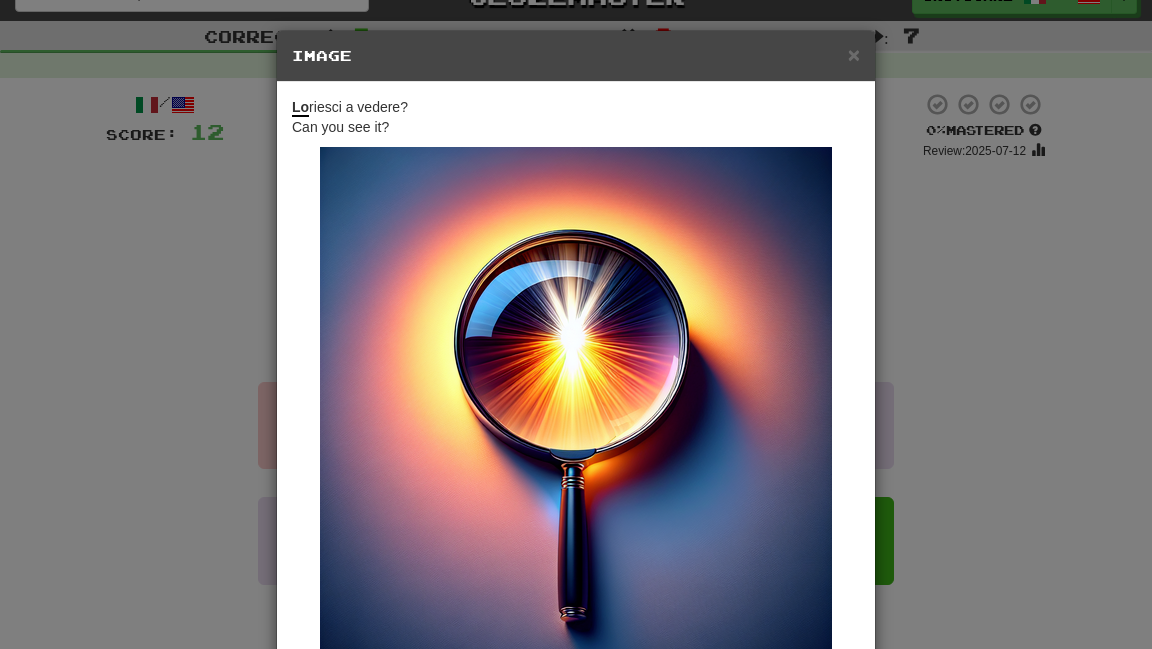 click on "× Image Lo riesci a vedere? Can you see it? Change when and how images are shown in the game settings. Images are in beta. Like them? Hate them? Let us know ! Close" at bounding box center (576, 324) 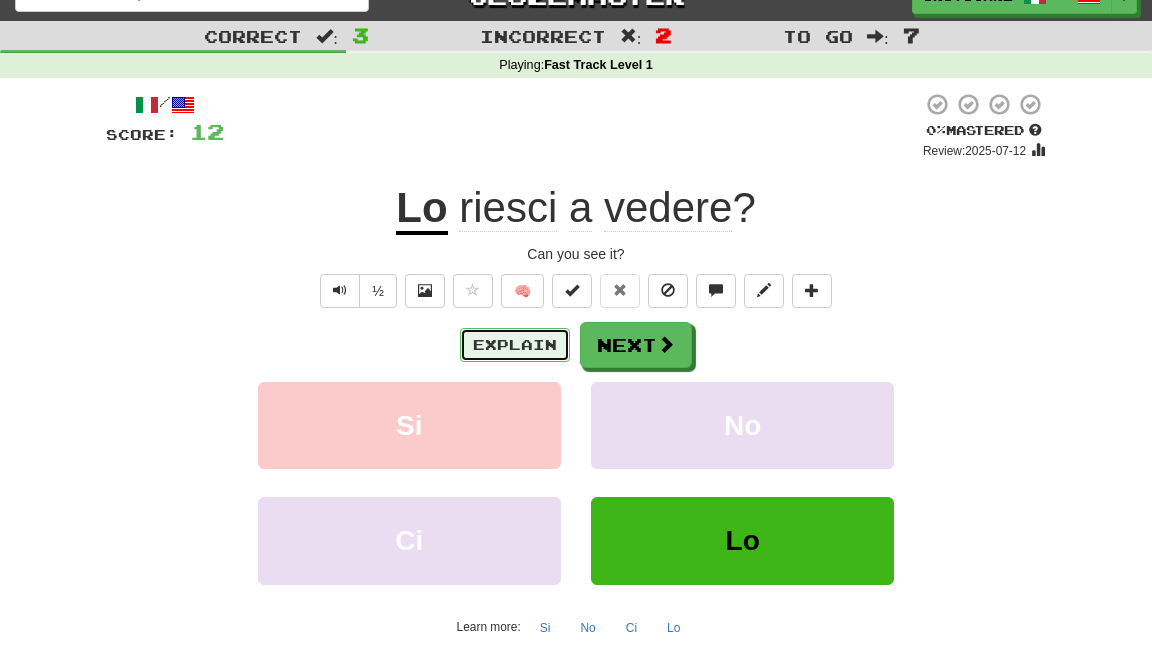 click on "Explain" at bounding box center (515, 345) 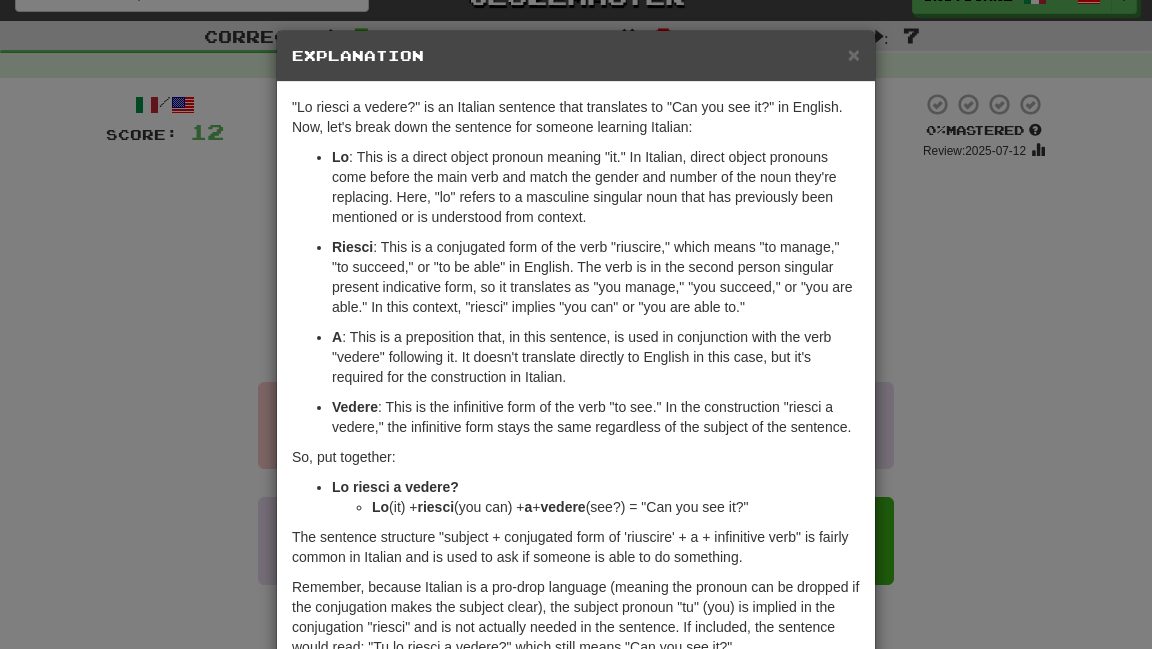 click on "× Explanation "Lo riesci a vedere?" is an Italian sentence that translates to "Can you see it?" in English. Now, let's break down the sentence for someone learning Italian:
Lo : This is a direct object pronoun meaning "it." In Italian, direct object pronouns come before the main verb and match the gender and number of the noun they're replacing. Here, "lo" refers to a masculine singular noun that has previously been mentioned or is understood from context.
Riesci : This is a conjugated form of the verb "riuscire," which means "to manage," "to succeed," or "to be able" in English. The verb is in the second person singular present indicative form, so it translates as "you manage," "you succeed," or "you are able." In this context, "riesci" implies "you can" or "you are able to."
A : This is a preposition that, in this sentence, is used in conjunction with the verb "vedere" following it. It doesn't translate directly to English in this case, but it's required for the construction in Italian." at bounding box center [576, 324] 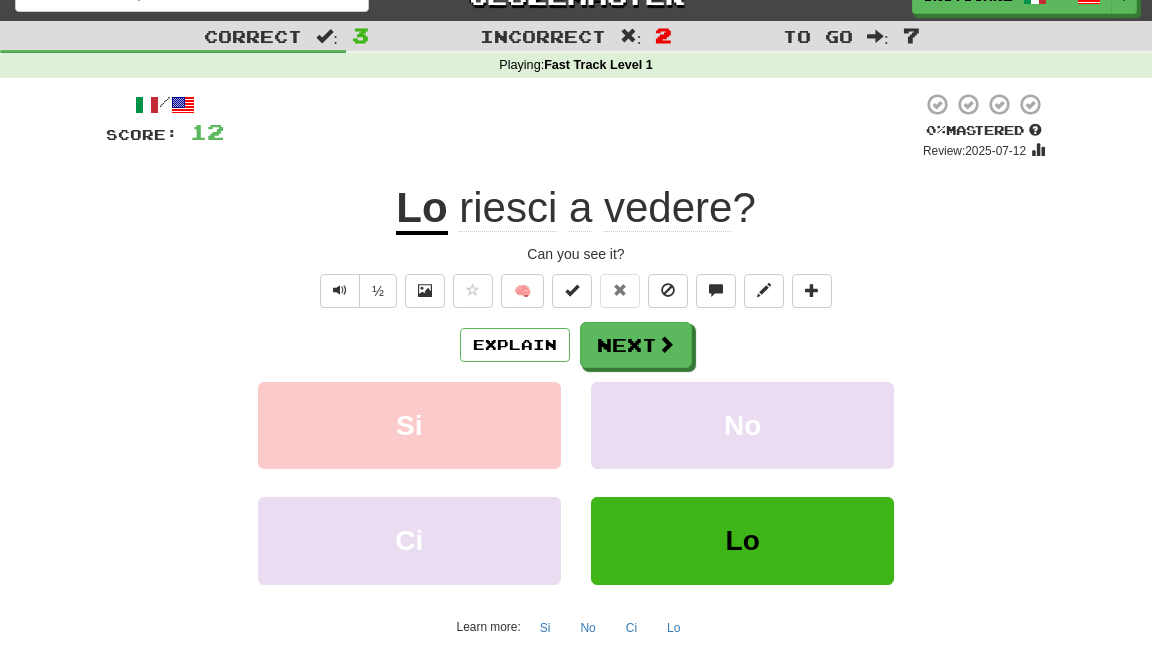 click on "riesci" at bounding box center [508, 208] 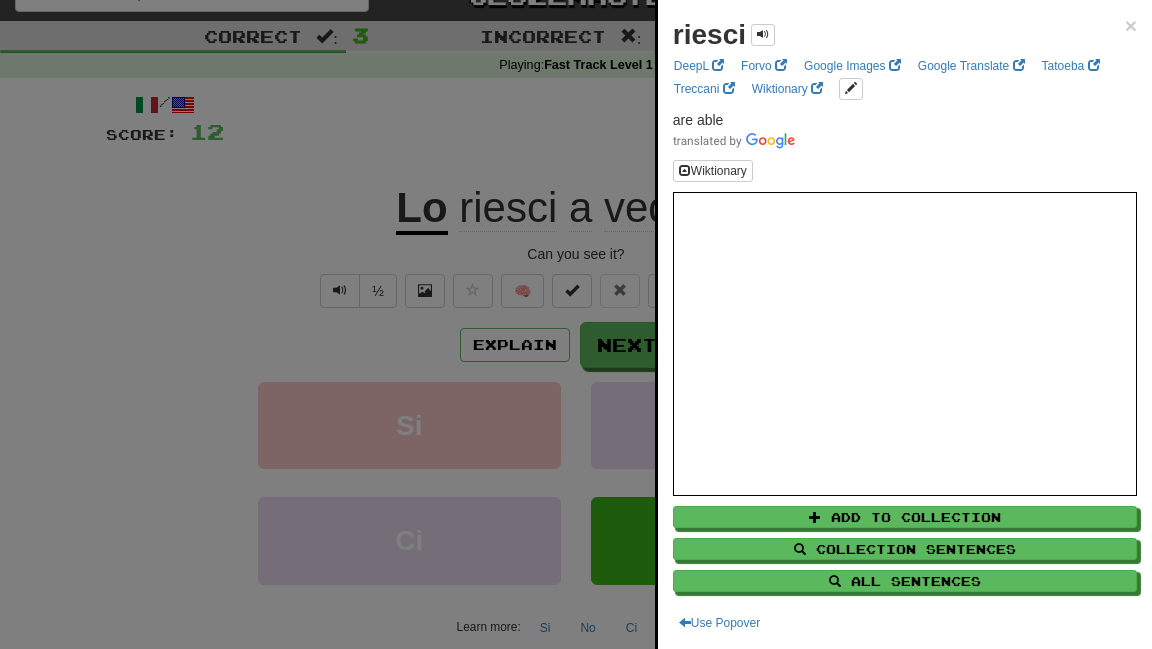 click at bounding box center [576, 324] 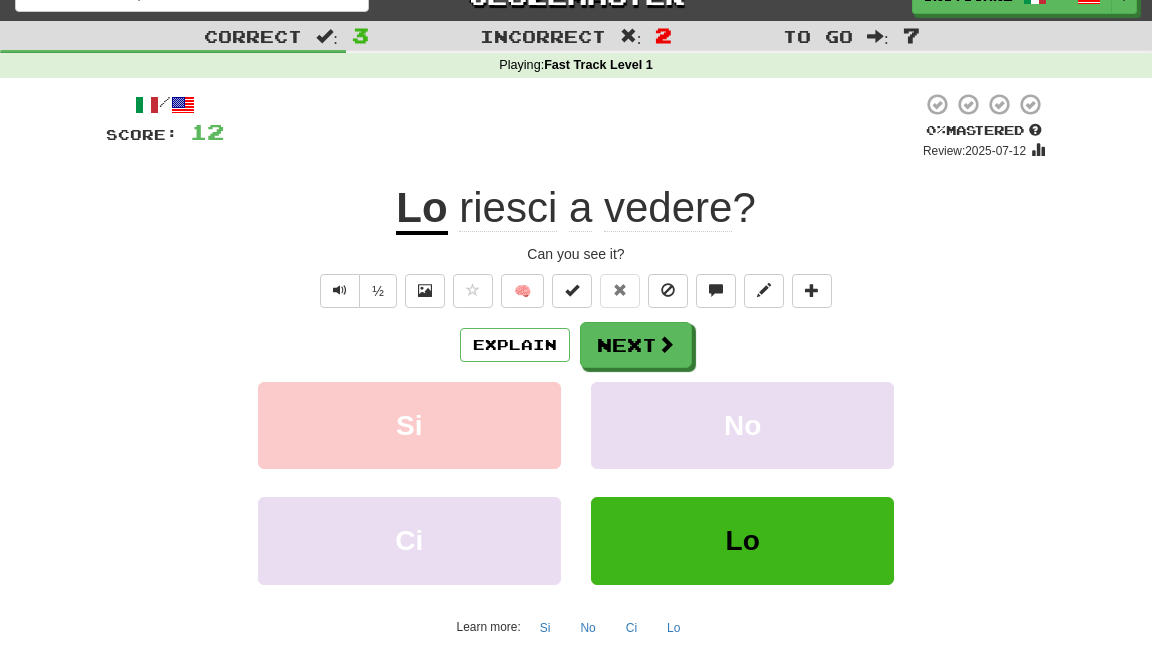 click on "a" at bounding box center [580, 208] 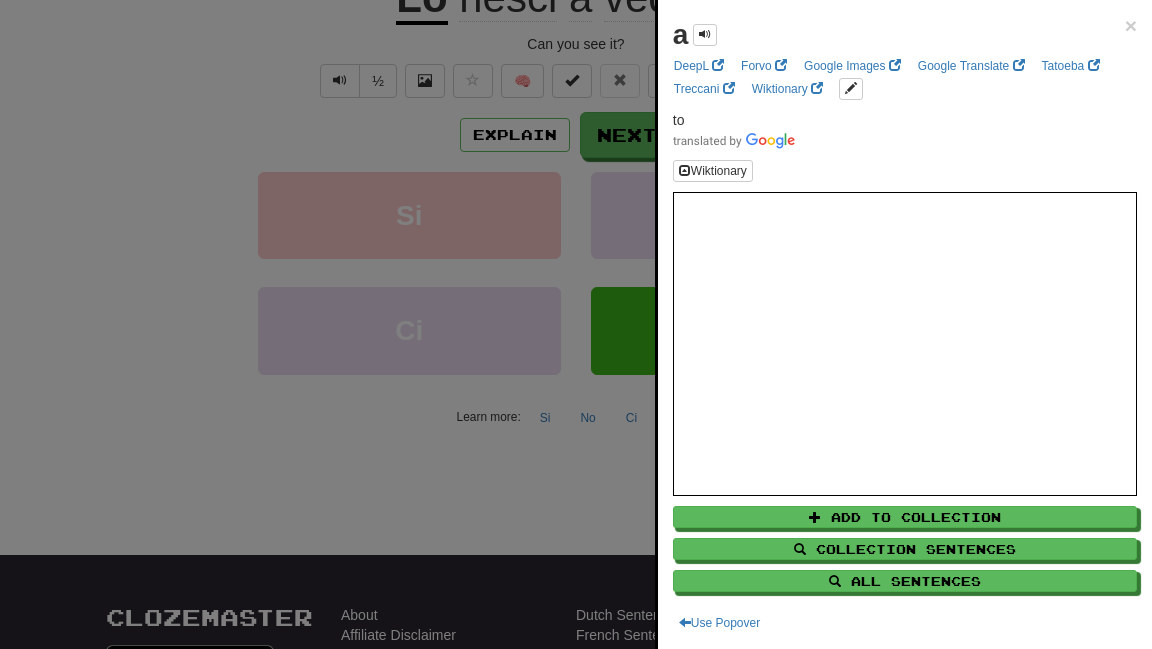 scroll, scrollTop: 0, scrollLeft: 0, axis: both 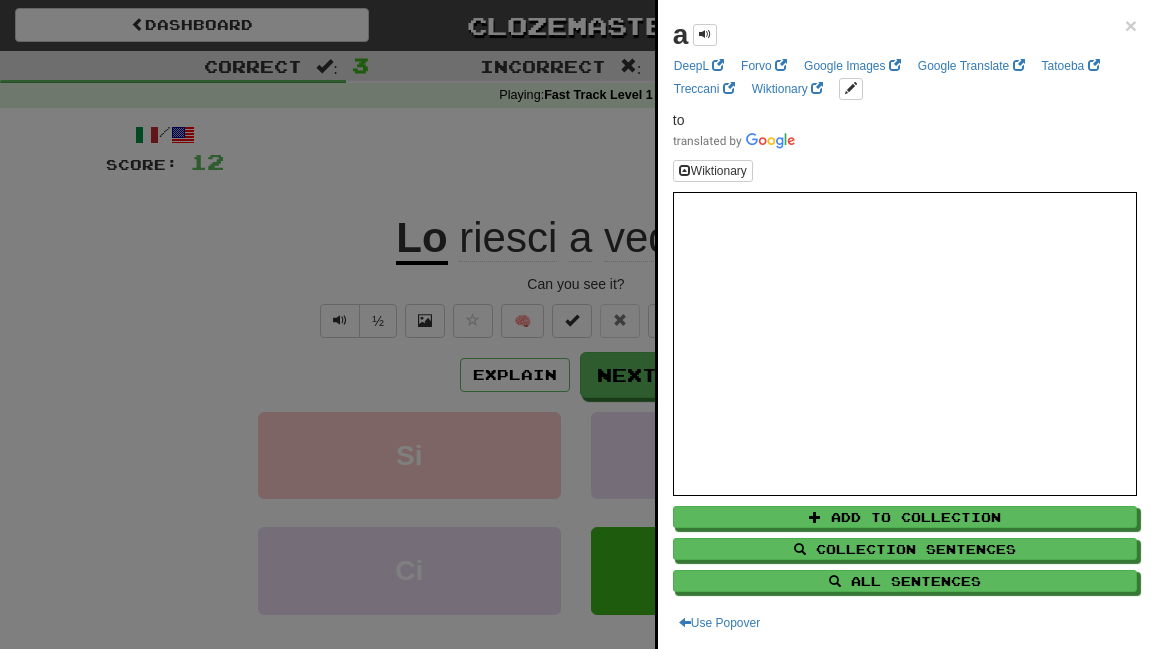 click at bounding box center (576, 324) 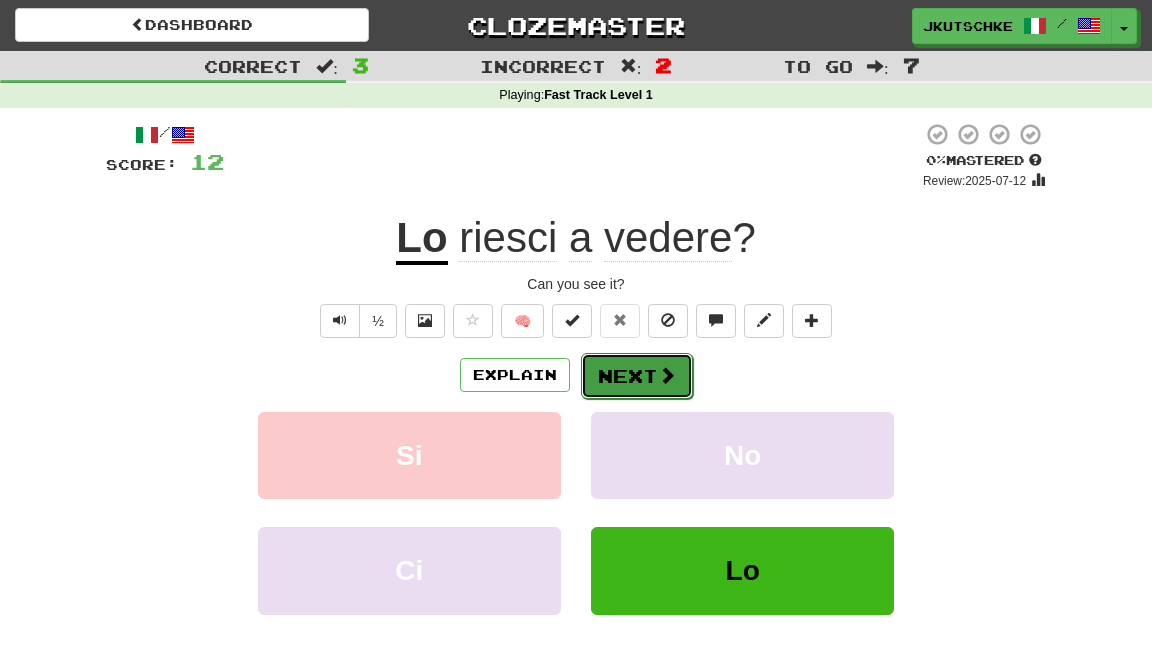 click on "Next" at bounding box center (637, 376) 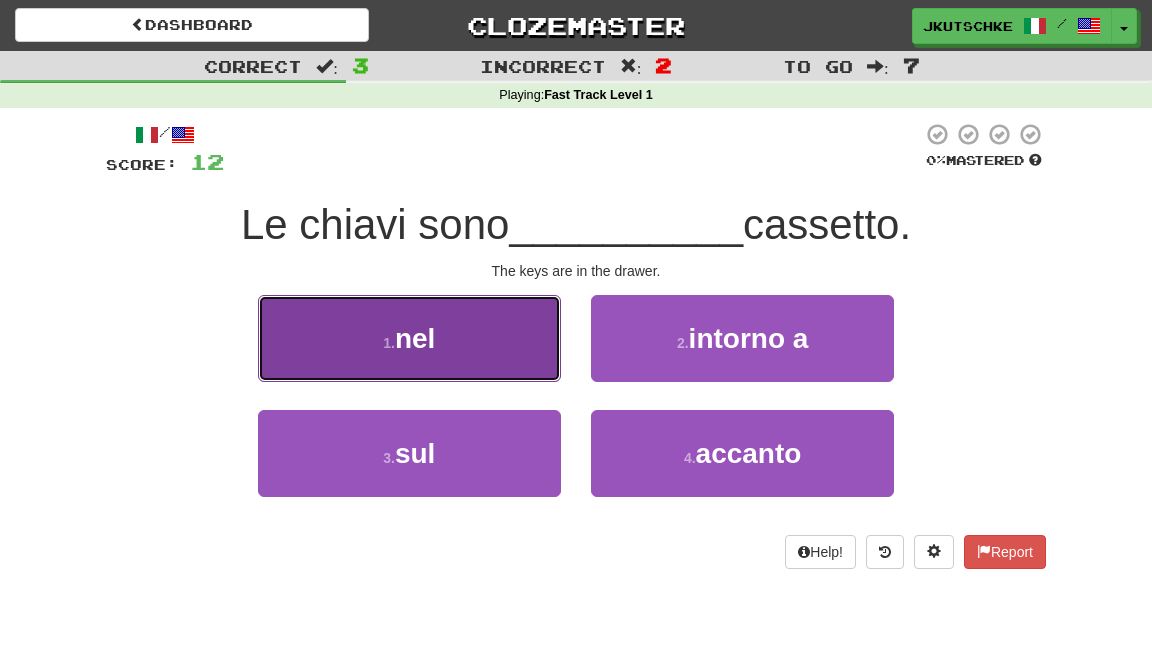 click on "1 .  nel" at bounding box center [409, 338] 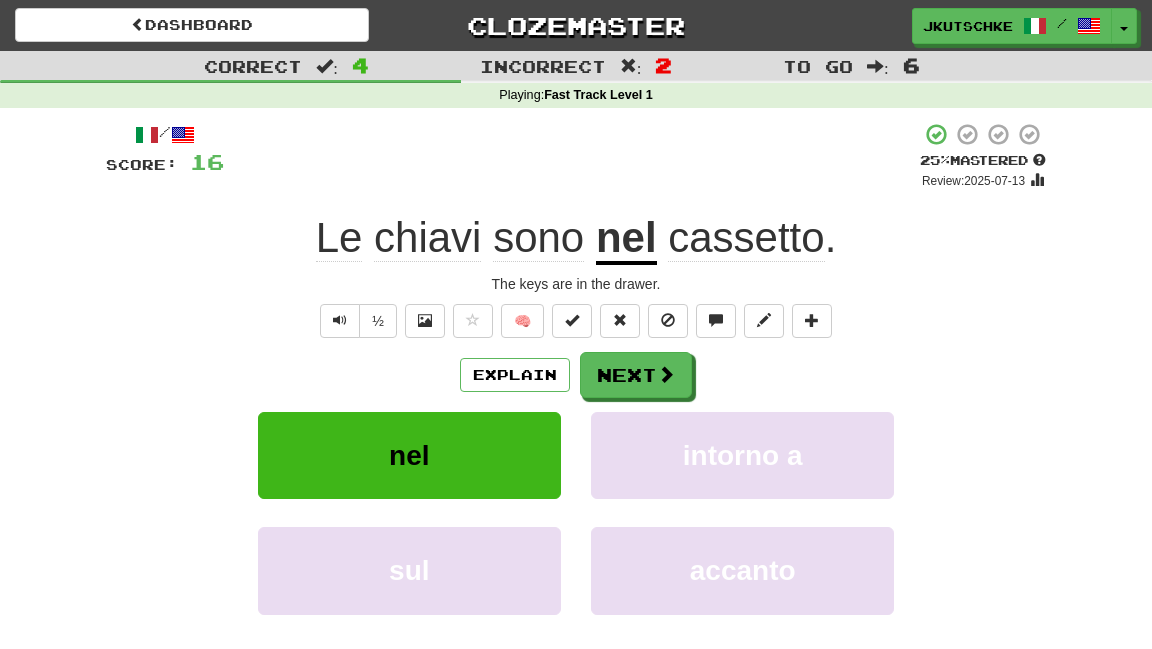 click on "/ Score: 16 + 4 25 % Mastered Review: 2025-07-13 Le chiavi sono nel cassetto . The keys are in the drawer. ½ 🧠 Explain Next nel intorno a sul accanto Learn more: nel intorno a sul accanto Help! Report" at bounding box center [576, 419] 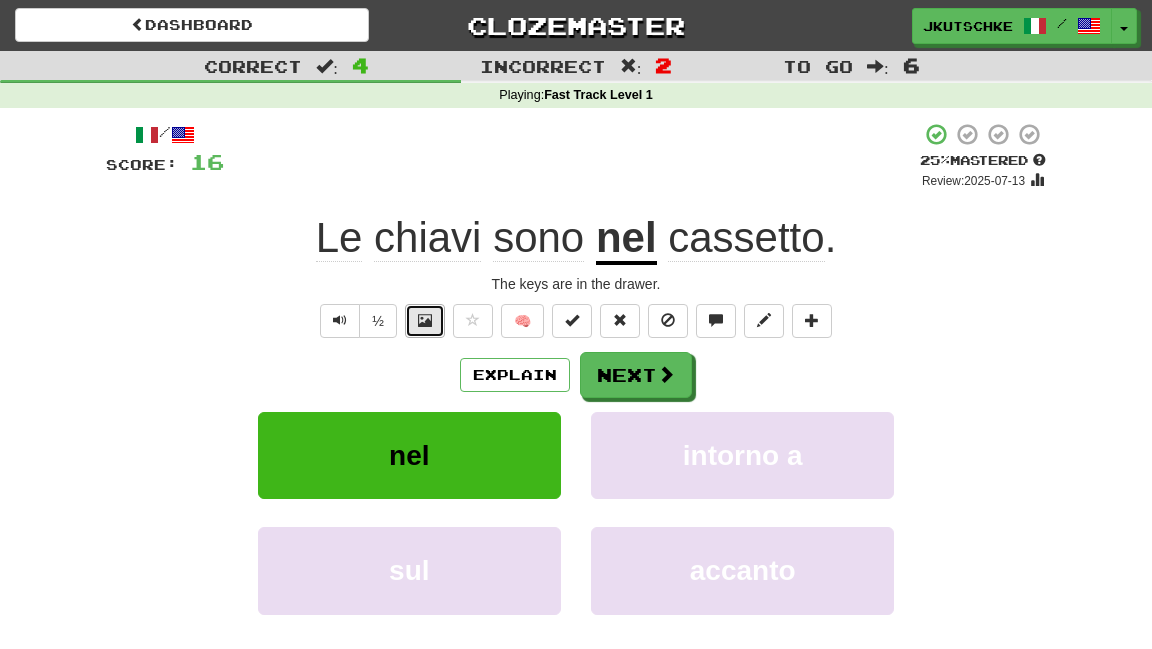 click at bounding box center [425, 320] 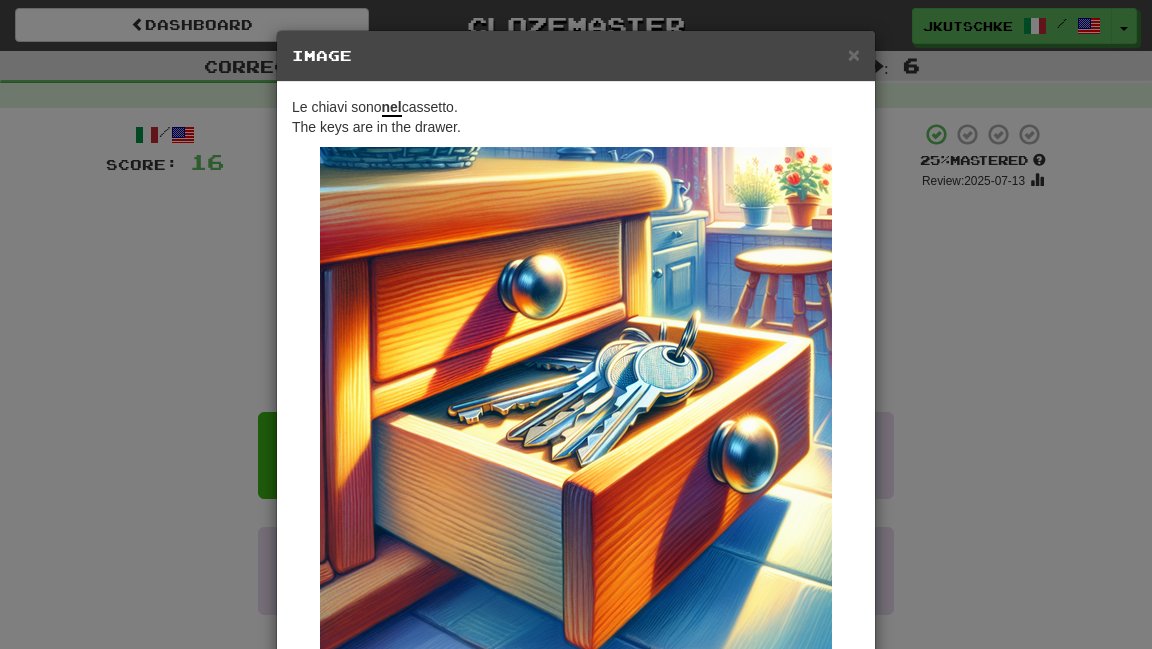 click on "× Image Le chiavi sono nel cassetto. The keys are in the drawer. Change when and how images are shown in the game settings. Images are in beta. Like them? Hate them? Let us know ! Close" at bounding box center (576, 324) 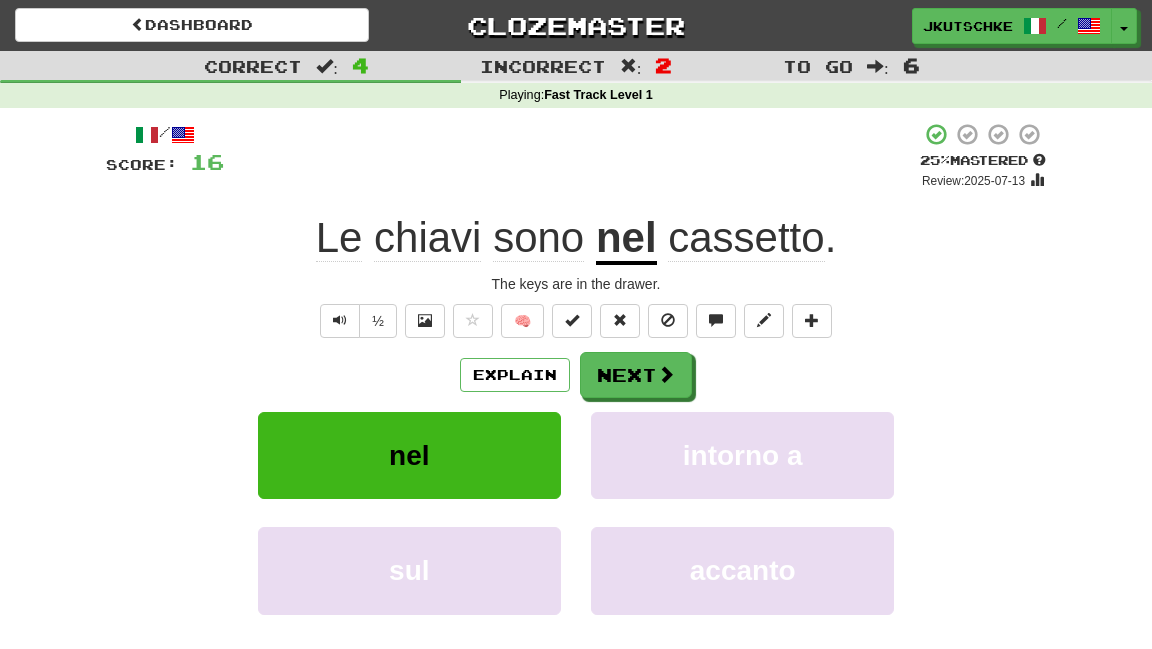 click on "sono" 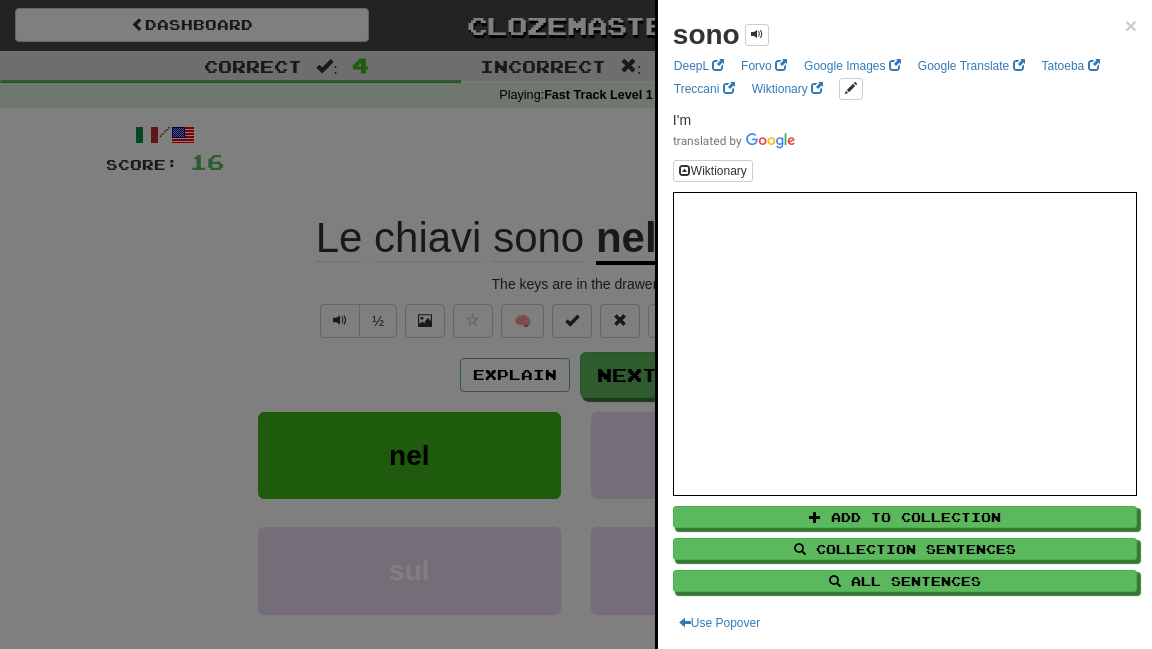 click at bounding box center (576, 324) 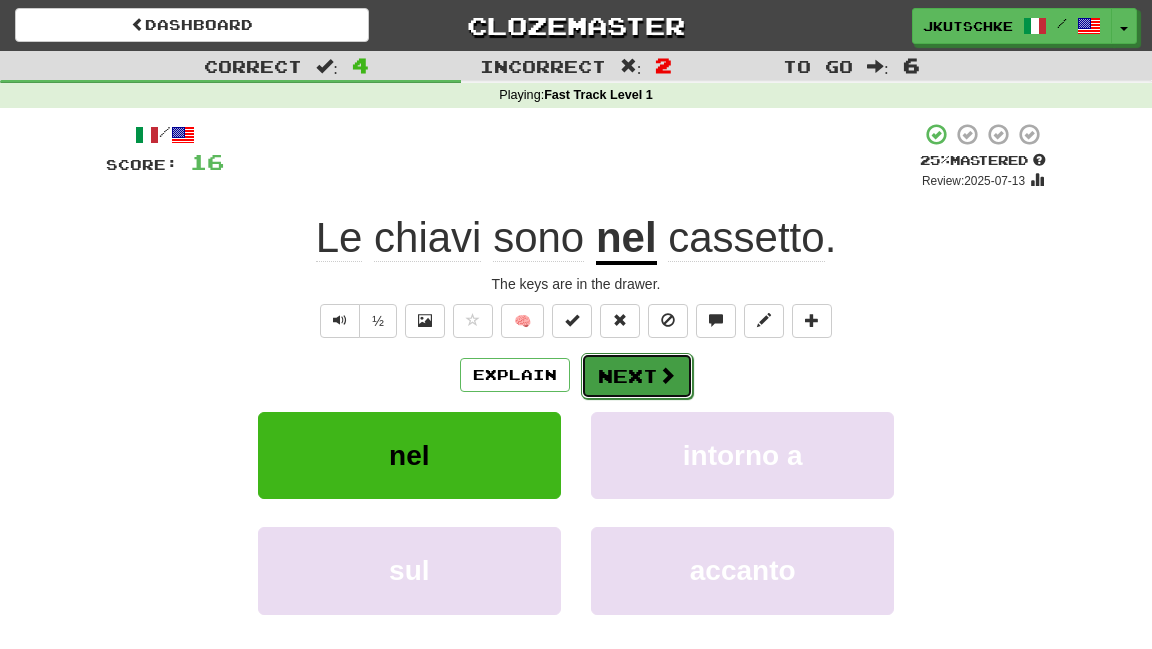 click on "Next" at bounding box center [637, 376] 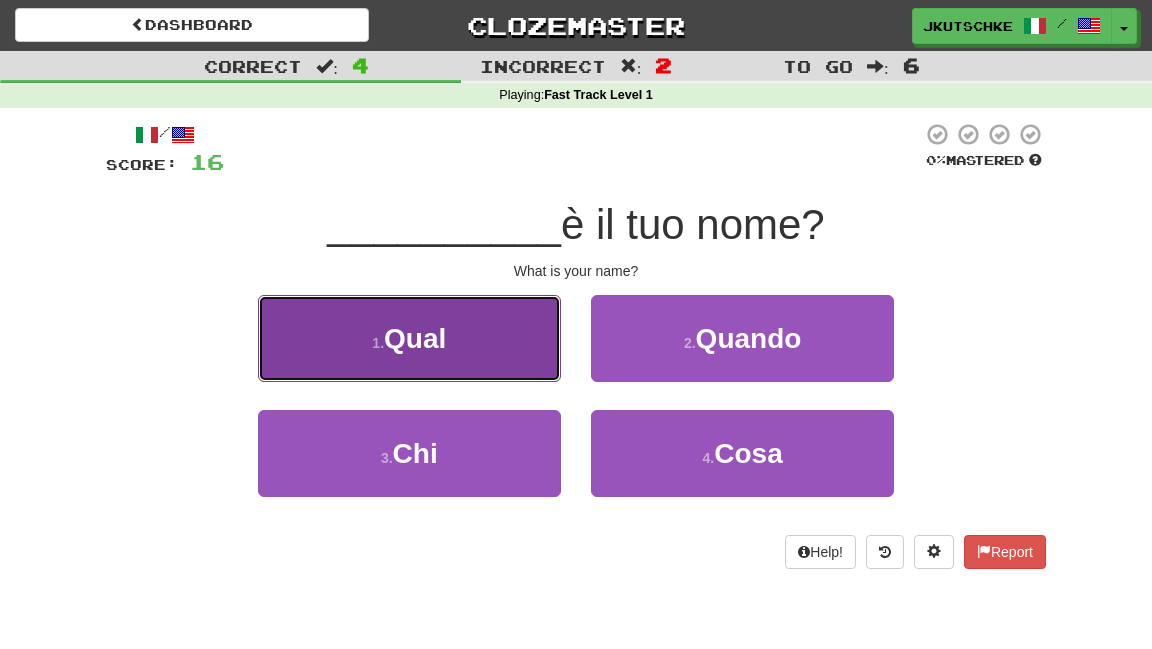 click on "1 .  Qual" at bounding box center [409, 338] 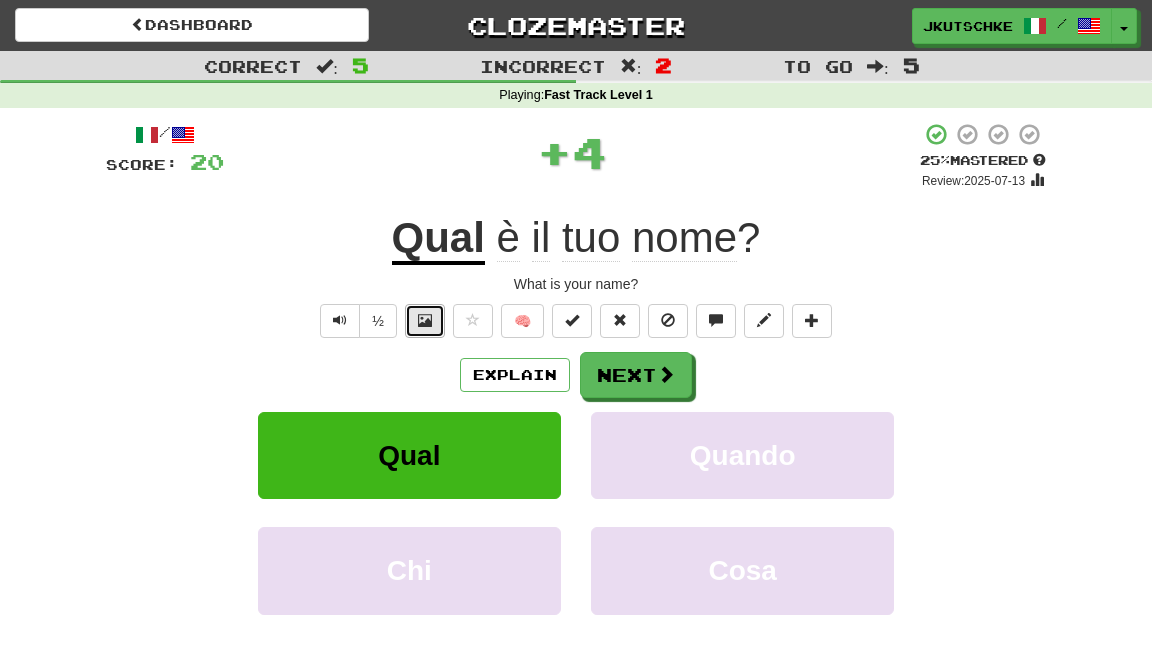 click at bounding box center [425, 321] 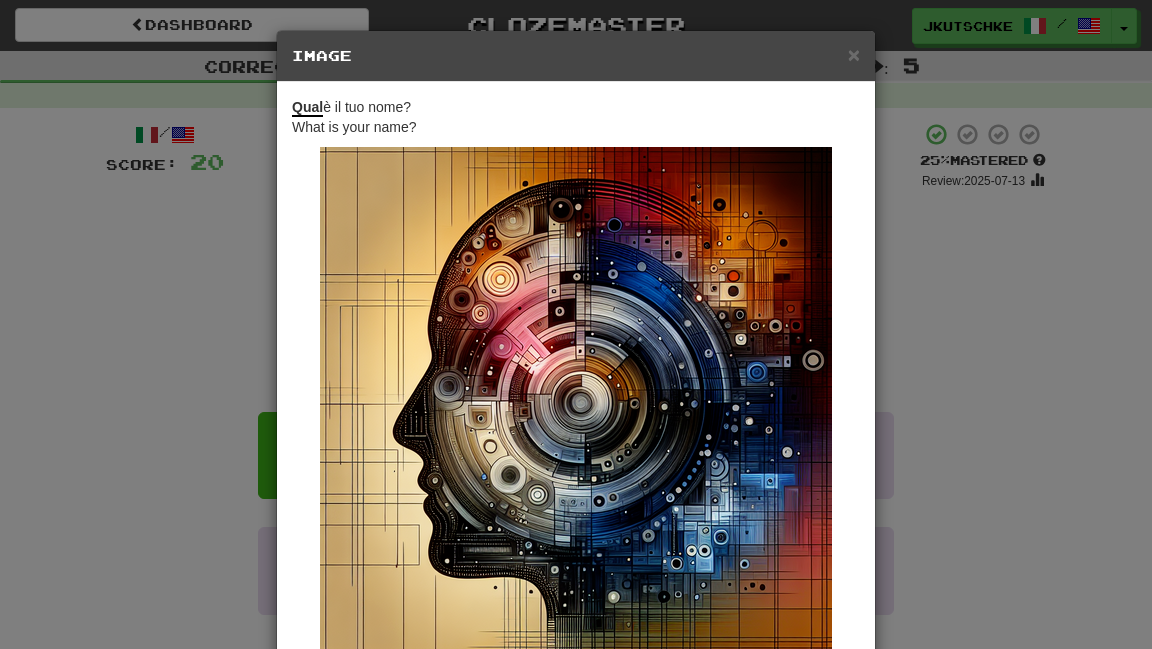 click on "× Image Qual è il tuo nome? What is your name? Change when and how images are shown in the game settings. Images are in beta. Like them? Hate them? Let us know ! Close" at bounding box center (576, 324) 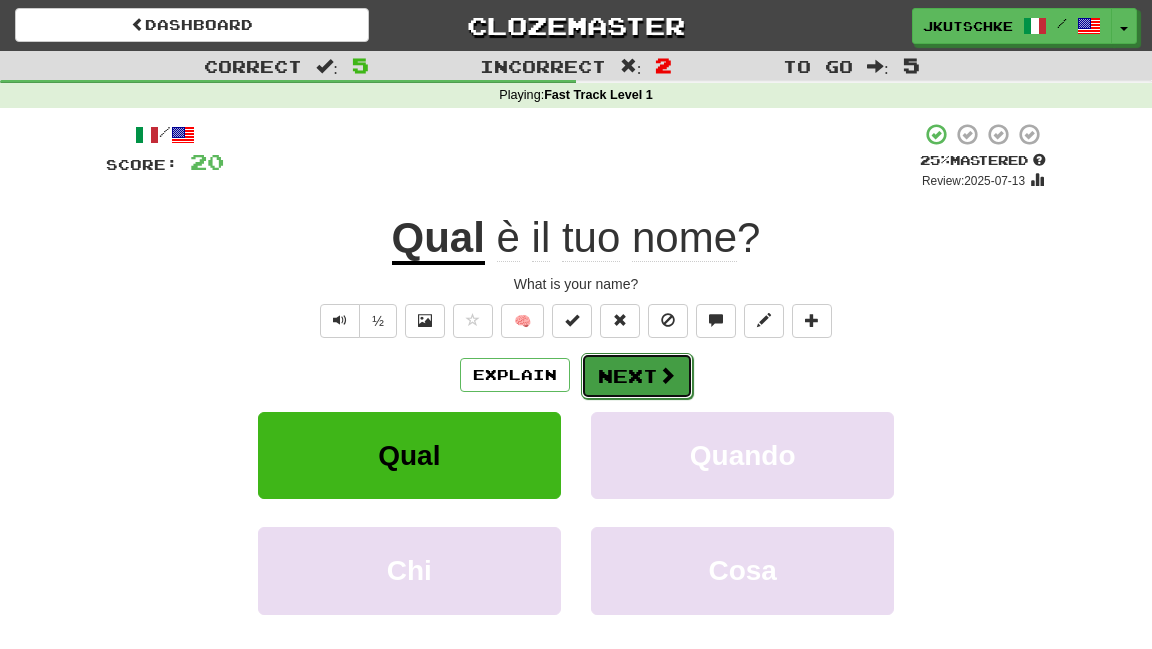 click on "Next" at bounding box center [637, 376] 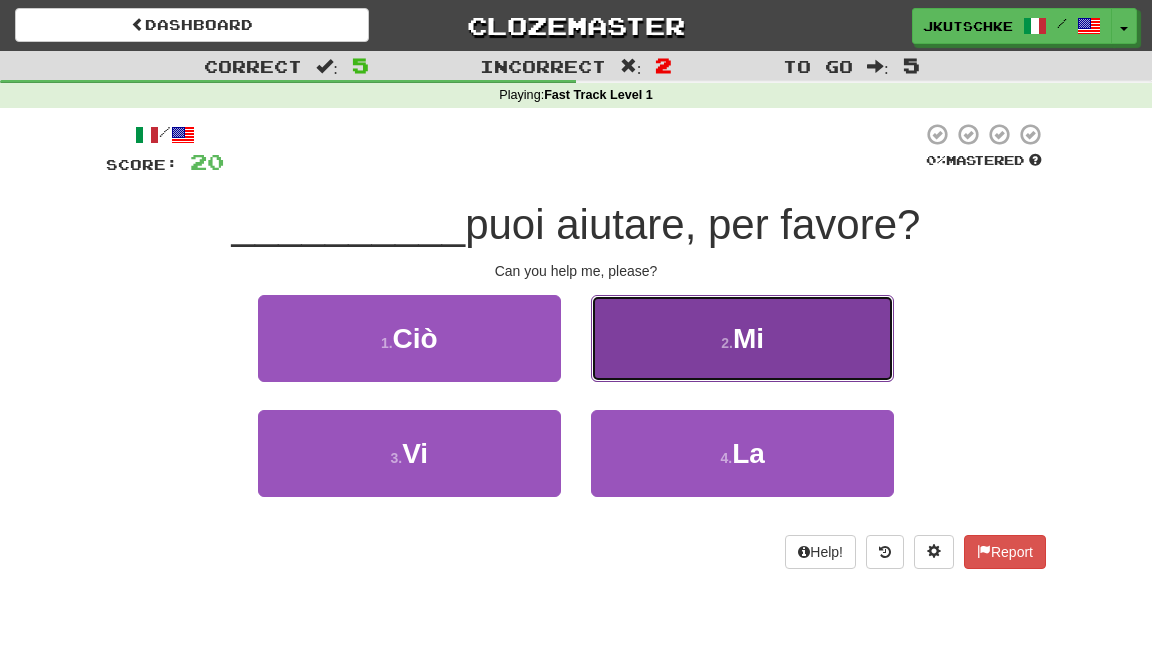 click on "2 .  Mi" at bounding box center (742, 338) 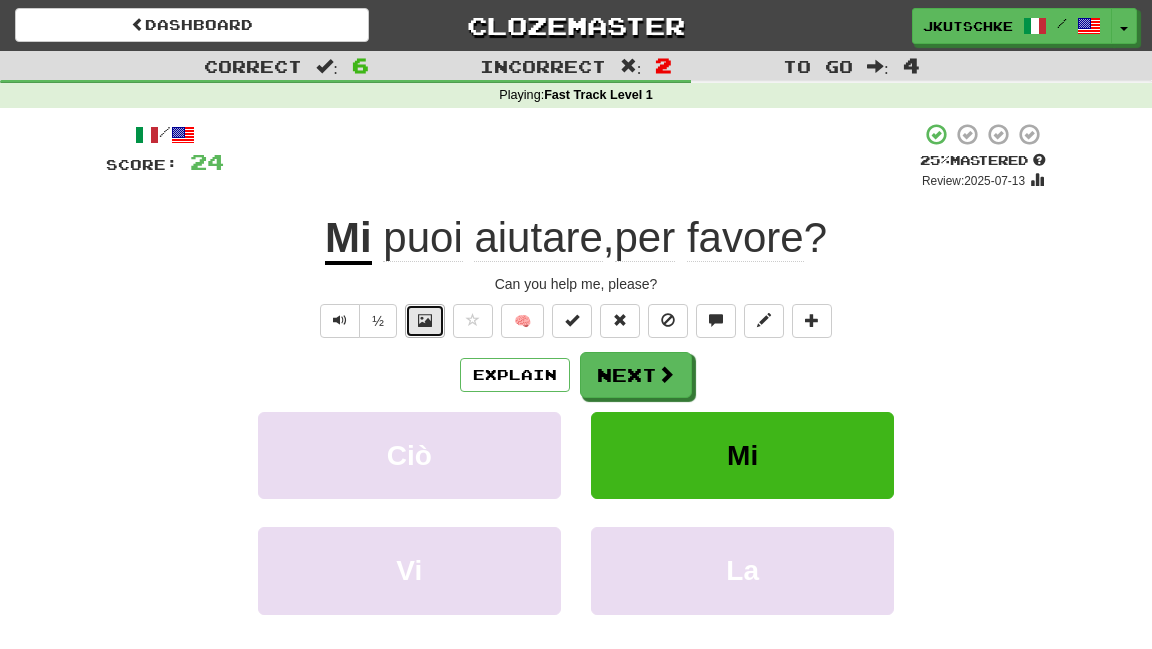click at bounding box center [425, 321] 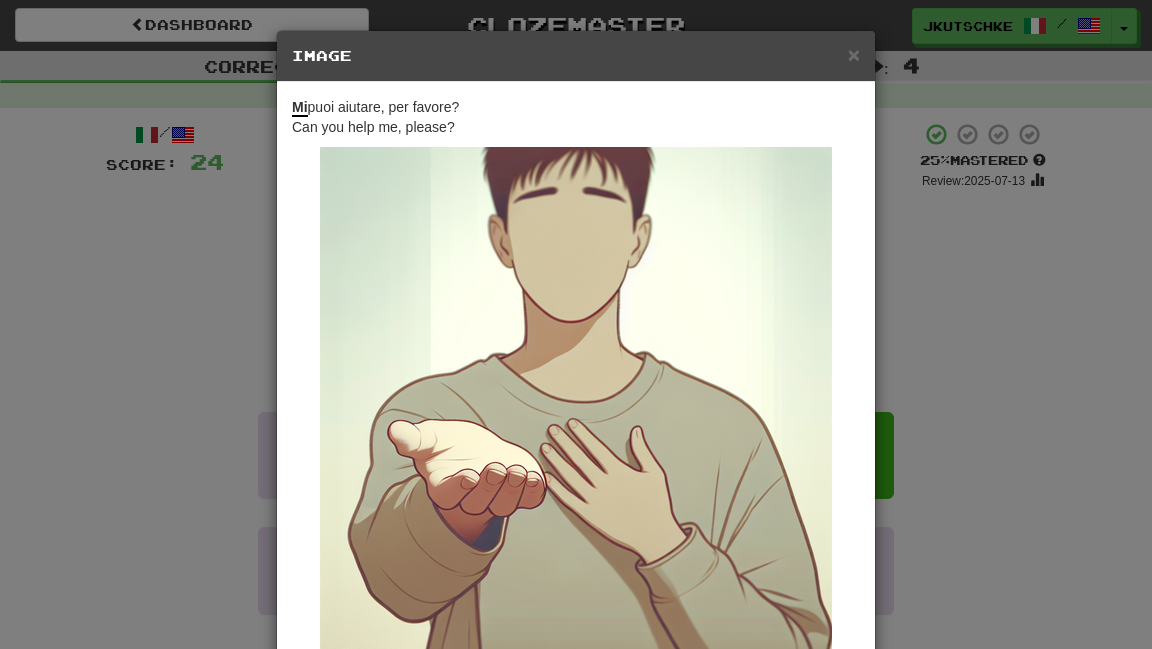 click on "× Image Mi puoi aiutare, per favore? Can you help me, please? Change when and how images are shown in the game settings. Images are in beta. Like them? Hate them? Let us know ! Close" at bounding box center [576, 324] 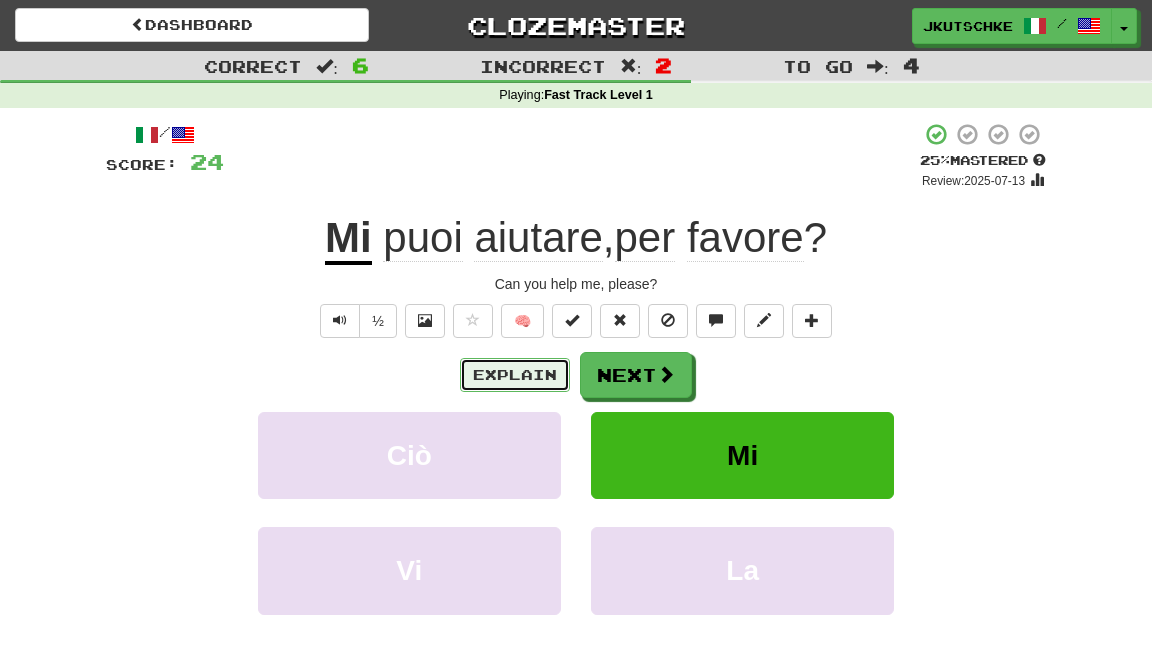 click on "Explain" at bounding box center [515, 375] 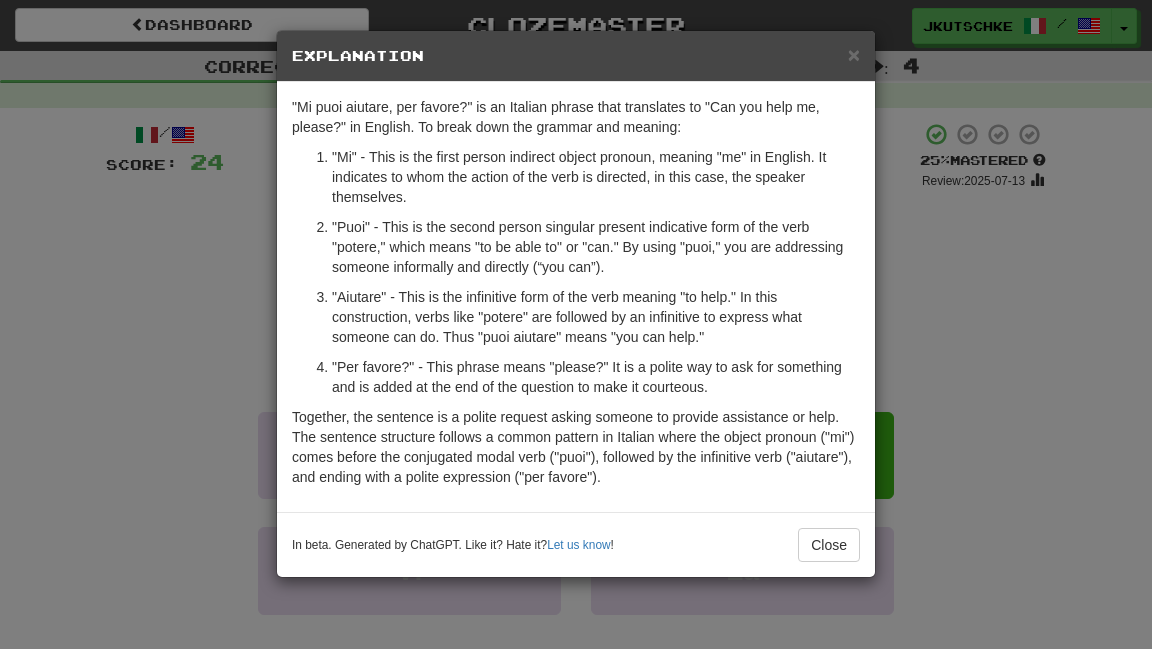 click on "× Explanation "Mi puoi aiutare, per favore?" is an Italian phrase that translates to "Can you help me, please?" in English. To break down the grammar and meaning:
"Mi" - This is the first person indirect object pronoun, meaning "me" in English. It indicates to whom the action of the verb is directed, in this case, the speaker themselves.
"Puoi" - This is the second person singular present indicative form of the verb "potere," which means "to be able to" or "can." By using "puoi," you are addressing someone informally and directly (“you can”).
"Aiutare" - This is the infinitive form of the verb meaning "to help." In this construction, verbs like "potere" are followed by an infinitive to express what someone can do. Thus "puoi aiutare" means "you can help."
"Per favore?" - This phrase means "please?" It is a polite way to ask for something and is added at the end of the question to make it courteous.
In beta. Generated by ChatGPT. Like it? Hate it?  Let us know ! Close" at bounding box center [576, 324] 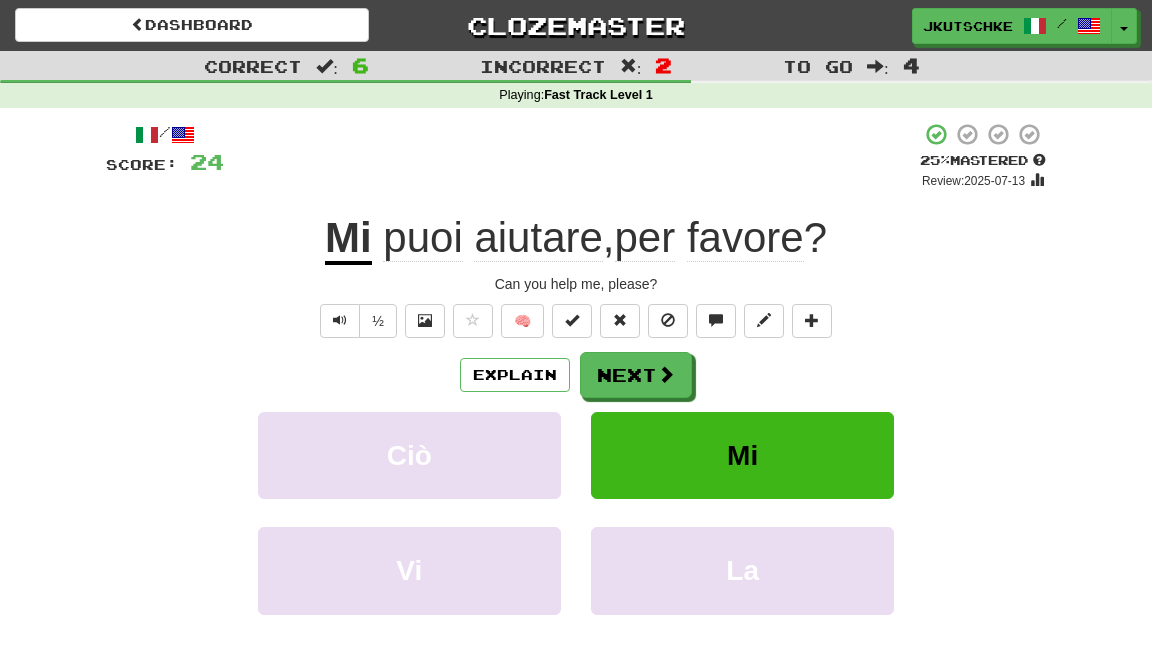 click on "puoi" at bounding box center (422, 238) 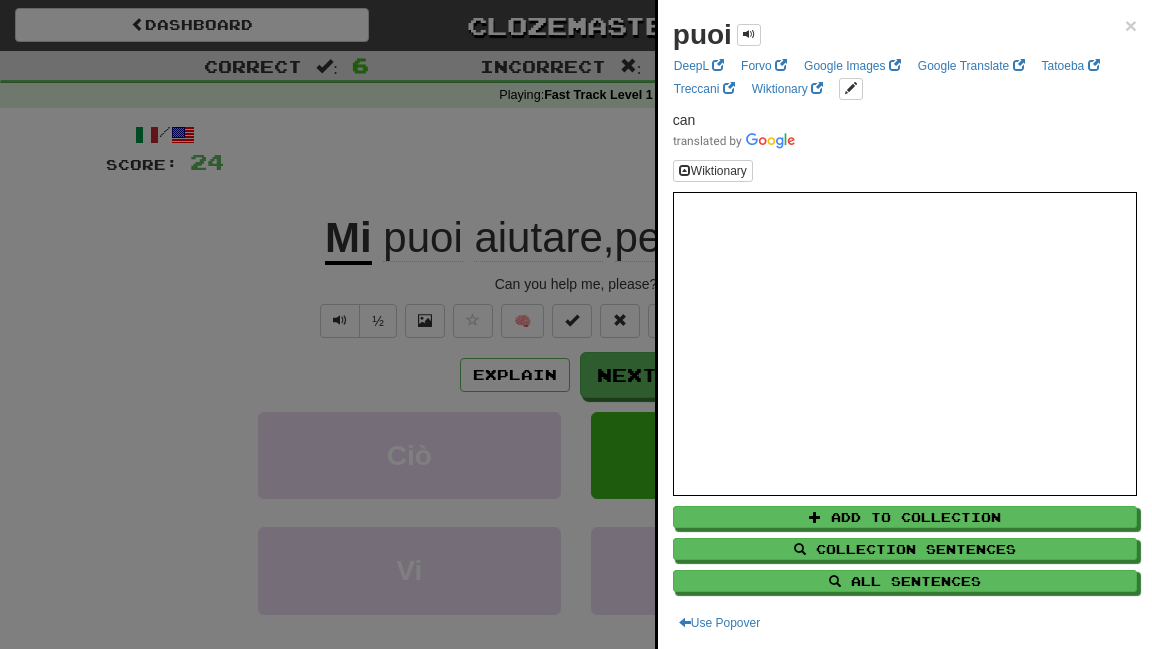 click at bounding box center (576, 324) 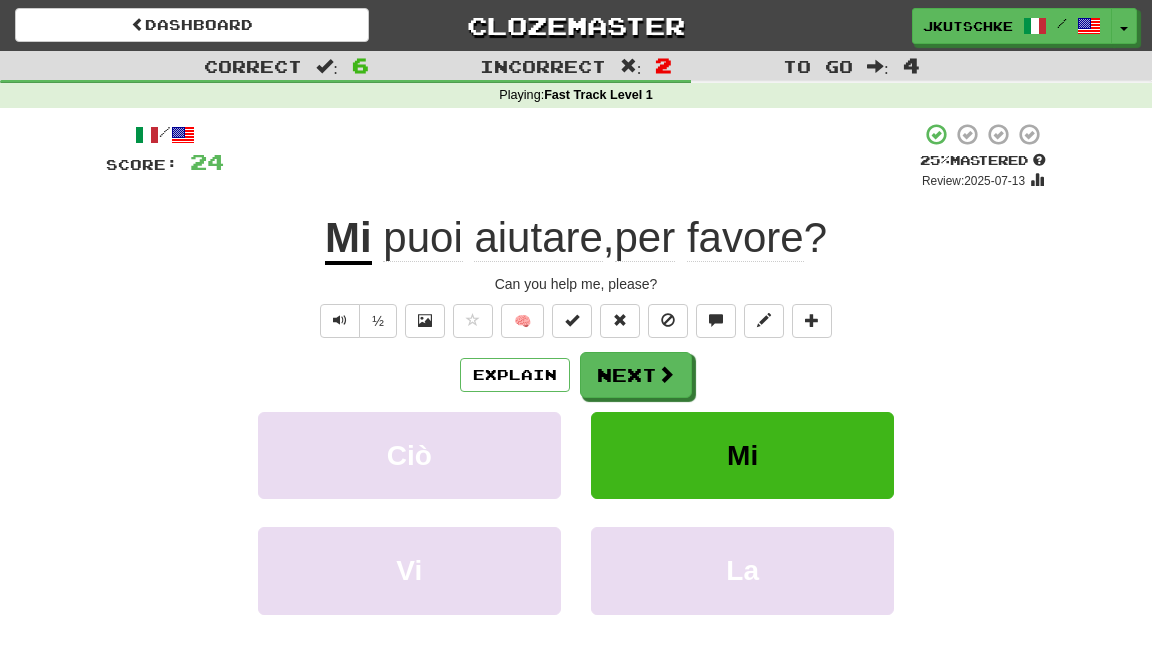 click on "puoi" at bounding box center [422, 238] 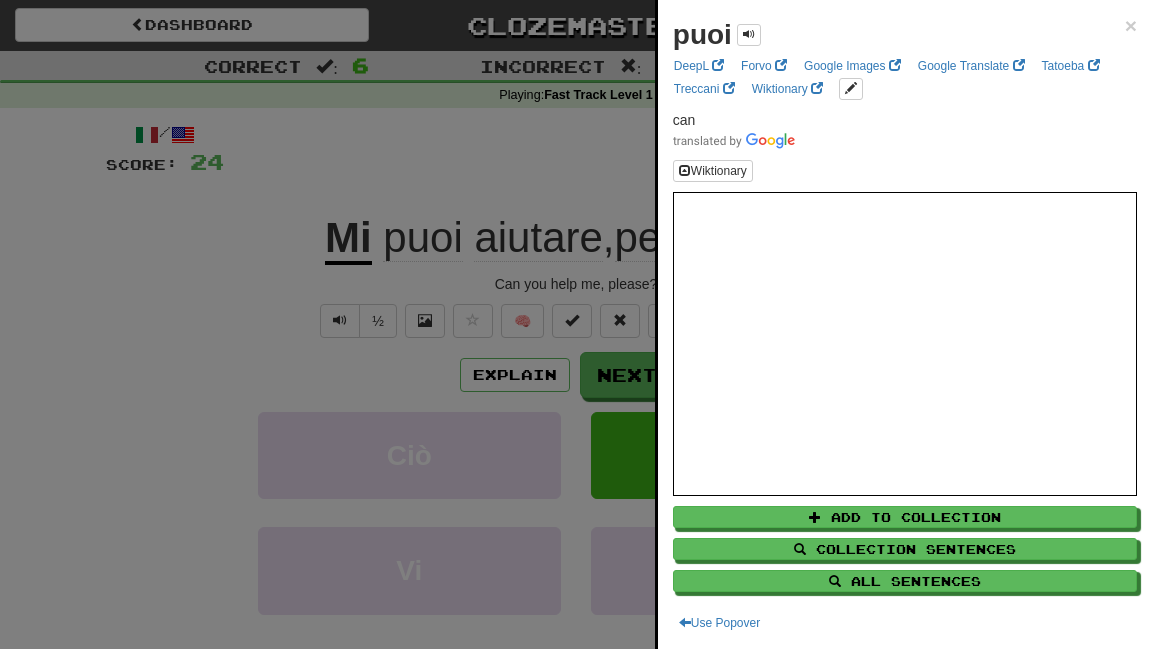 click at bounding box center (576, 324) 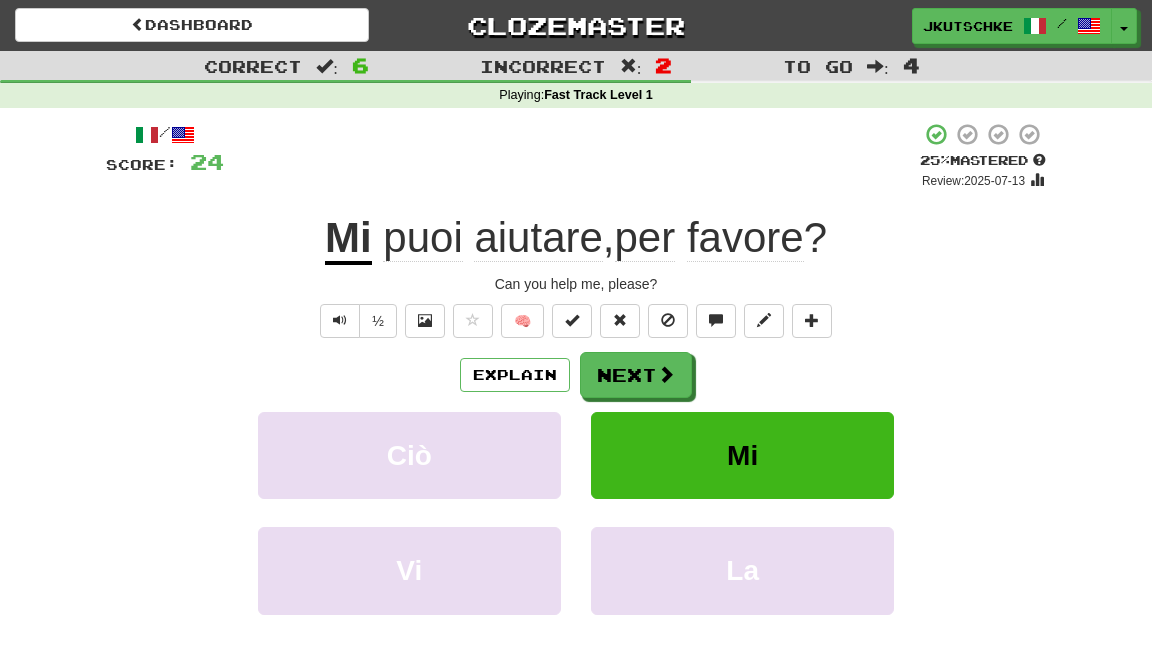 click on "aiutare" at bounding box center (538, 238) 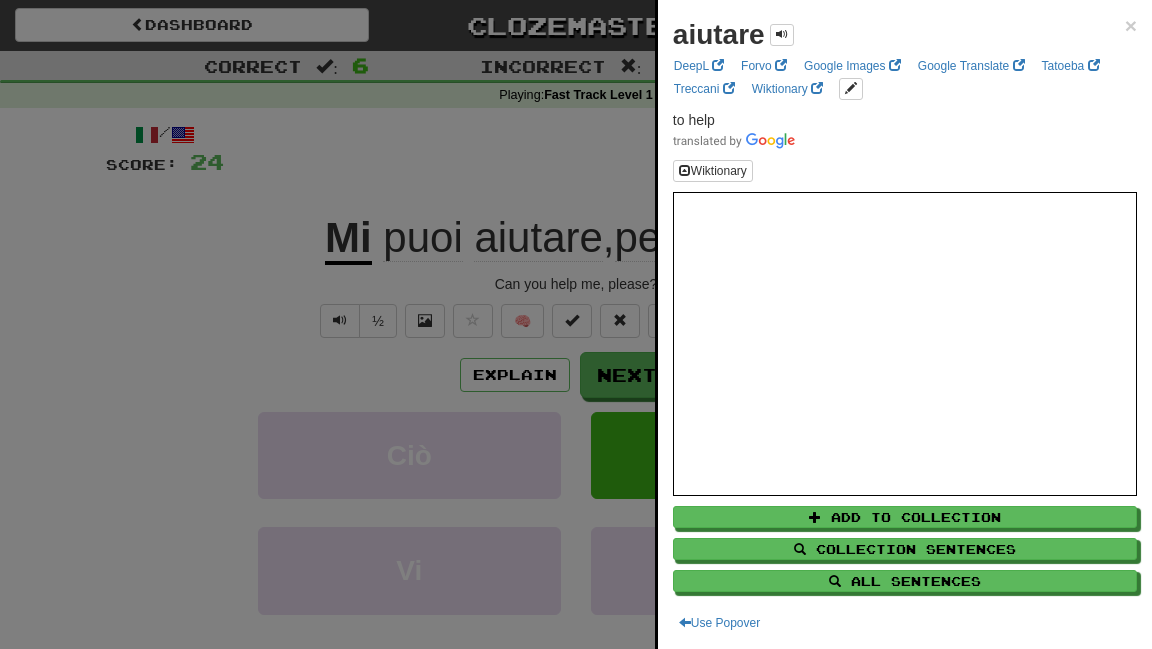 click at bounding box center (576, 324) 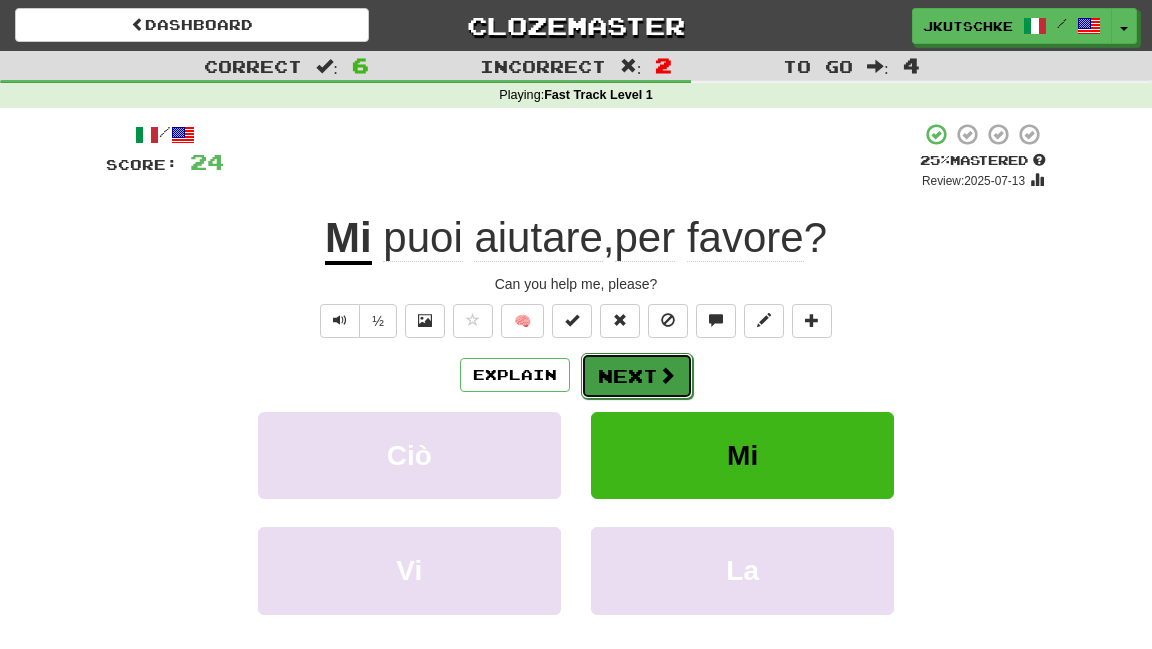 click on "Next" at bounding box center (637, 376) 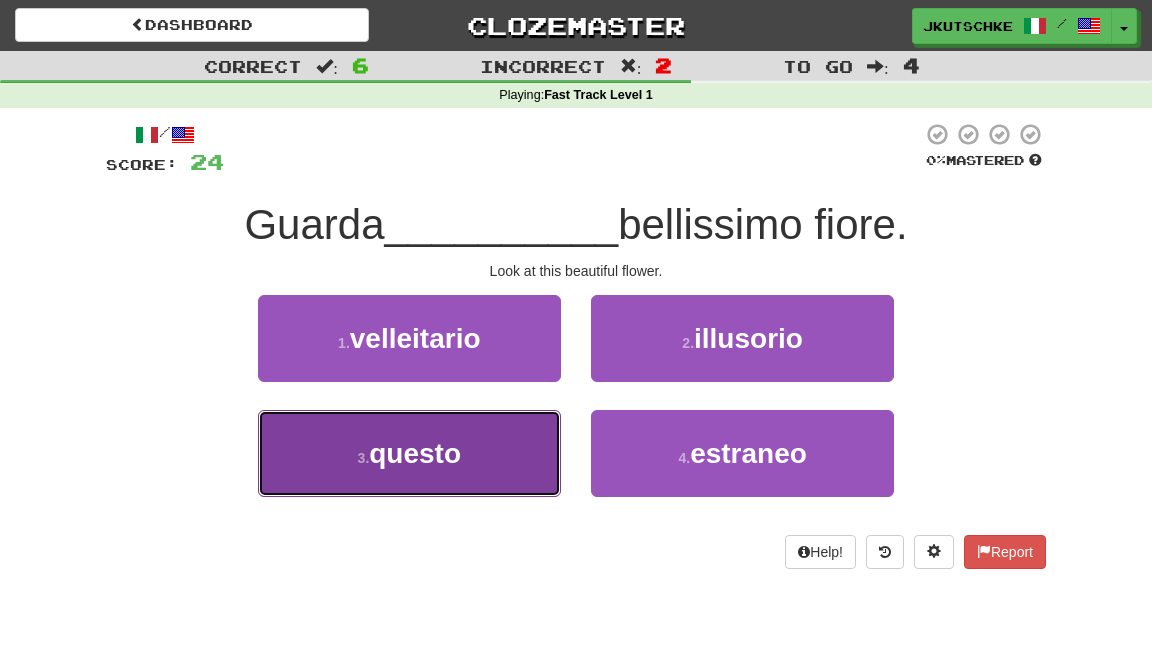 click on "questo" at bounding box center [415, 453] 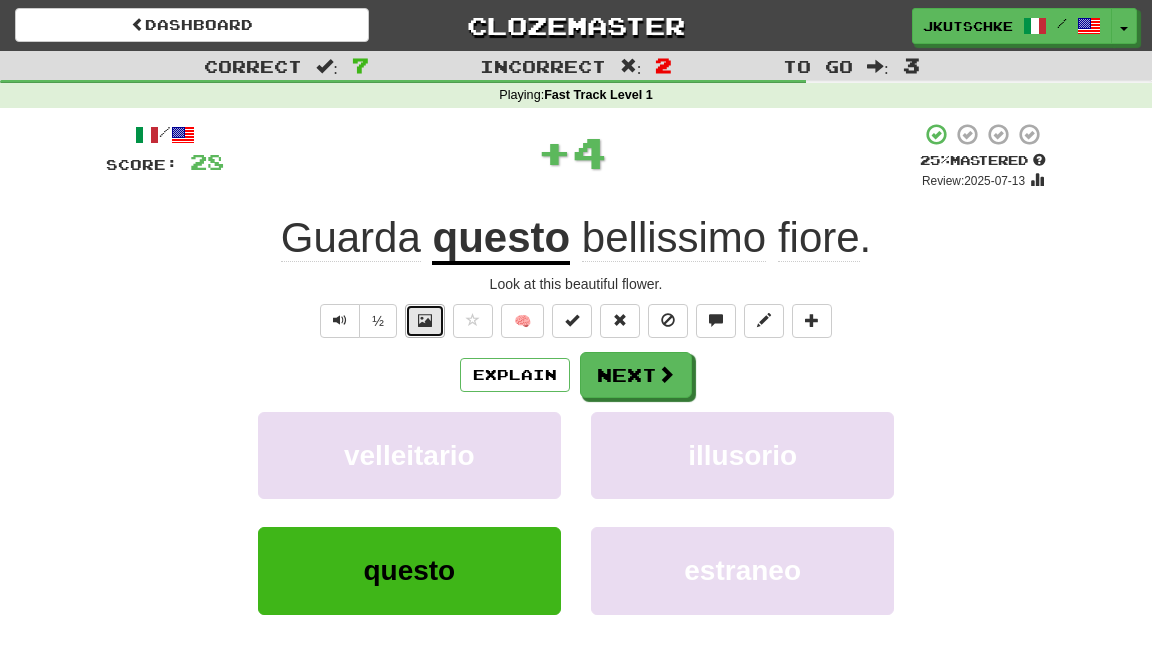 click at bounding box center (425, 320) 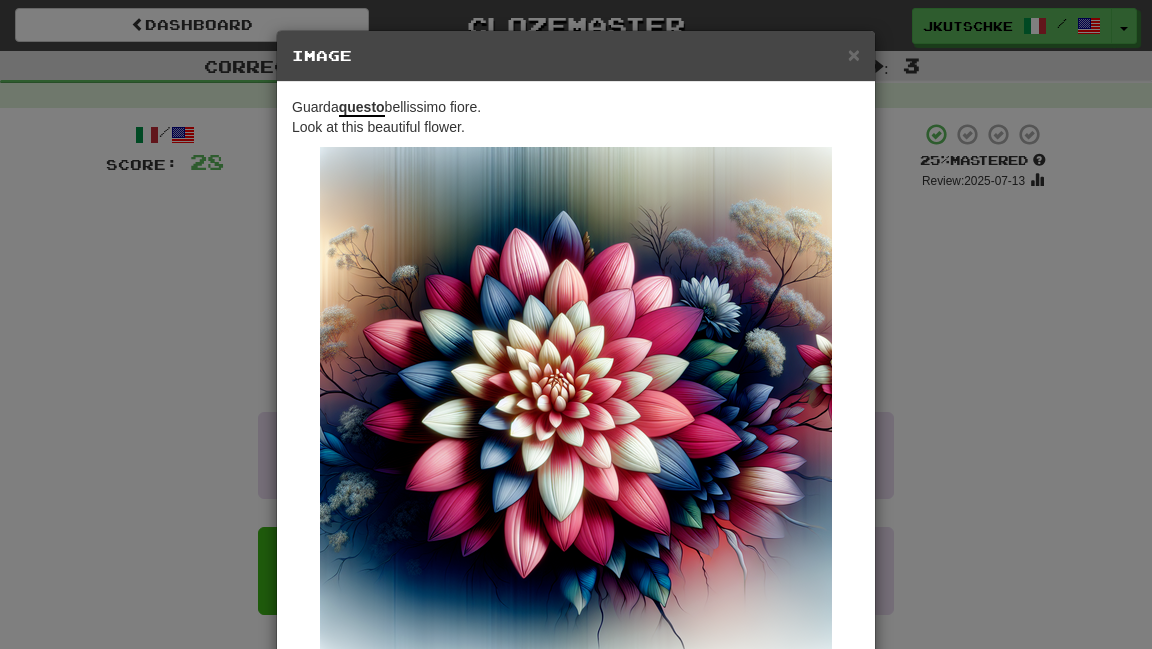 click on "× Image Guarda questo bellissimo fiore. Look at this beautiful flower. Change when and how images are shown in the game settings. Images are in beta. Like them? Hate them? Let us know ! Close" at bounding box center [576, 324] 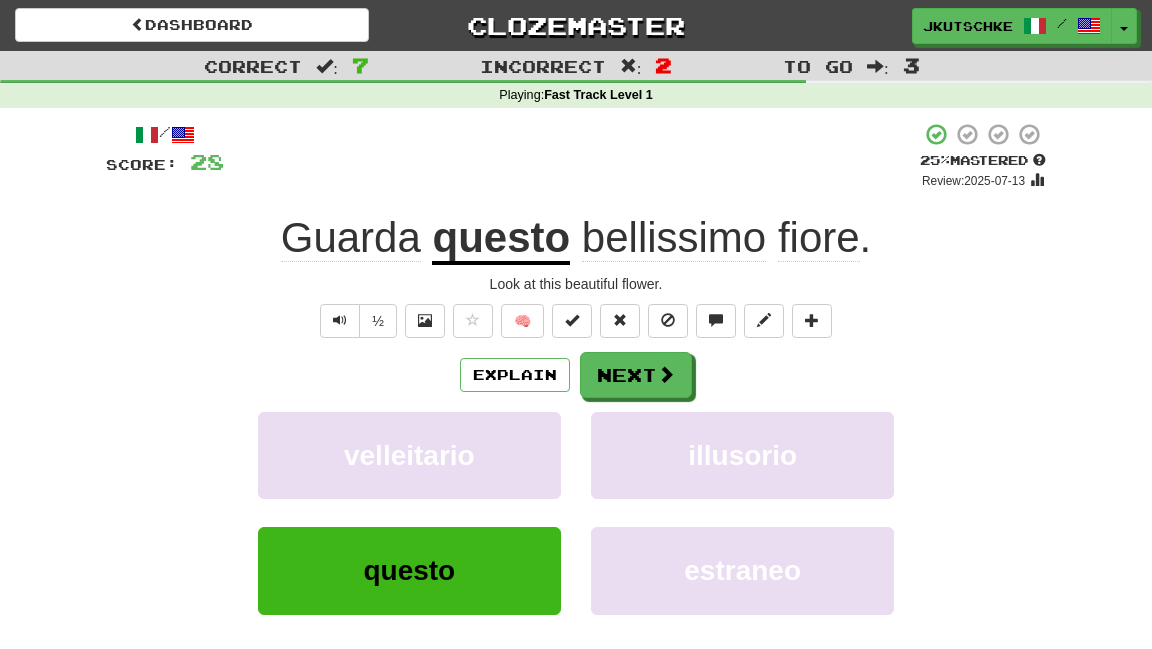 click on "questo" at bounding box center [501, 239] 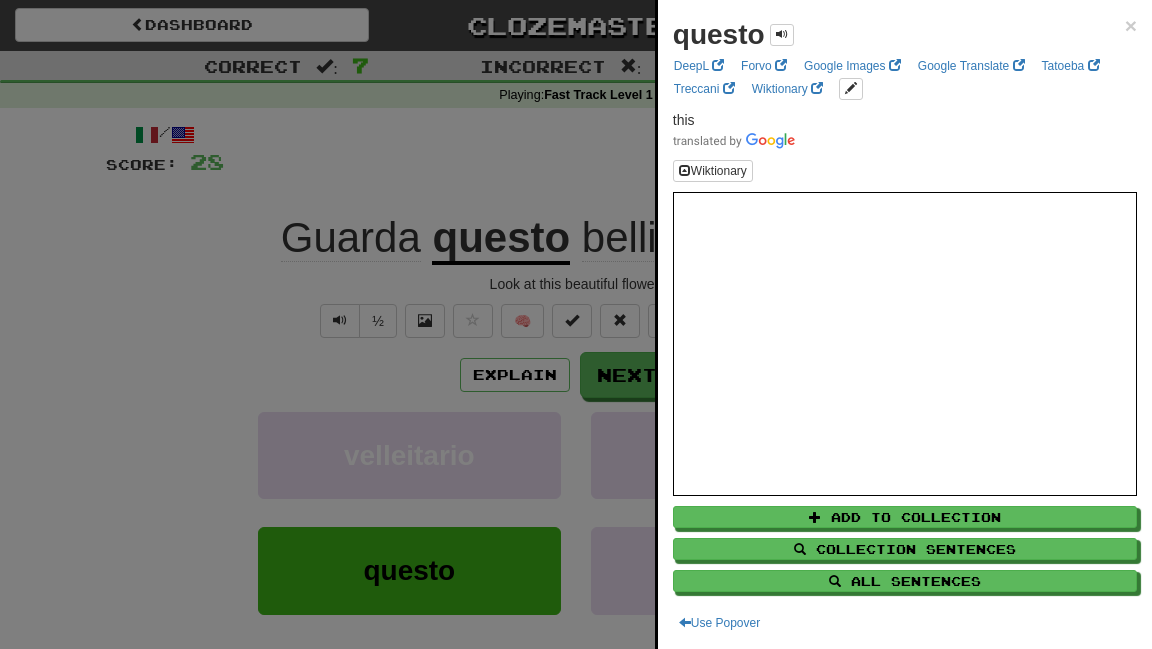 click at bounding box center (576, 324) 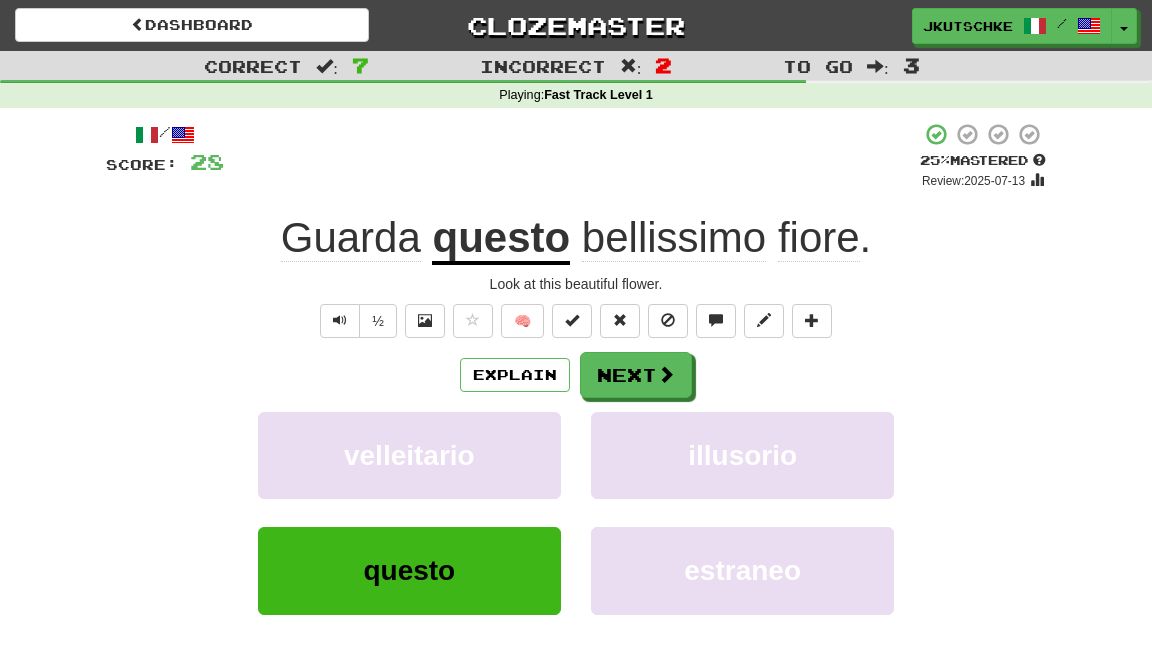 click on "Guarda" 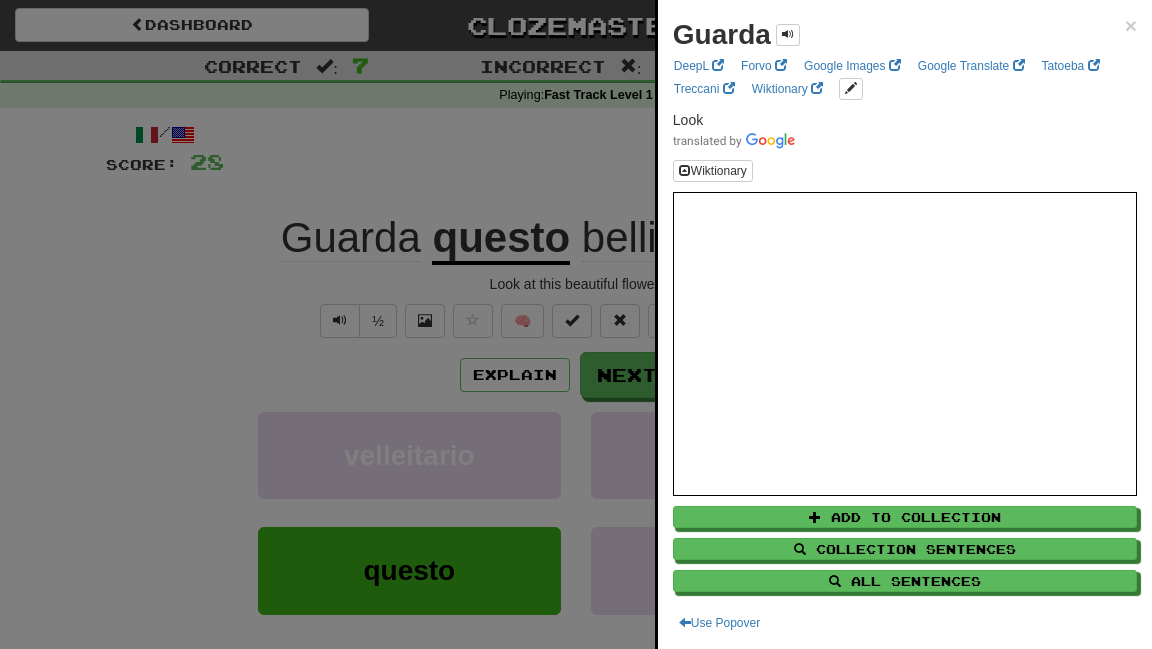 click at bounding box center (576, 324) 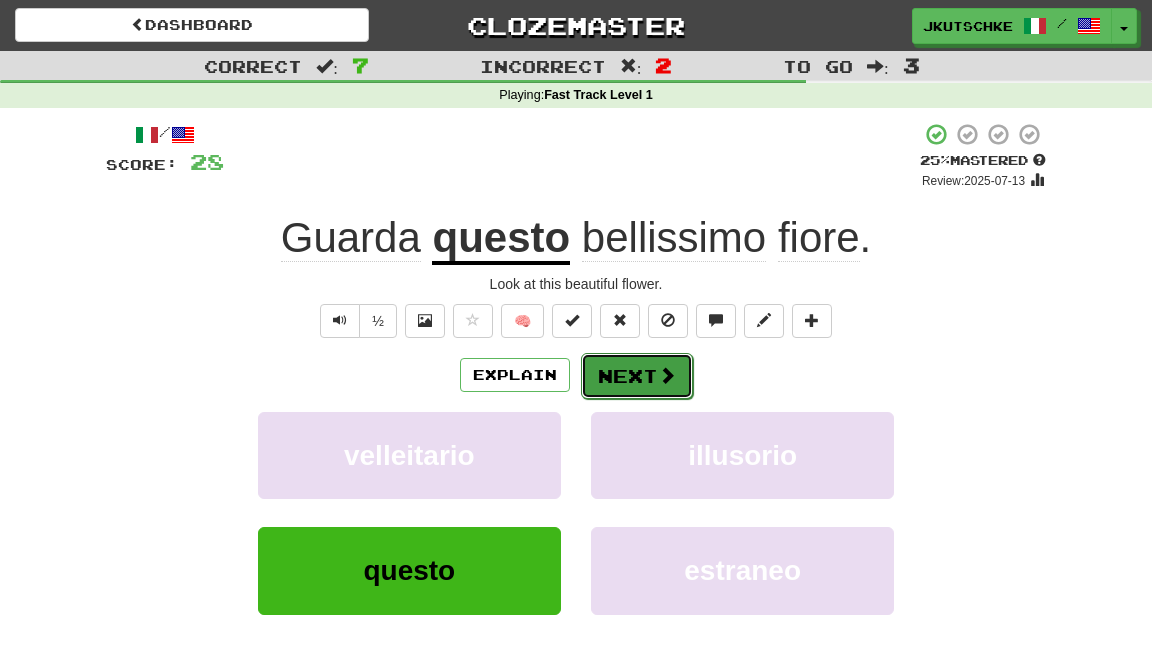 click on "Next" at bounding box center [637, 376] 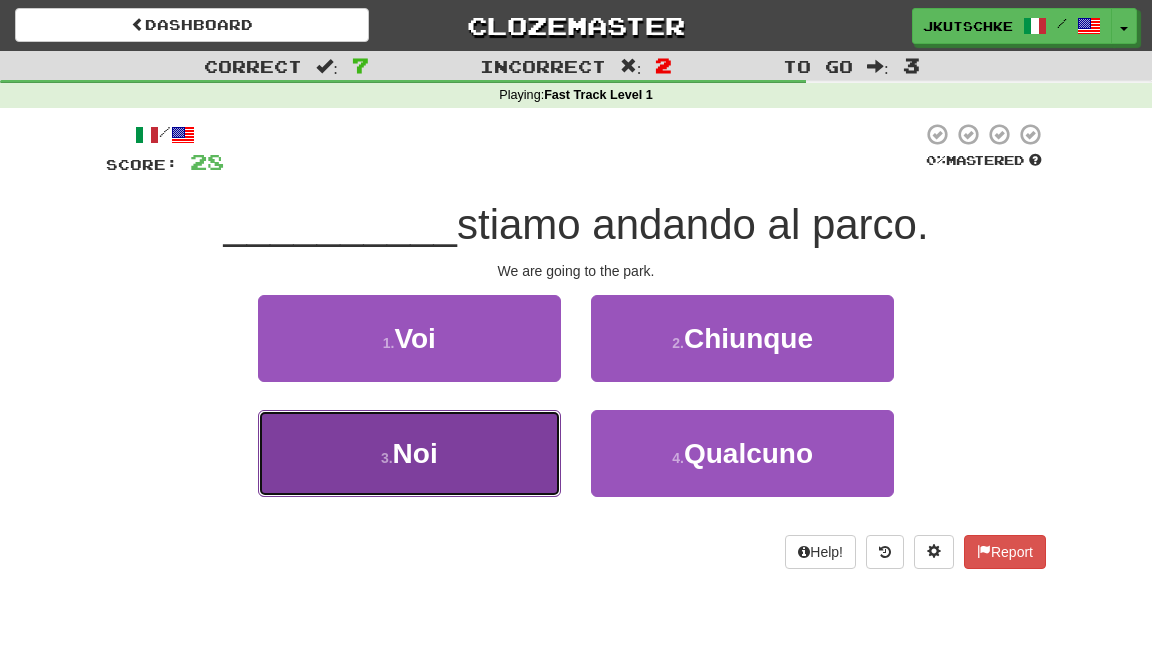 click on "3 .  Noi" at bounding box center [409, 453] 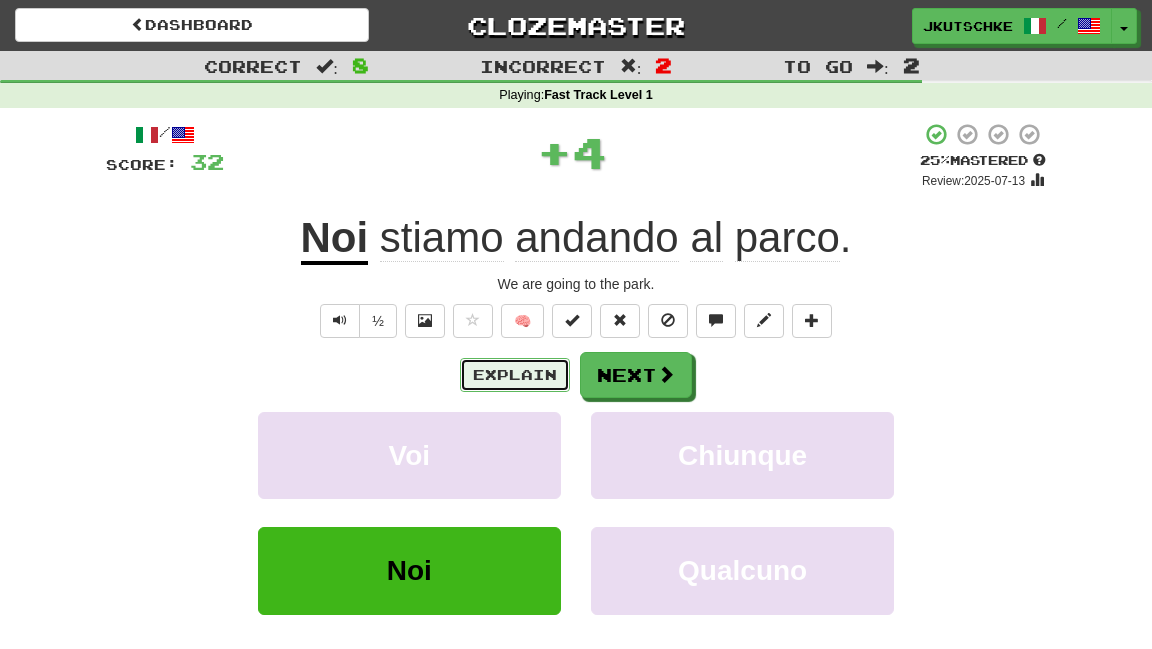 click on "Explain" at bounding box center (515, 375) 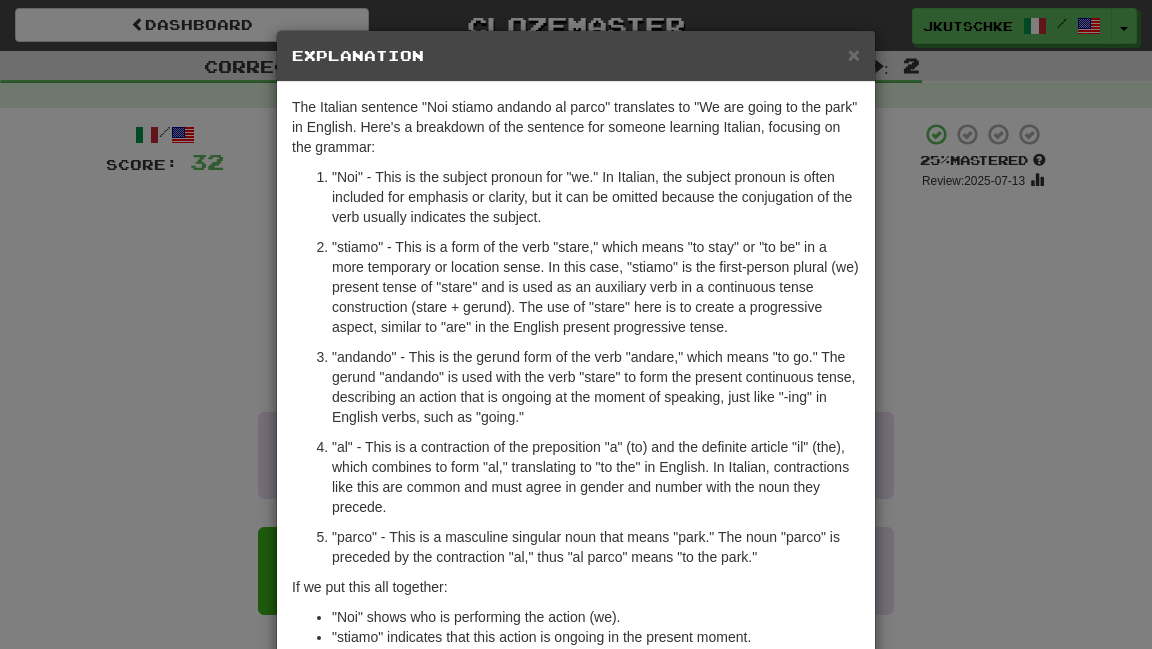 click on "× Explanation The Italian sentence "Noi stiamo andando al parco" translates to "We are going to the park" in English. Here's a breakdown of the sentence for someone learning Italian, focusing on the grammar:
"Noi" - This is the subject pronoun for "we." In Italian, the subject pronoun is often included for emphasis or clarity, but it can be omitted because the conjugation of the verb usually indicates the subject.
"stiamo" - This is a form of the verb "stare," which means "to stay" or "to be" in a more temporary or location sense. In this case, "stiamo" is the first-person plural (we) present tense of "stare" and is used as an auxiliary verb in a continuous tense construction (stare + gerund). The use of "stare" here is to create a progressive aspect, similar to "are" in the English present progressive tense.
"parco" - This is a masculine singular noun that means "park." The noun "parco" is preceded by the contraction "al," thus "al parco" means "to the park."" at bounding box center (576, 324) 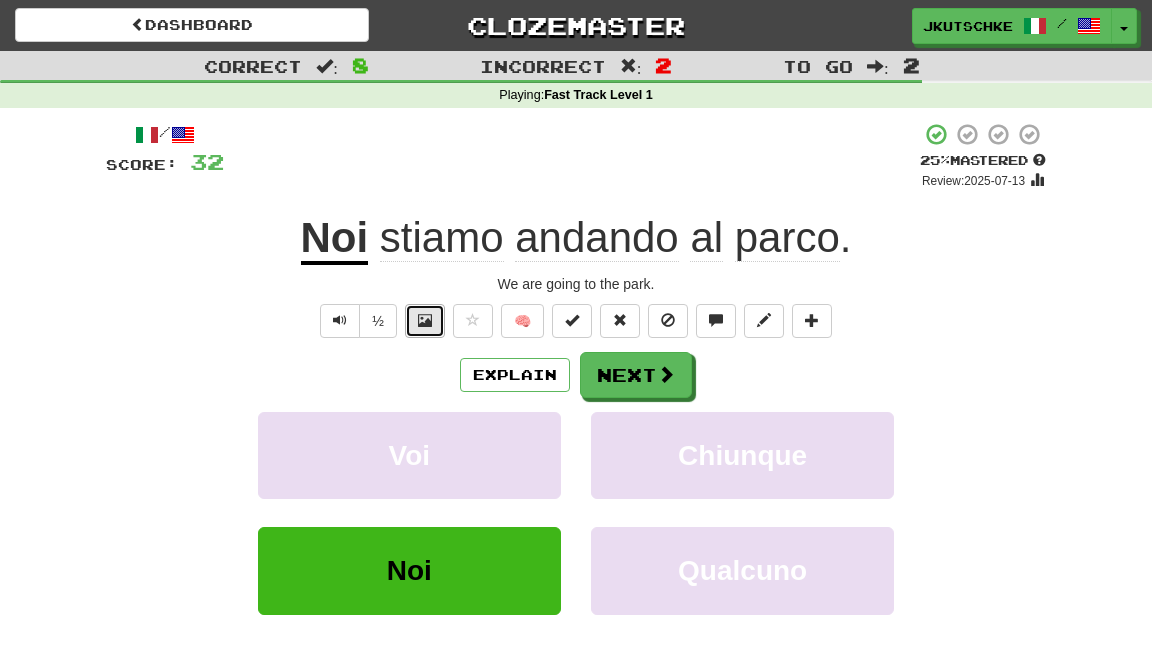 click at bounding box center [425, 321] 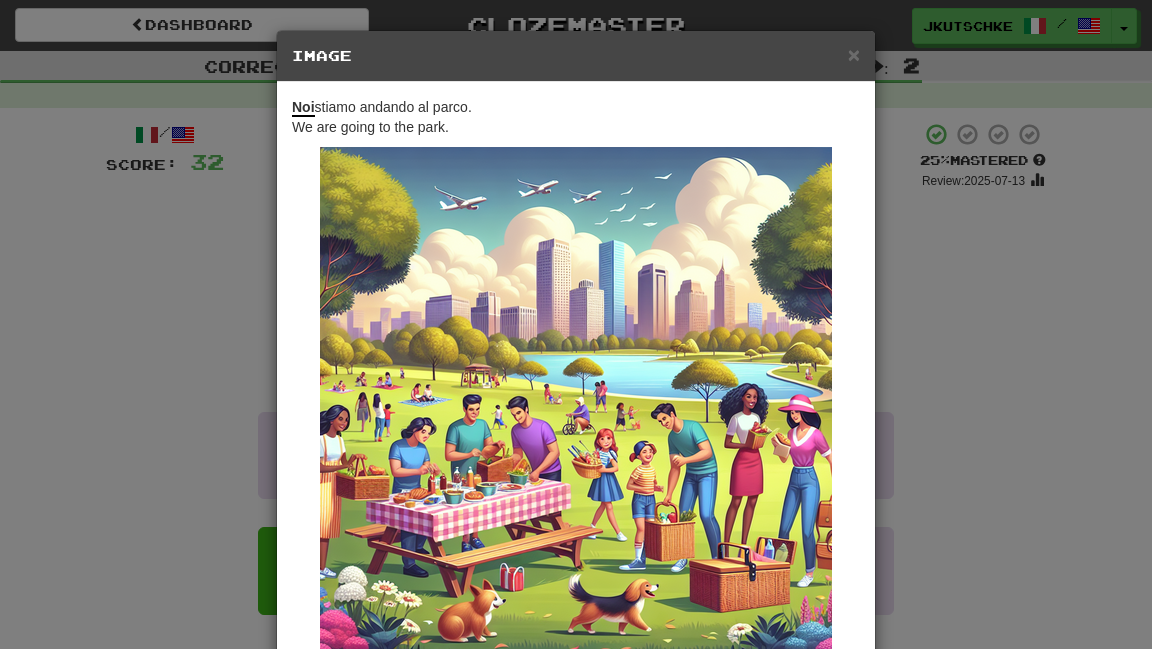 click on "× Image Noi stiamo andando al parco. We are going to the park. Change when and how images are shown in the game settings. Images are in beta. Like them? Hate them? Let us know ! Close" at bounding box center (576, 324) 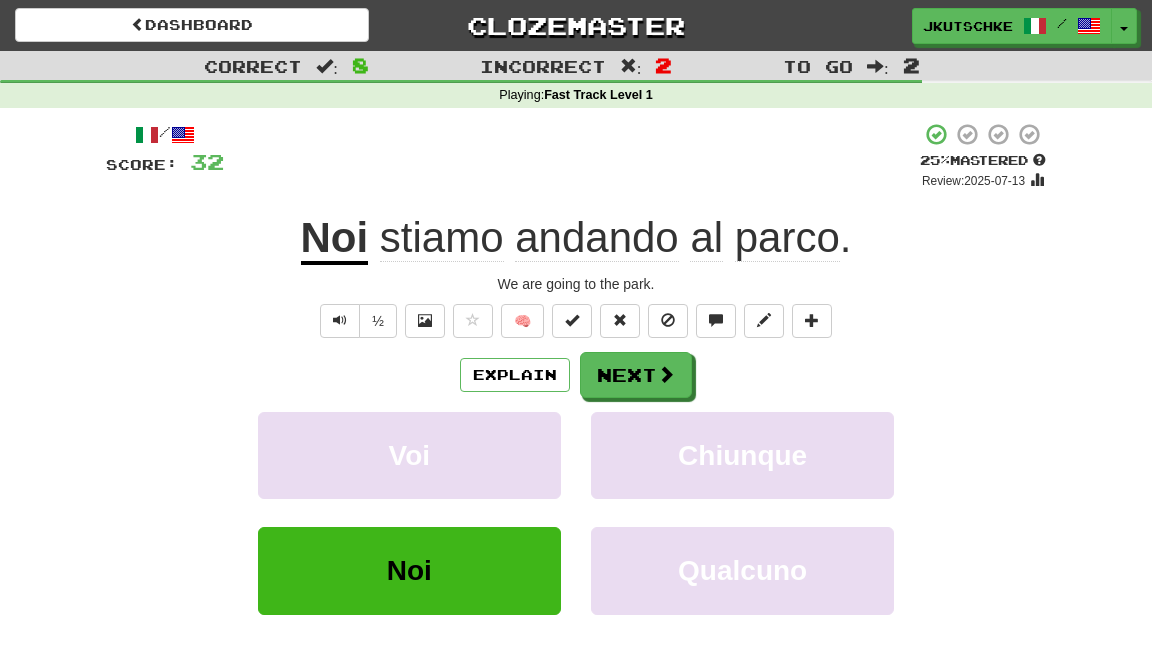 click on "stiamo" at bounding box center (442, 238) 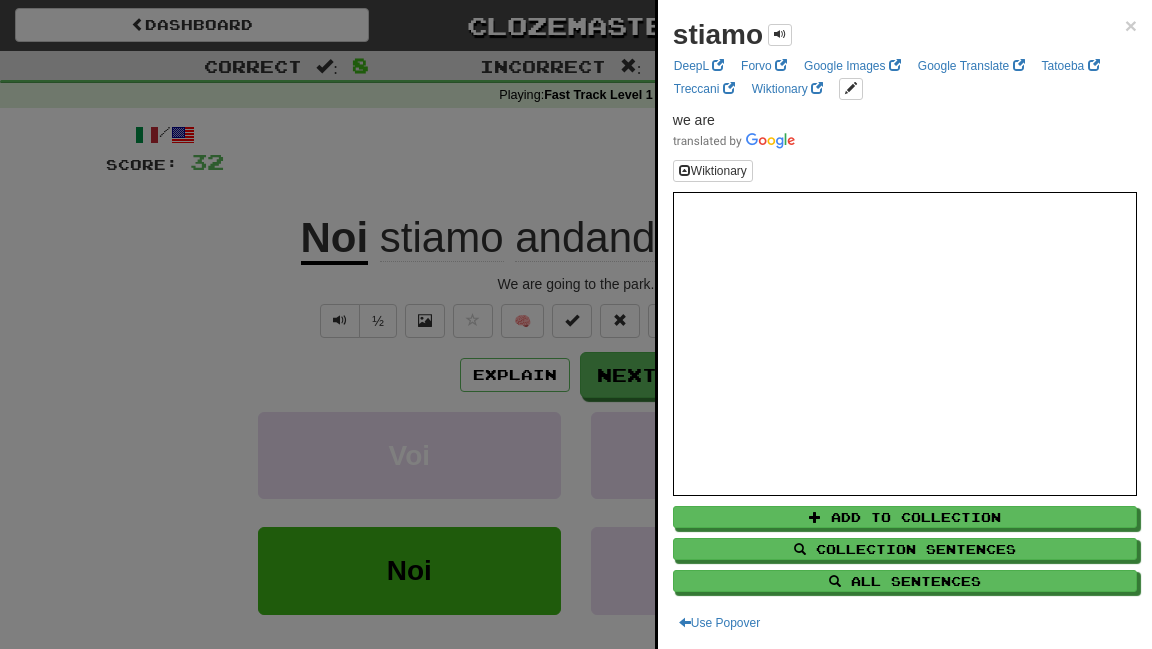 click at bounding box center [576, 324] 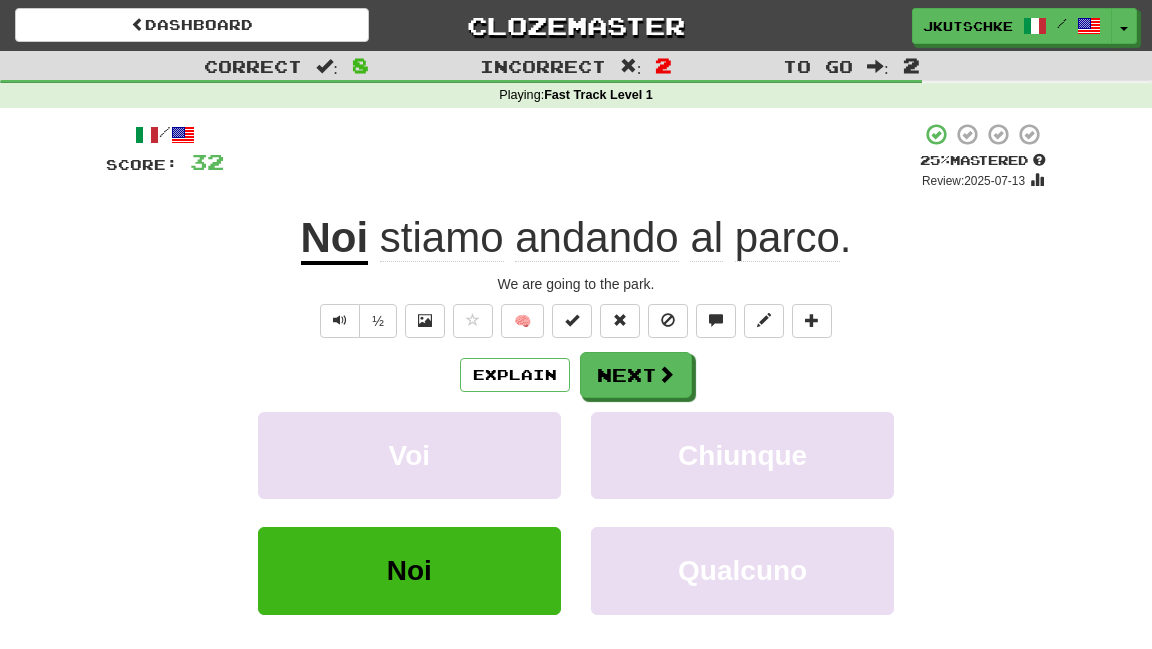 click on "andando" at bounding box center [597, 238] 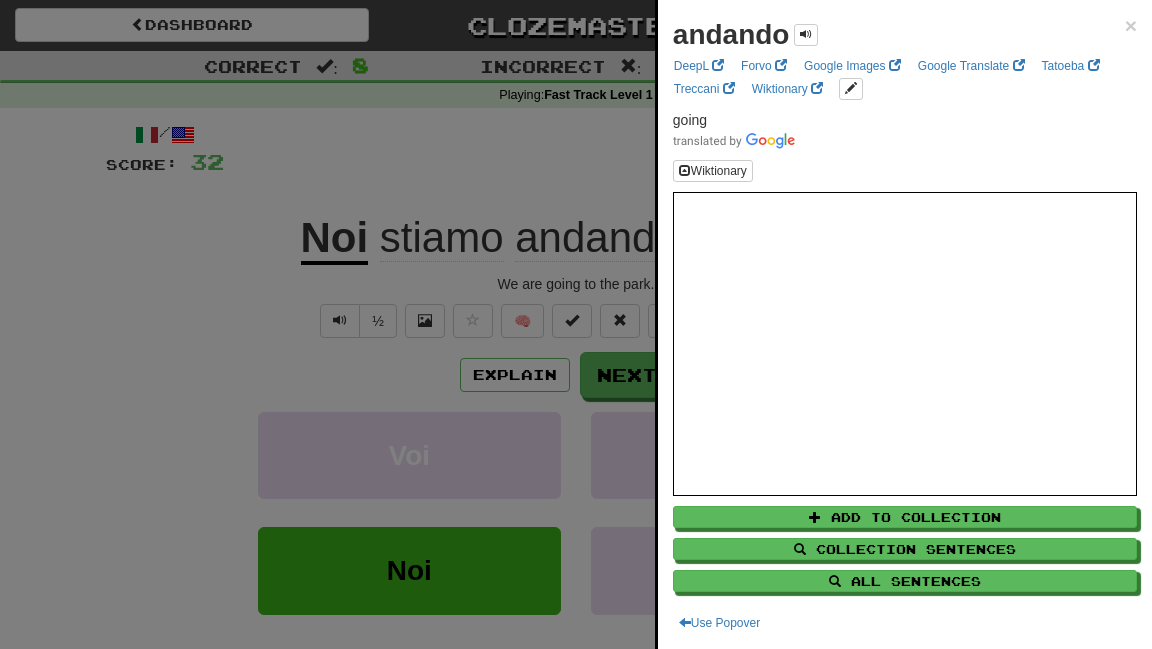 scroll, scrollTop: 20, scrollLeft: 0, axis: vertical 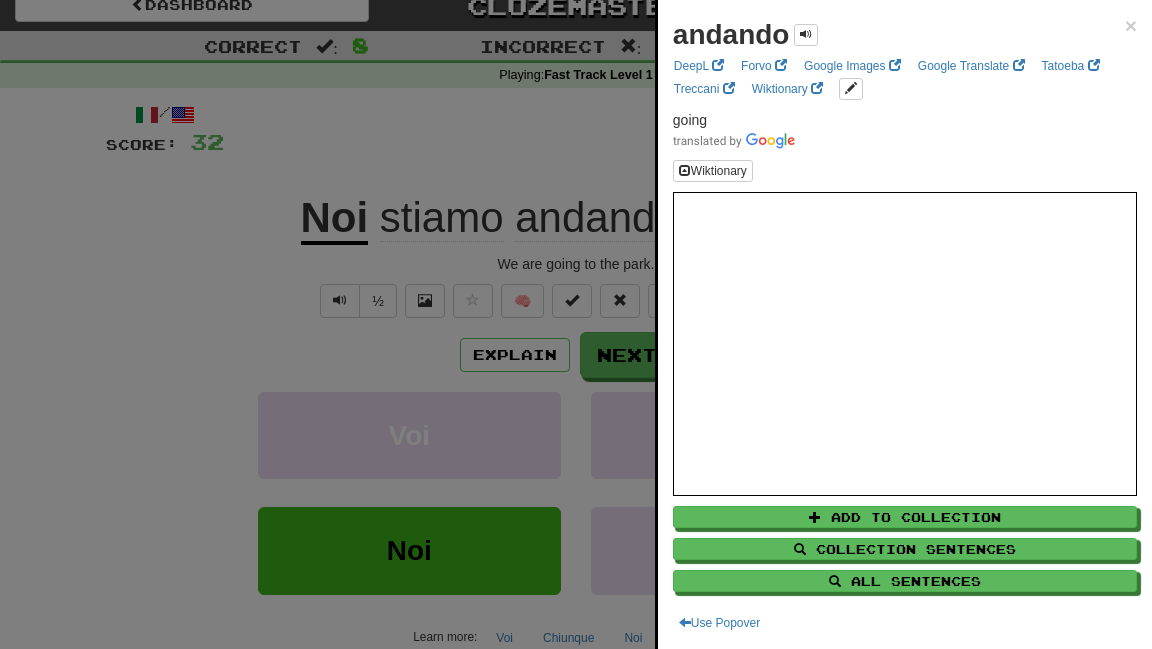 click at bounding box center [576, 324] 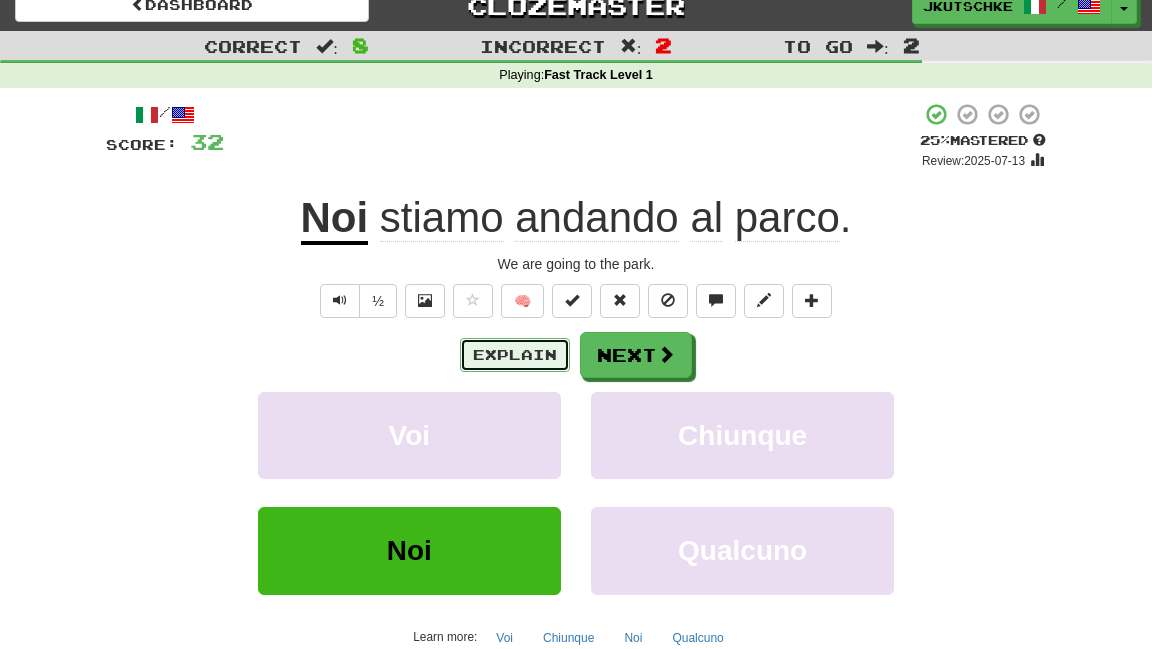 click on "Explain" at bounding box center (515, 355) 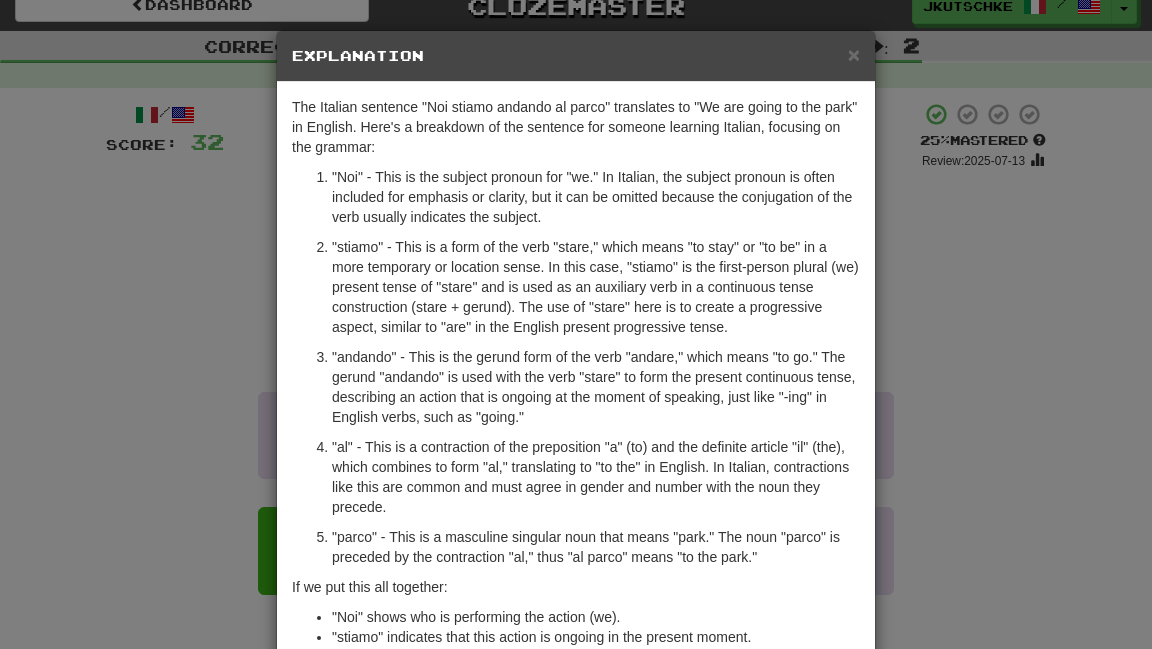 click on "× Explanation The Italian sentence "Noi stiamo andando al parco" translates to "We are going to the park" in English. Here's a breakdown of the sentence for someone learning Italian, focusing on the grammar:
"Noi" - This is the subject pronoun for "we." In Italian, the subject pronoun is often included for emphasis or clarity, but it can be omitted because the conjugation of the verb usually indicates the subject.
"stiamo" - This is a form of the verb "stare," which means "to stay" or "to be" in a more temporary or location sense. In this case, "stiamo" is the first-person plural (we) present tense of "stare" and is used as an auxiliary verb in a continuous tense construction (stare + gerund). The use of "stare" here is to create a progressive aspect, similar to "are" in the English present progressive tense.
"parco" - This is a masculine singular noun that means "park." The noun "parco" is preceded by the contraction "al," thus "al parco" means "to the park."" at bounding box center (576, 324) 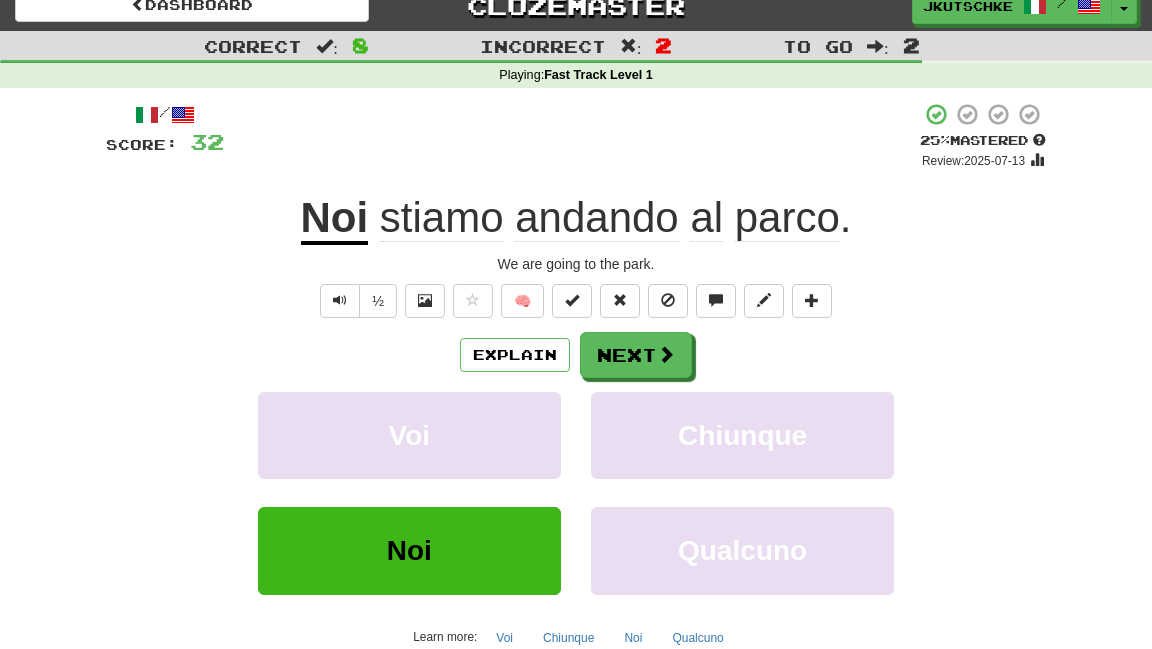 click on "stiamo" at bounding box center (442, 218) 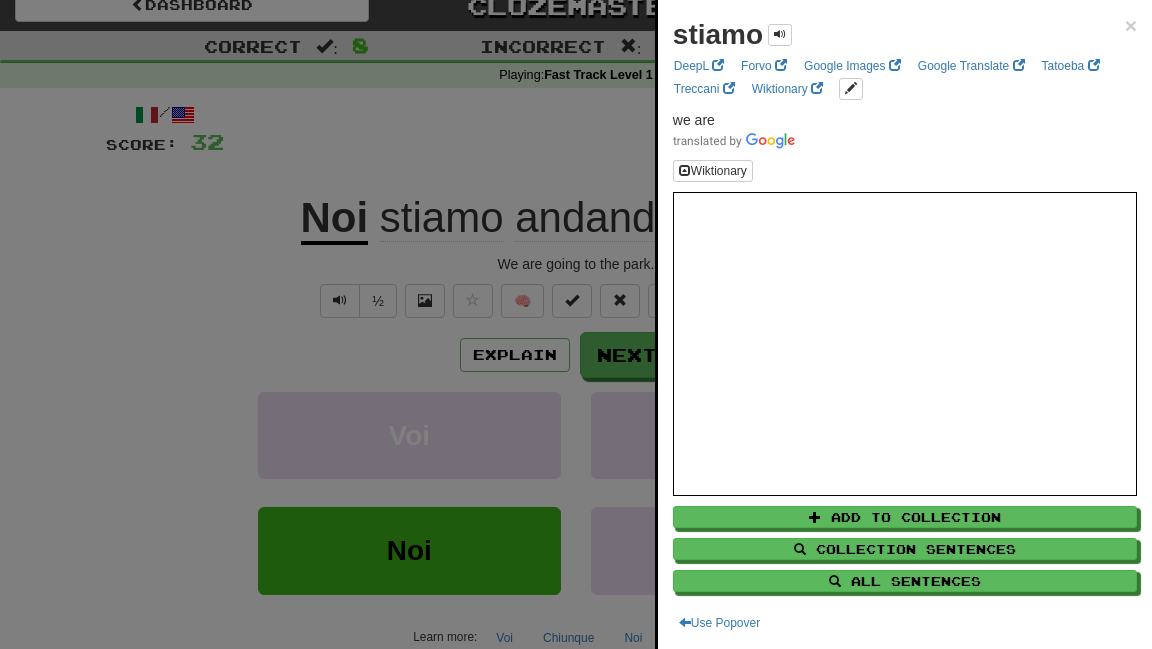 click at bounding box center (576, 324) 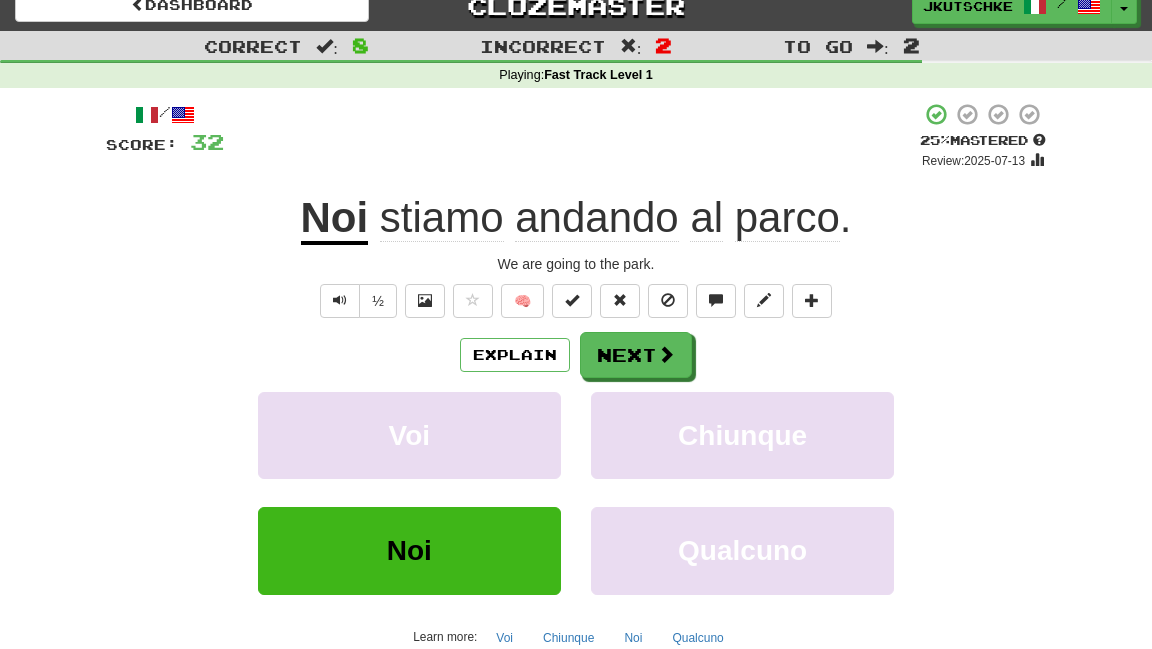 click on "stiamo" at bounding box center (442, 218) 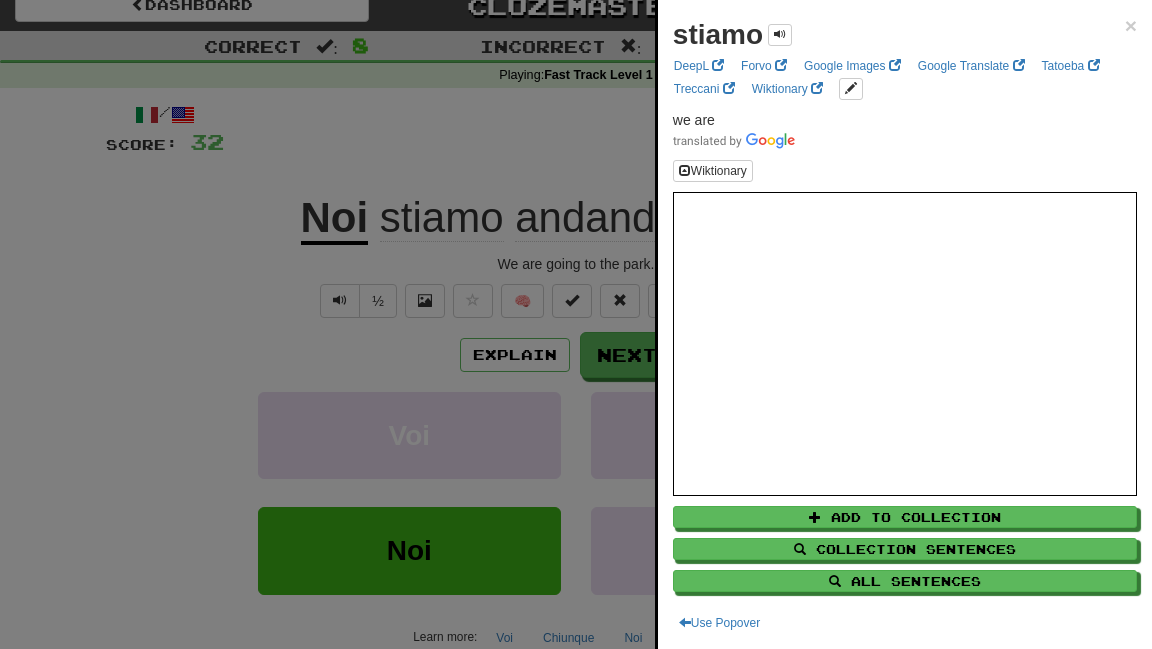 click at bounding box center (576, 324) 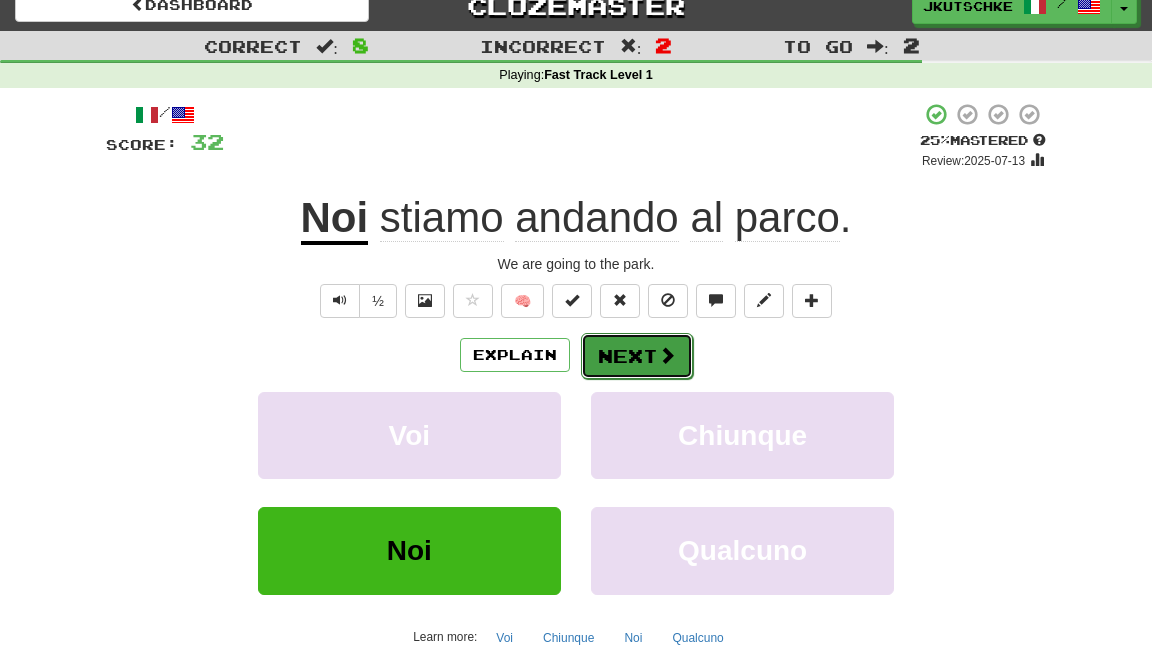click on "Next" at bounding box center (637, 356) 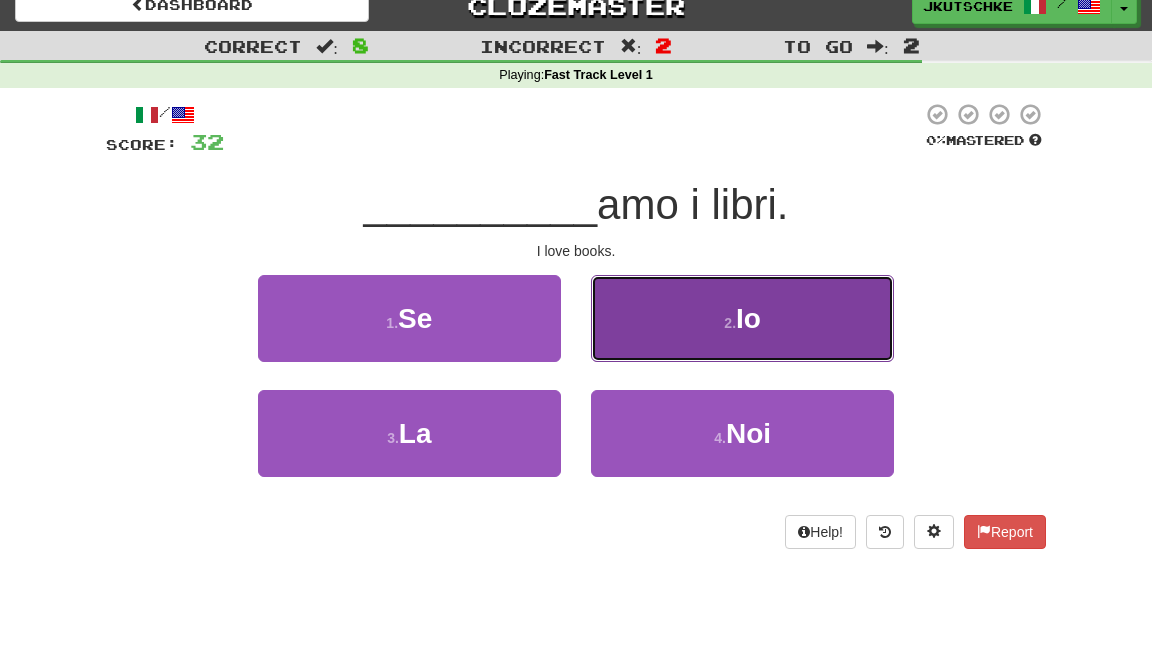click on "2 .  Io" at bounding box center (742, 318) 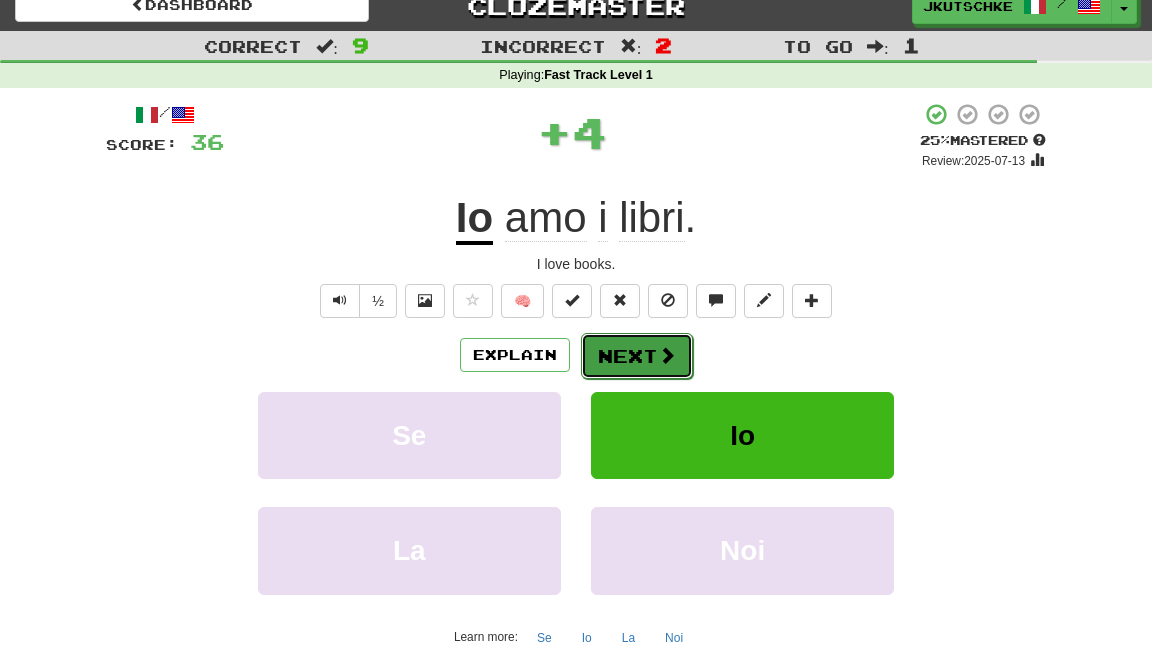 click on "Next" at bounding box center [637, 356] 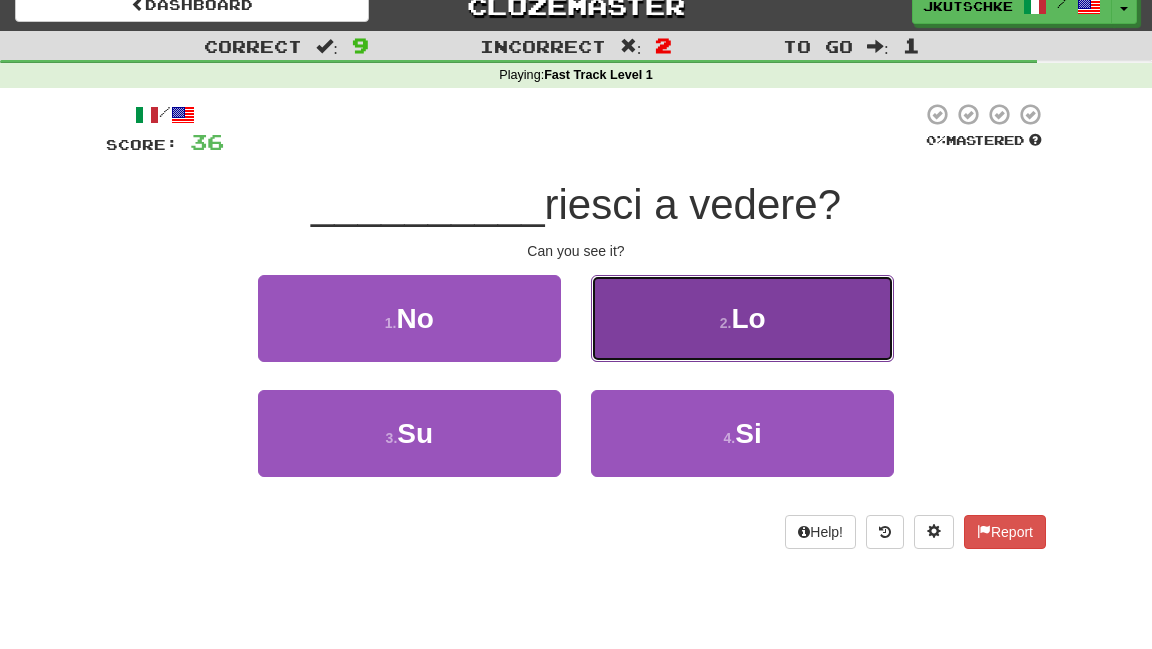 click on "2 .  Lo" at bounding box center (742, 318) 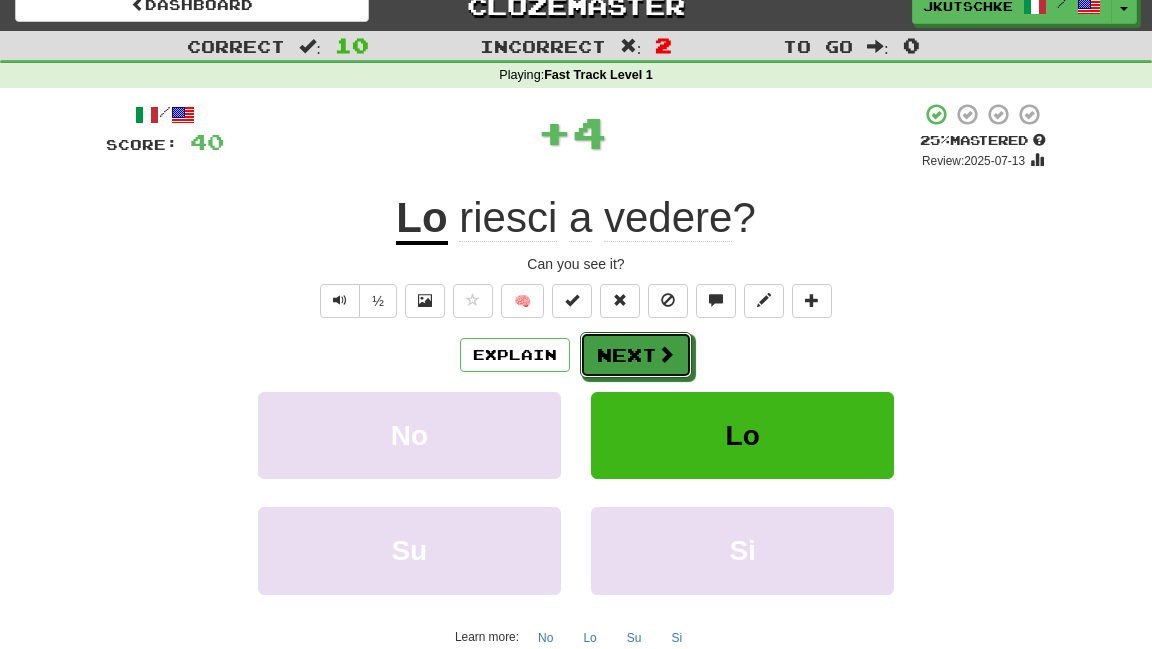 click on "Next" at bounding box center (636, 355) 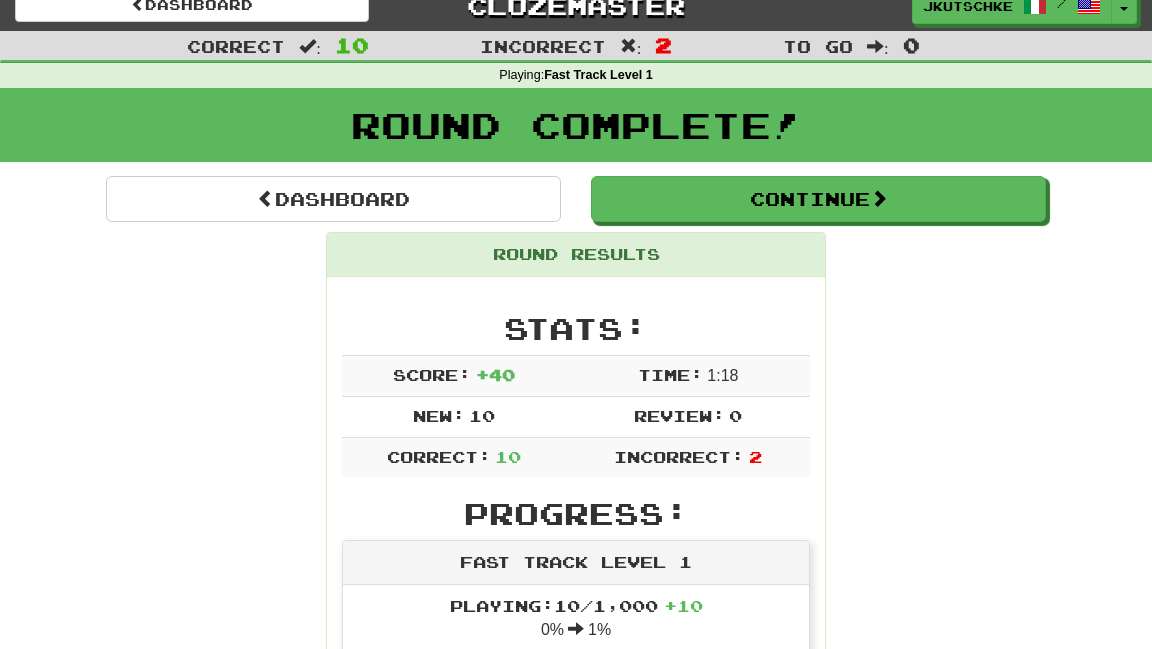 click on "Dashboard Continue Round Results Stats: Score: + 40 Time: 1 : 18 New: 10 Review: 0 Correct: 10 Incorrect: 2 Progress: Fast Track Level 1 Playing: 10 / 1,000 + 10 0% 1% Mastered: 0 / 1,000 0% Ready for Review: 0 / Level: 0 60 points to level 1 - keep going! Ranked: 998 th this week Sentences: Report Ho perso il mio libro preferito. I lost my favorite book. Report Io amo i libri. I love books. Report Voglio pane e acqua. I want bread and water. Report Lui è nel negozio. He is in the store. Report Lo riesci a vedere? Can you see it? Report Le chiavi sono nel cassetto. The keys are in the drawer. Report Qual è il tuo nome? What is your name? Report Mi puoi aiutare, per favore? Can you help me, please? Report Guarda questo bellissimo fiore. Look at this beautiful flower. Report Noi stiamo andando al parco. We are going to the park. Dashboard Continue" at bounding box center [576, 1077] 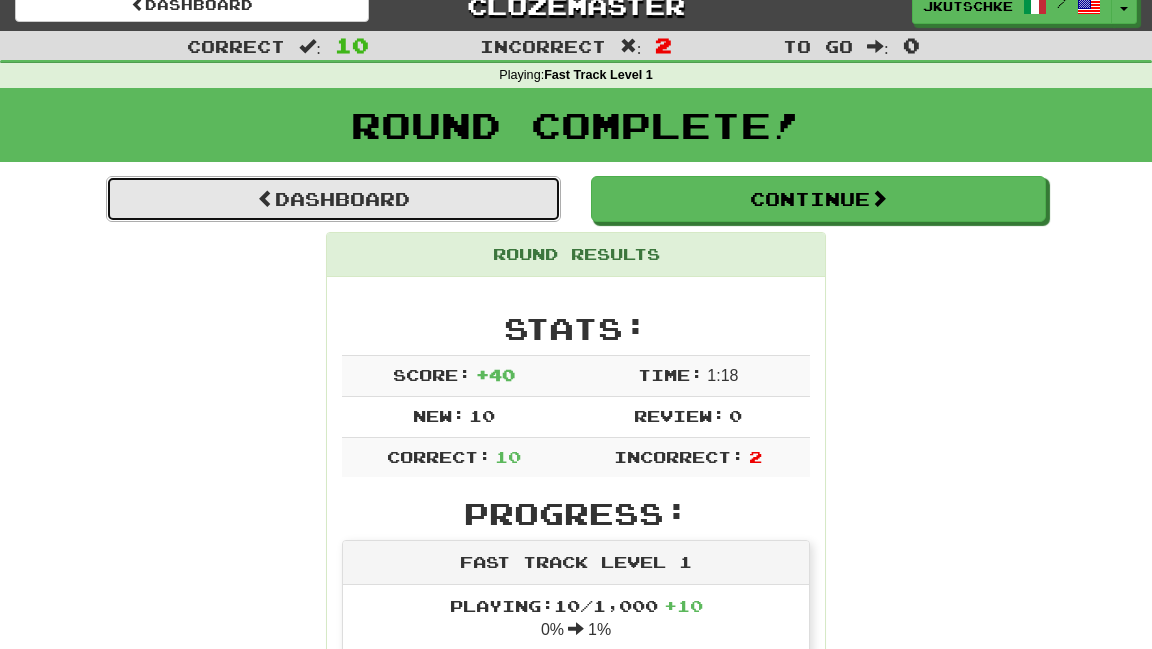 click on "Dashboard" at bounding box center [333, 199] 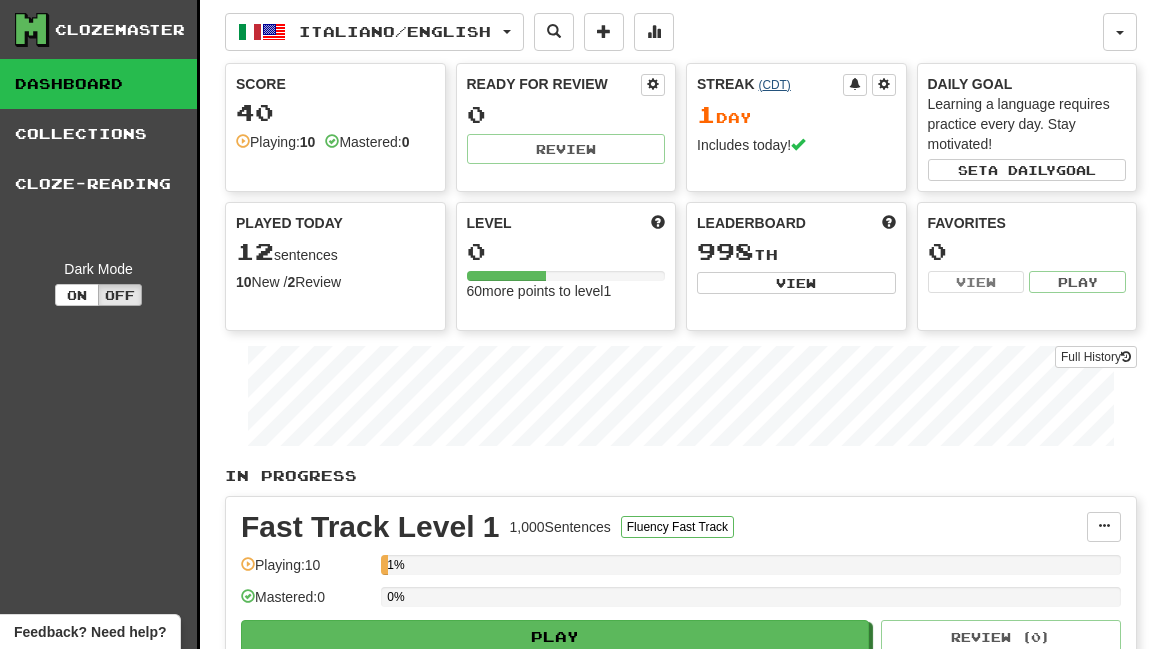 scroll, scrollTop: 0, scrollLeft: 0, axis: both 